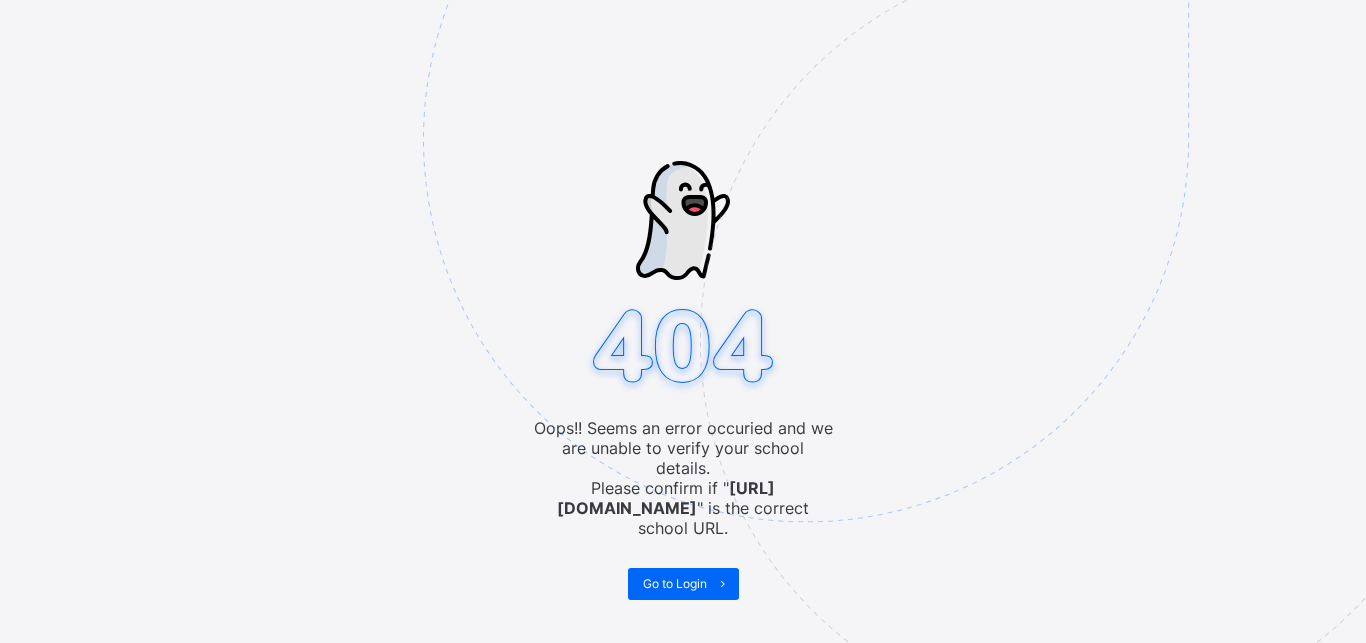 scroll, scrollTop: 0, scrollLeft: 0, axis: both 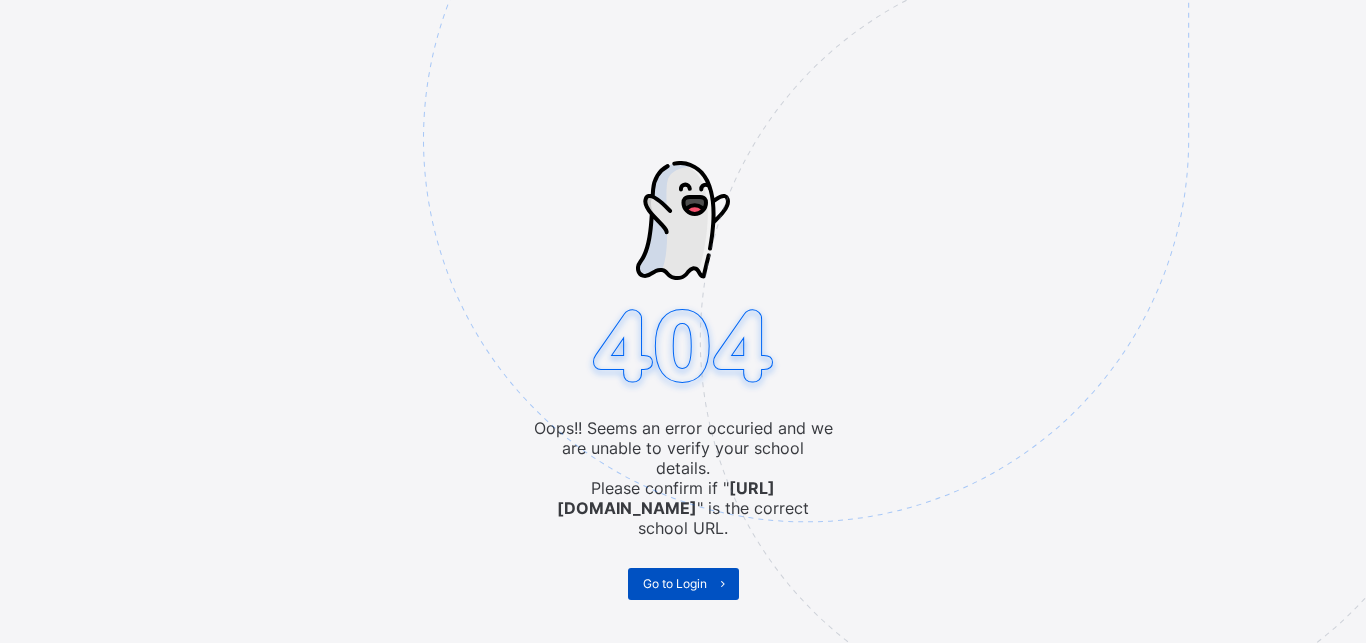 click on "Go to Login" at bounding box center (675, 583) 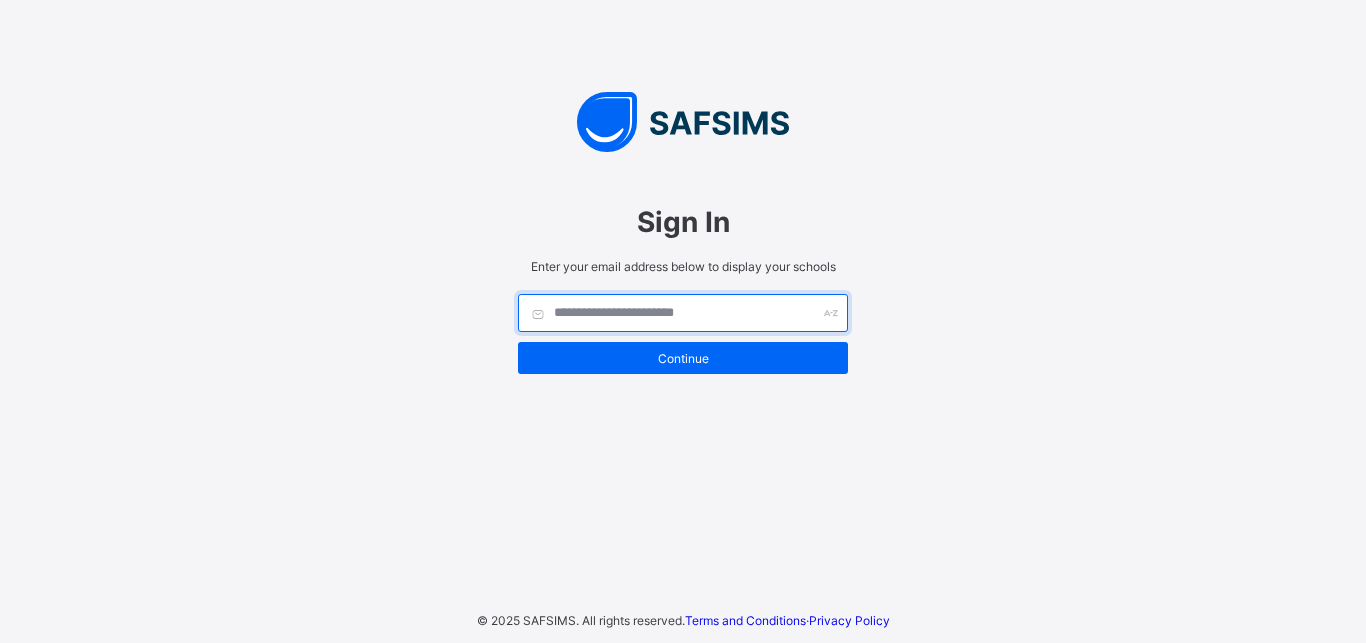 click at bounding box center (683, 313) 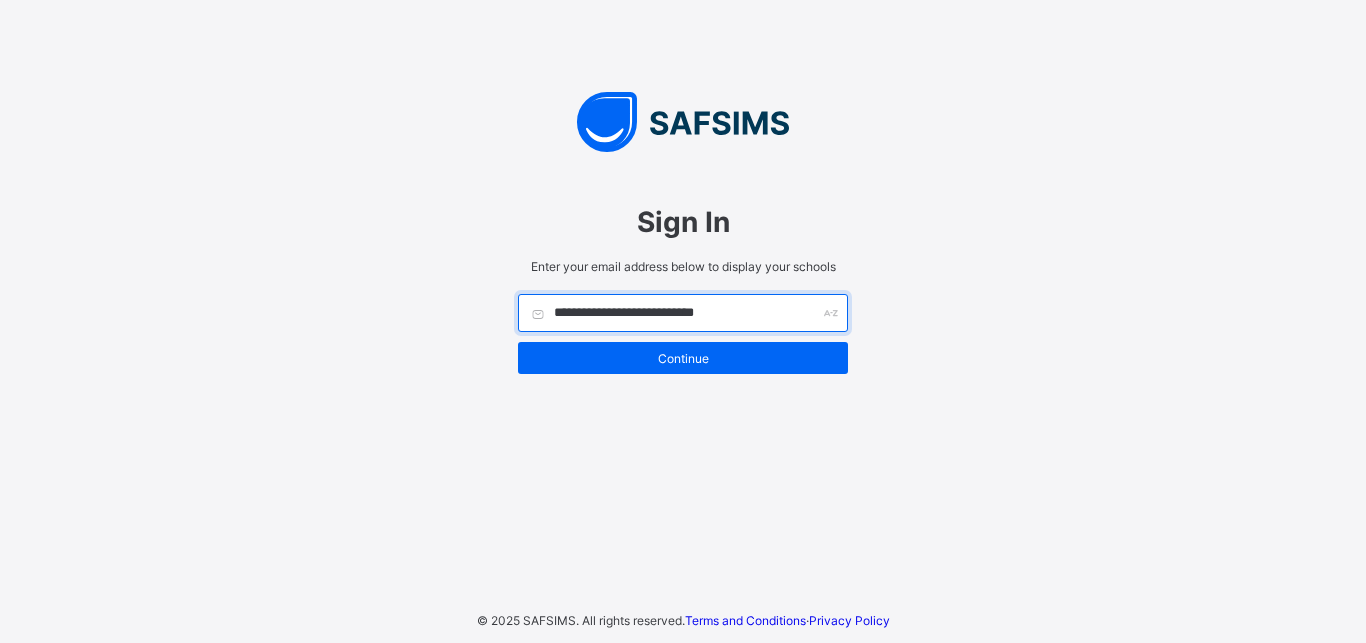 type on "**********" 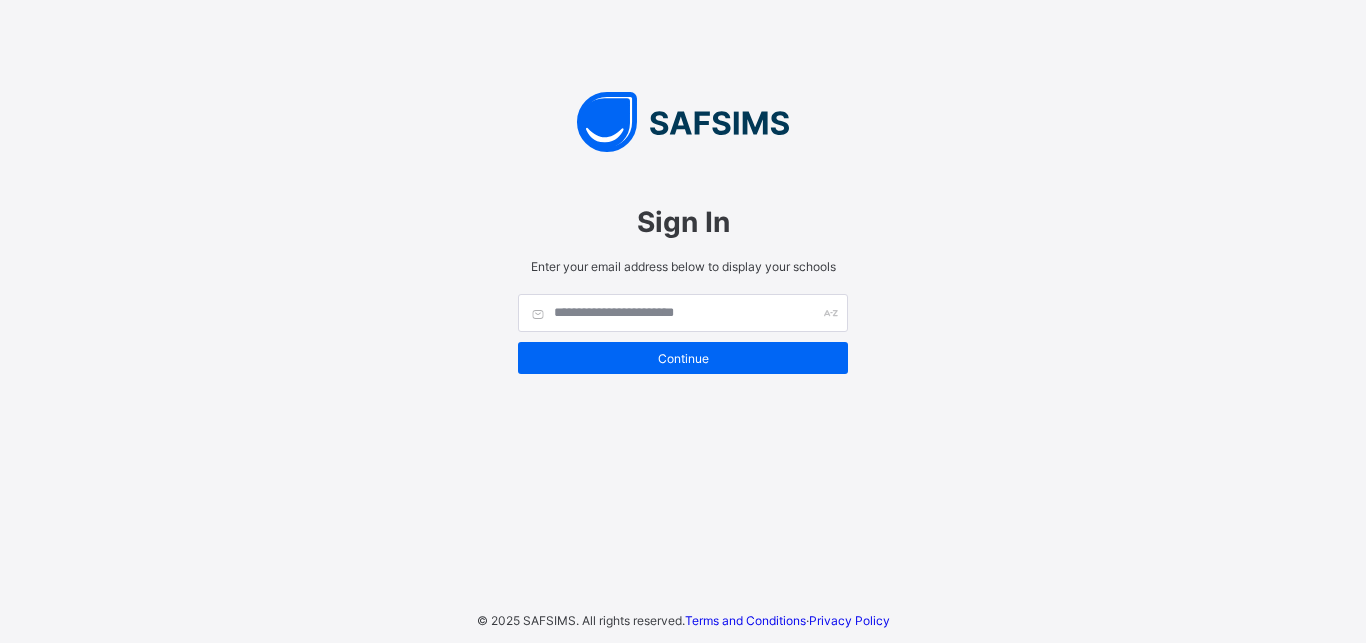scroll, scrollTop: 0, scrollLeft: 0, axis: both 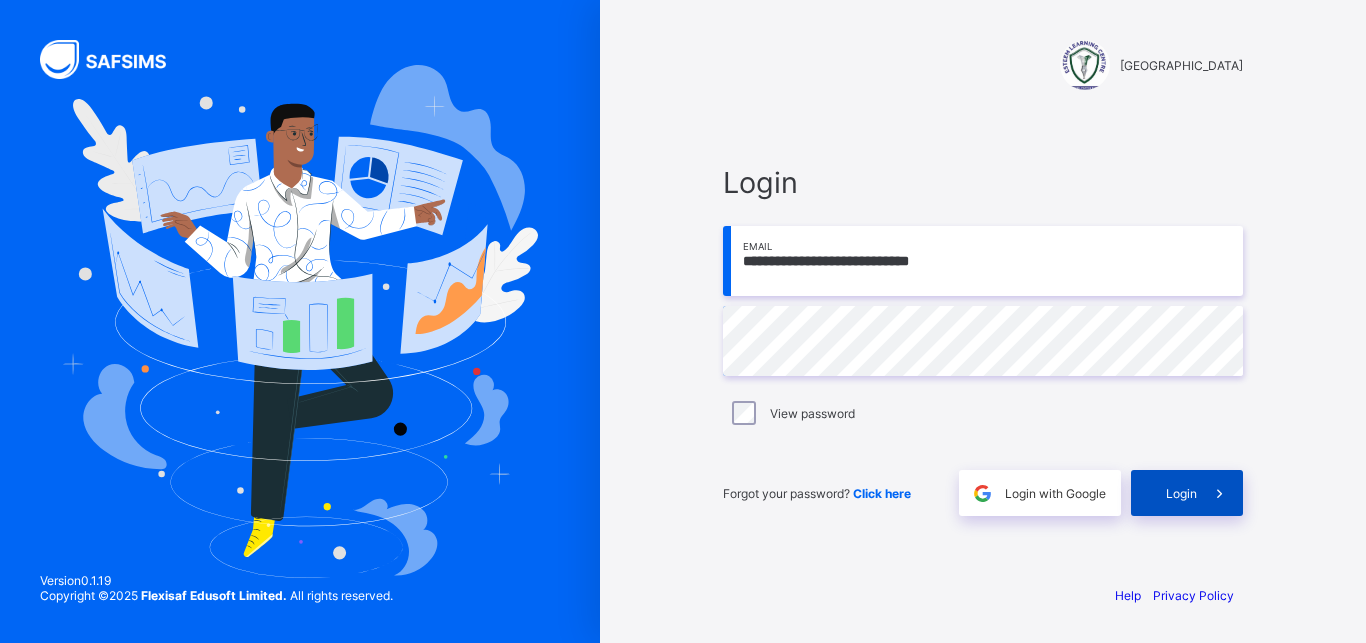 type on "**********" 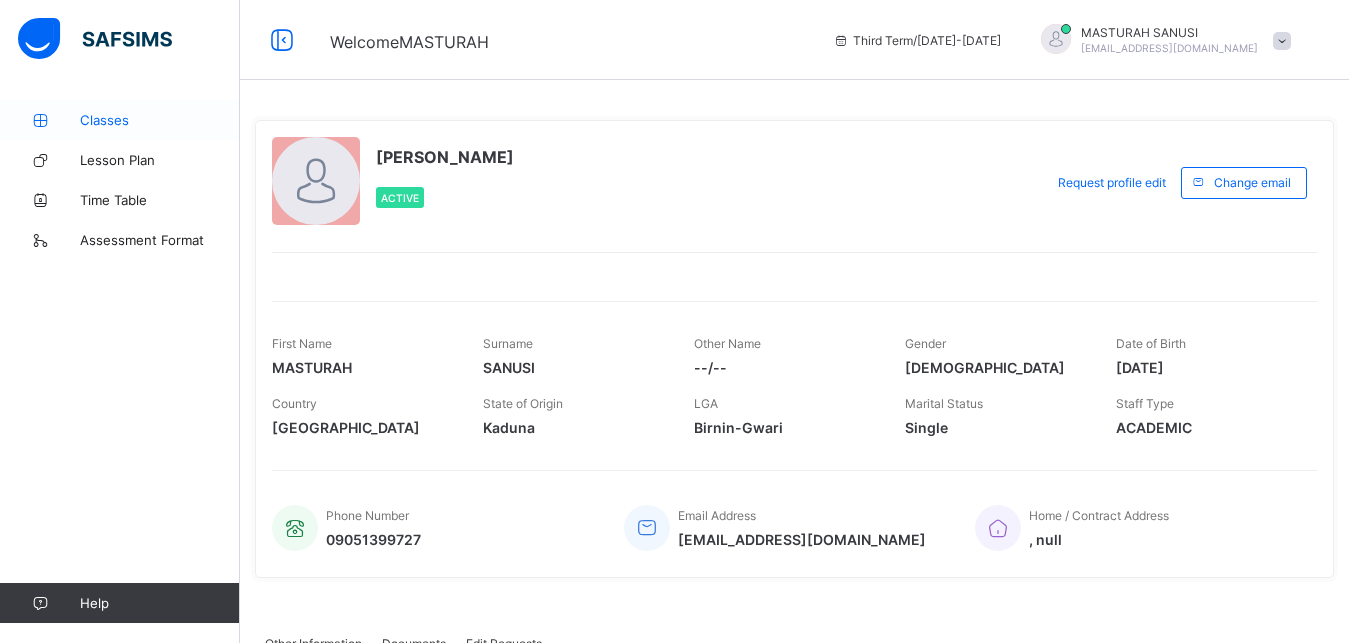 click on "Classes" at bounding box center [160, 120] 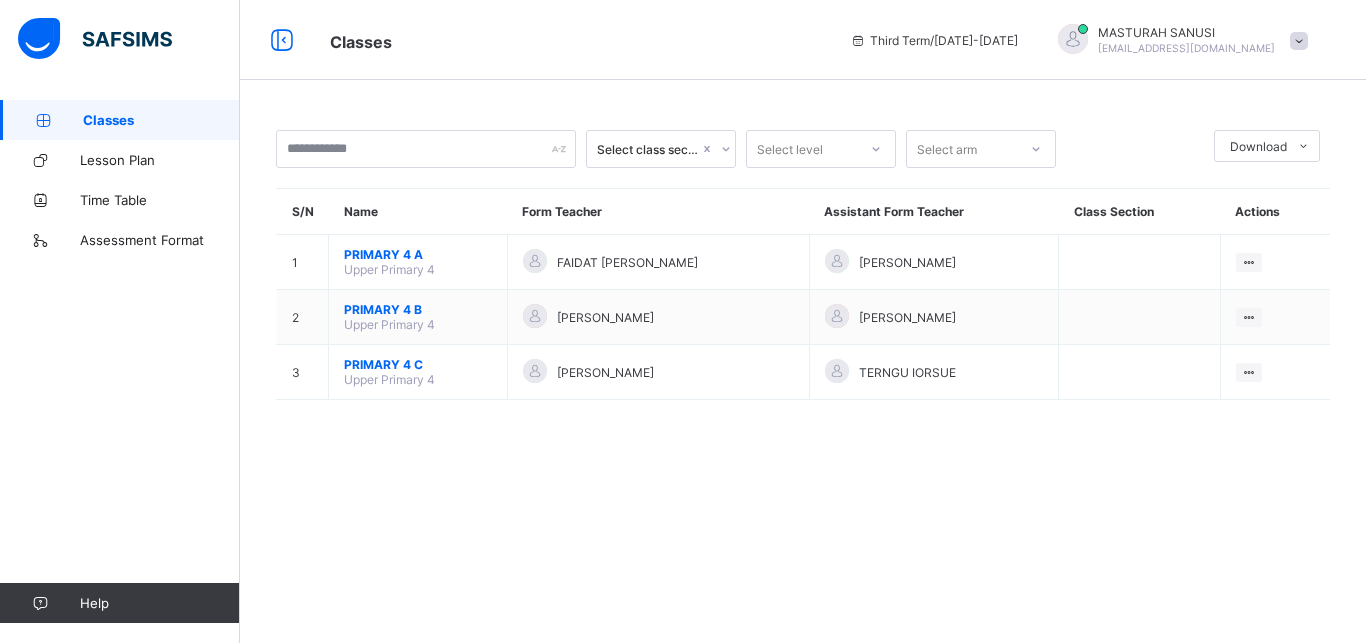 click 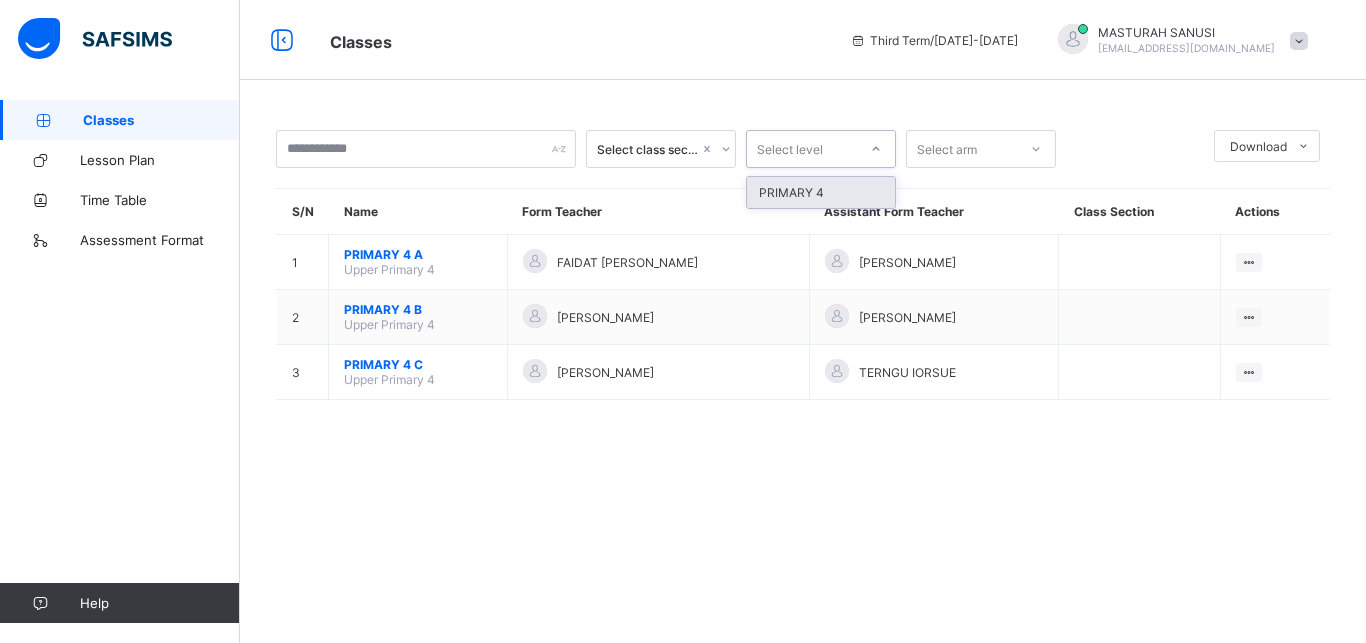 click 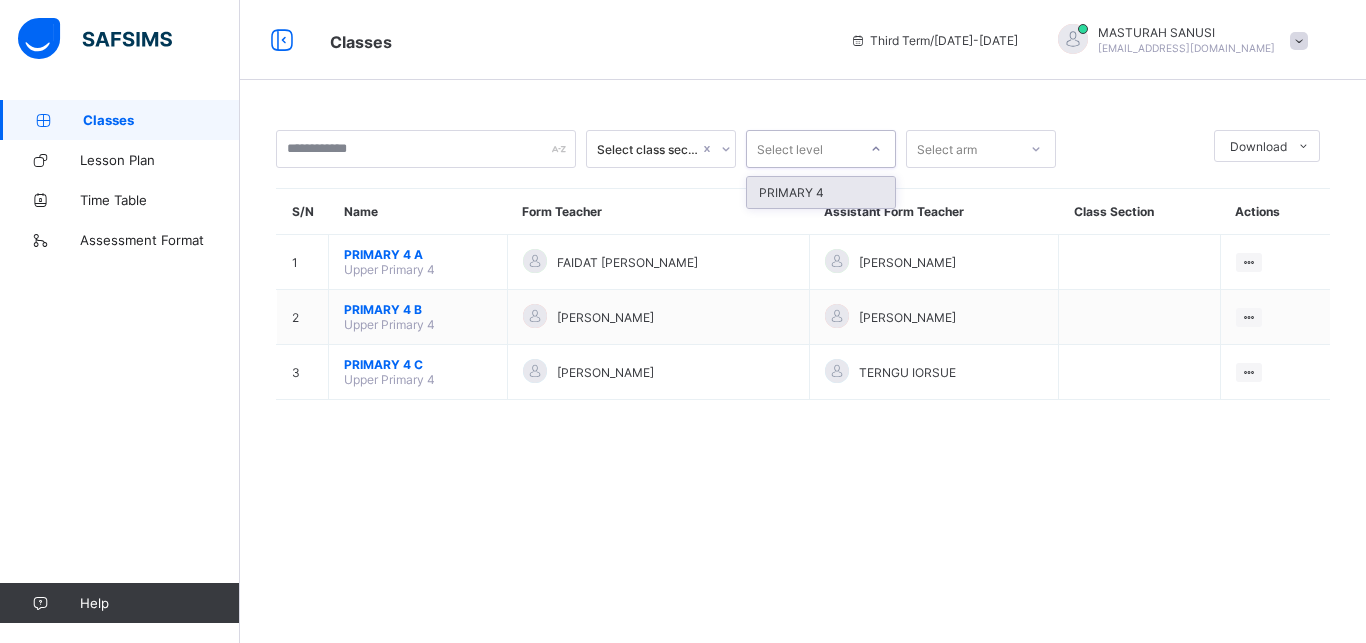 click on "PRIMARY 4" at bounding box center (821, 192) 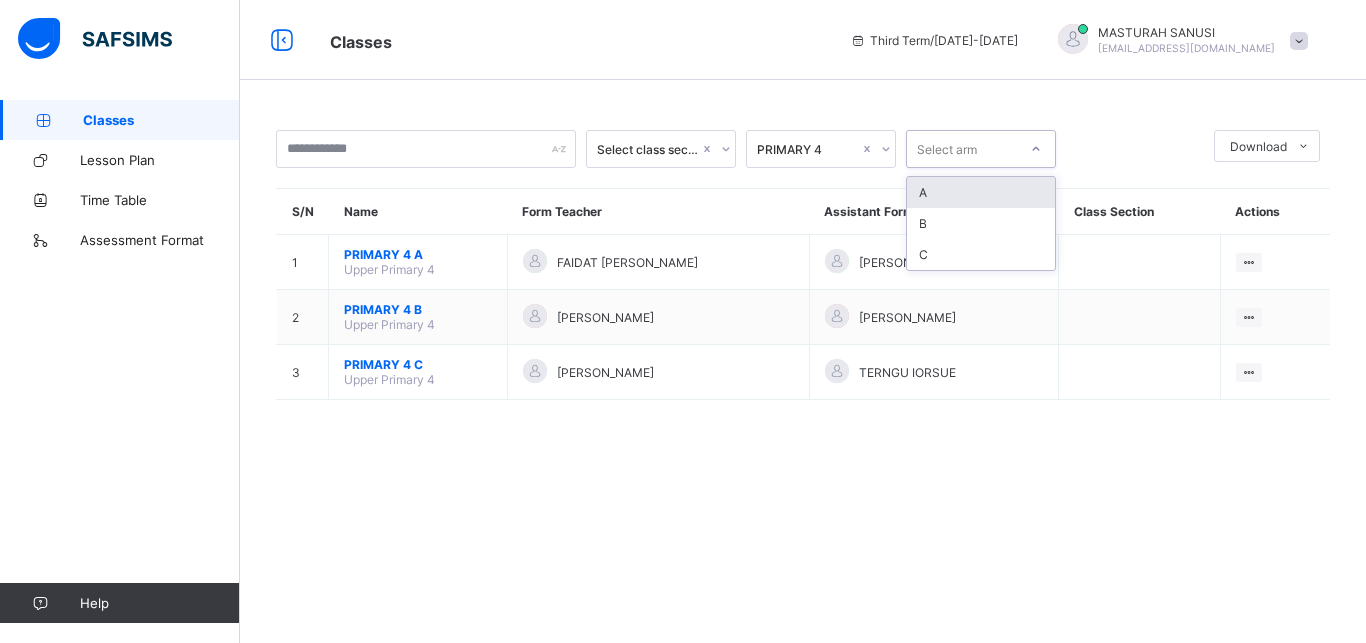 click 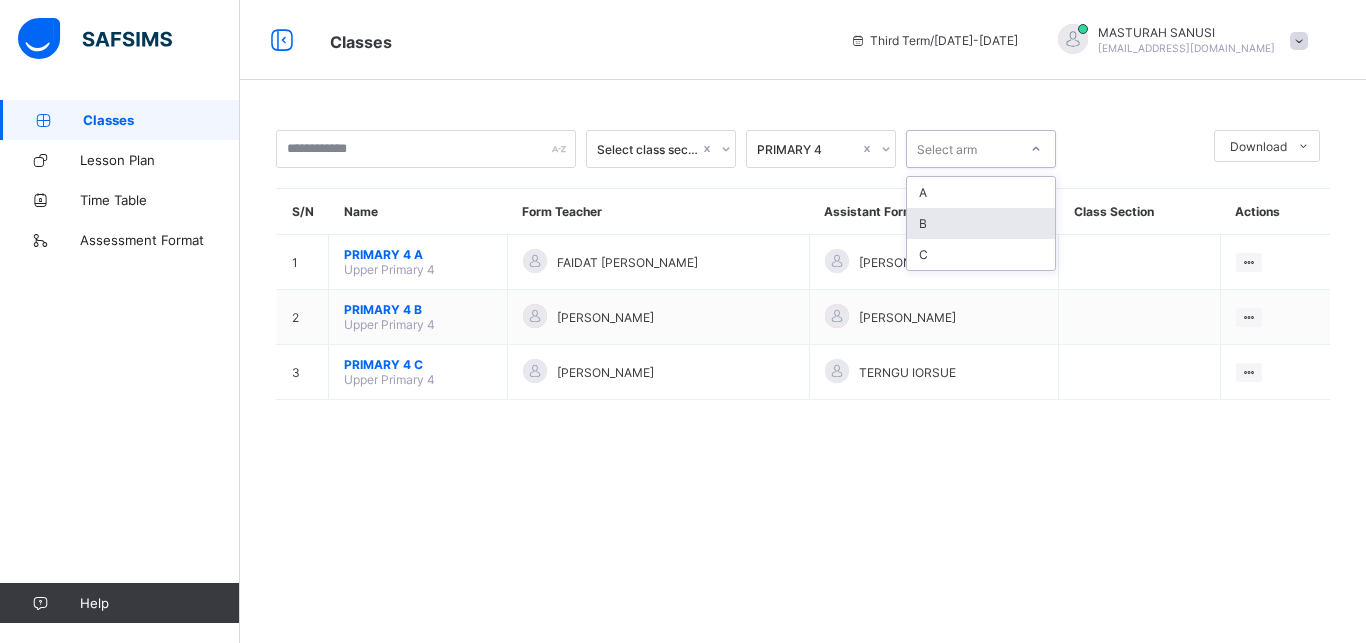 click on "B" at bounding box center (981, 223) 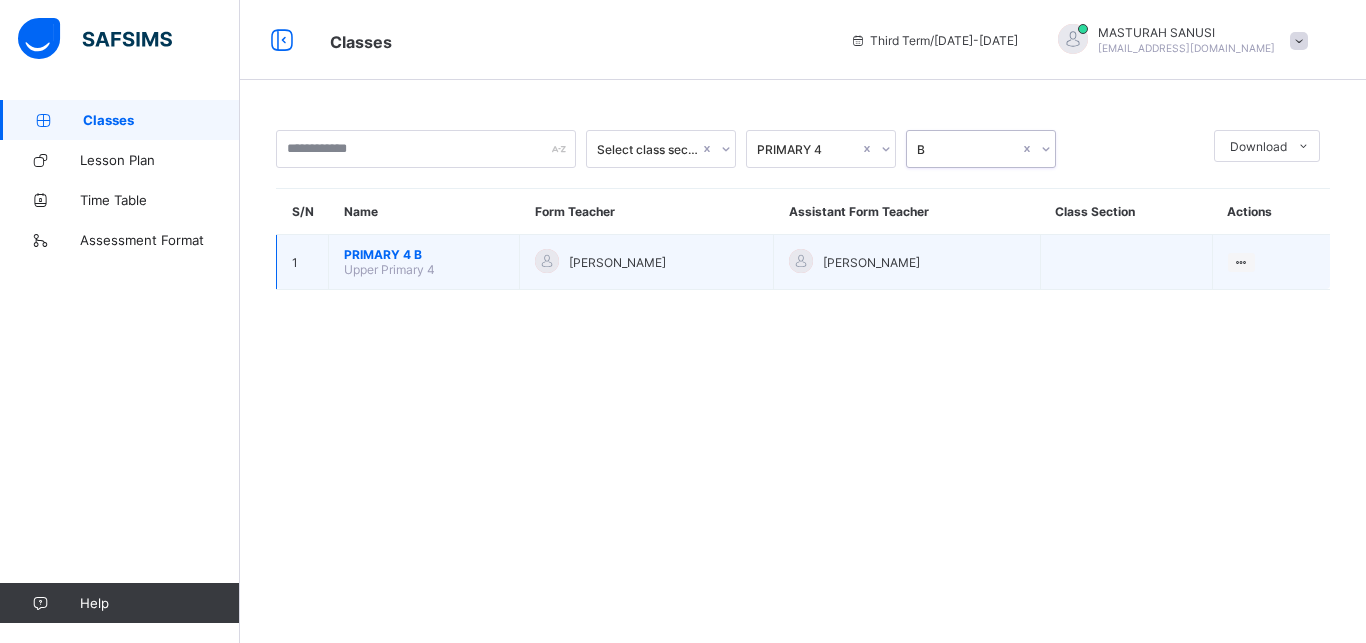 click on "PRIMARY 4   B" at bounding box center [424, 254] 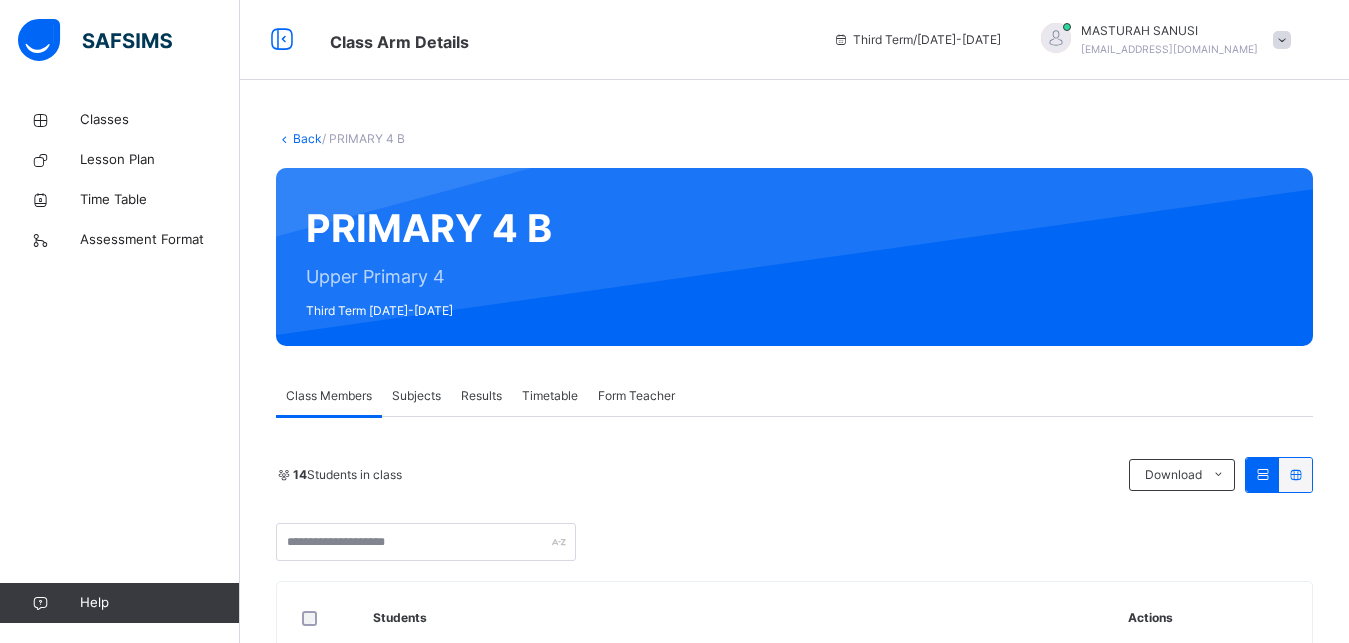 click on "Subjects" at bounding box center [416, 396] 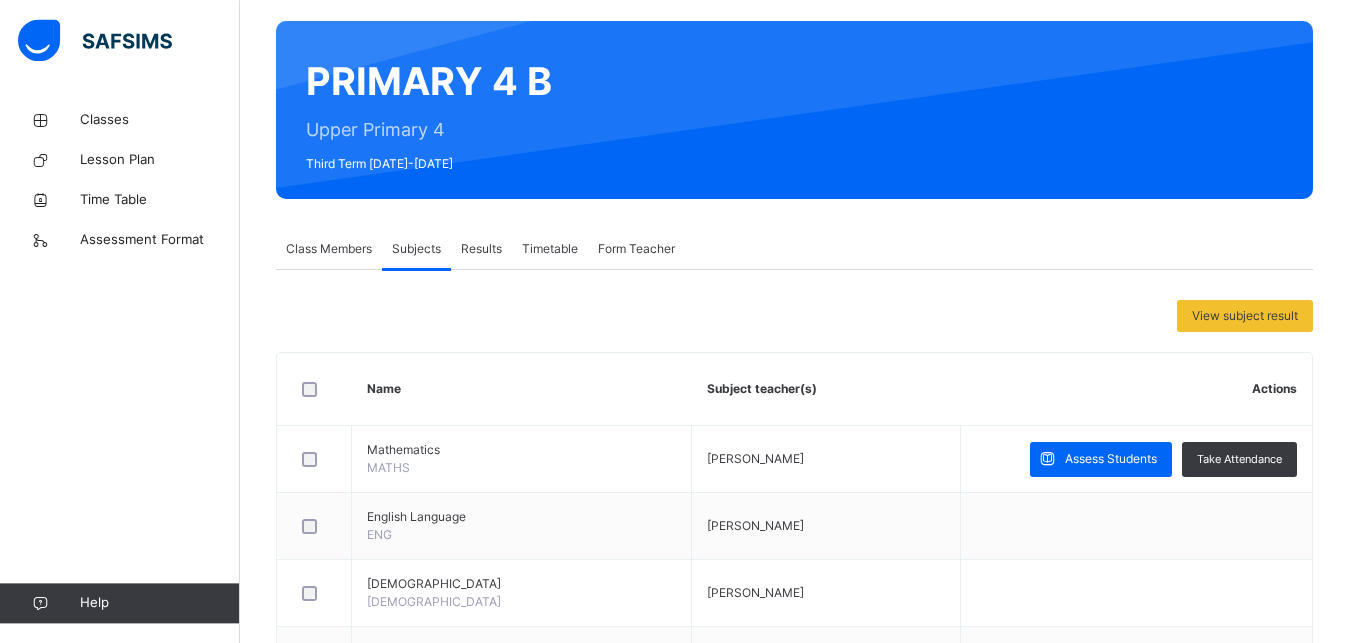 scroll, scrollTop: 153, scrollLeft: 0, axis: vertical 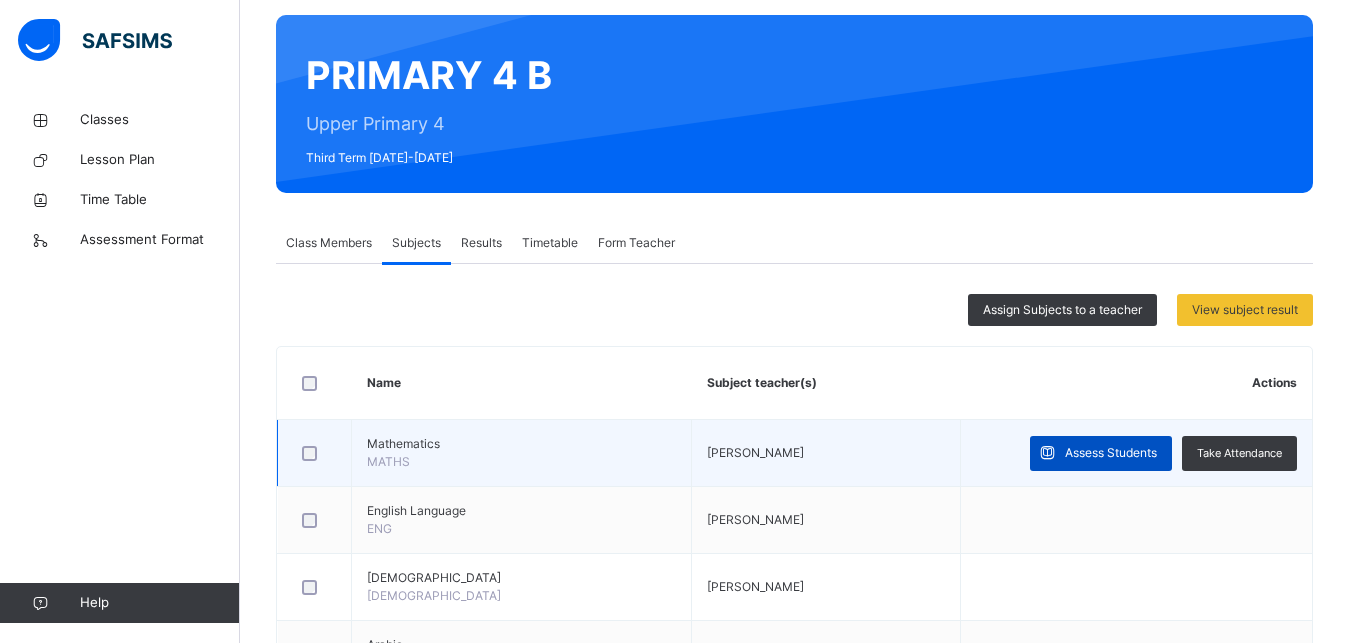 click on "Assess Students" at bounding box center [1111, 453] 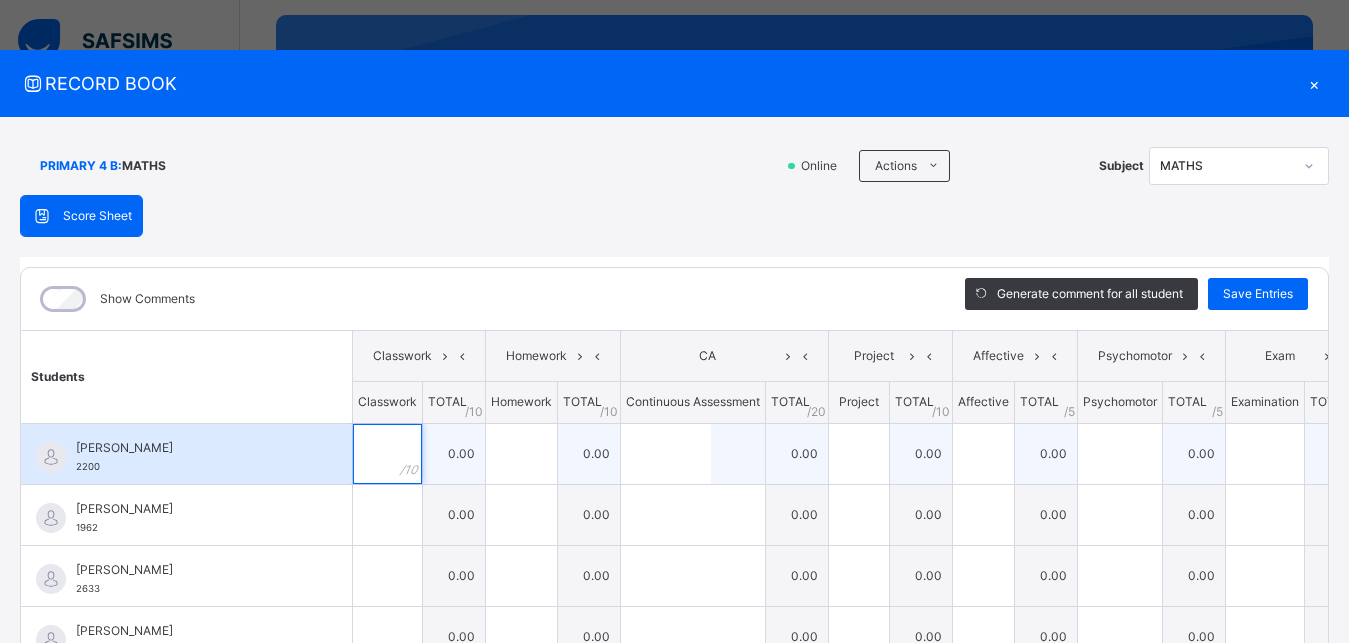 click at bounding box center (387, 454) 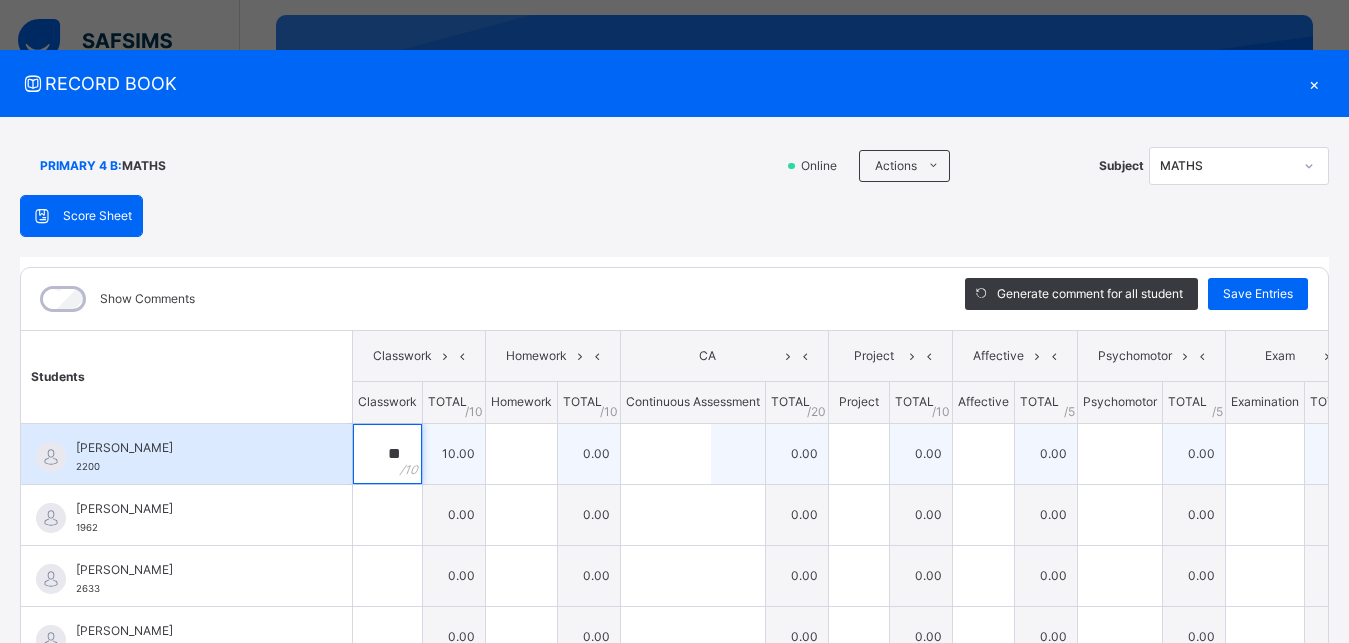 type on "**" 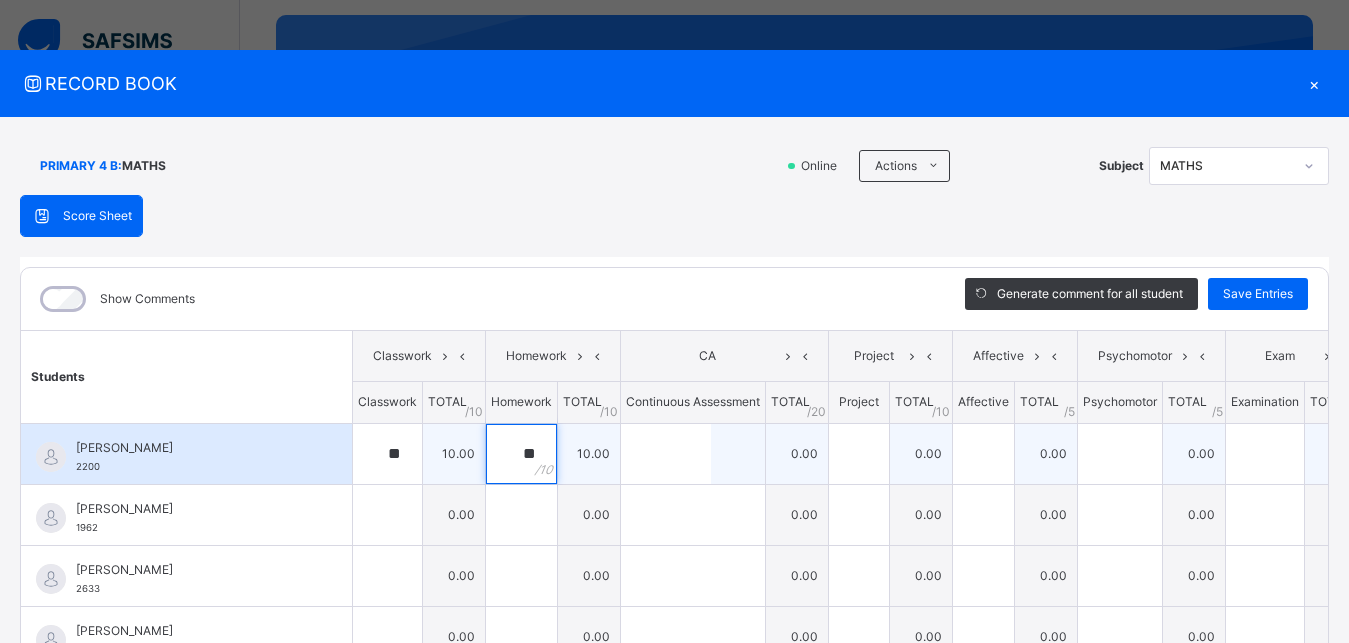 type on "**" 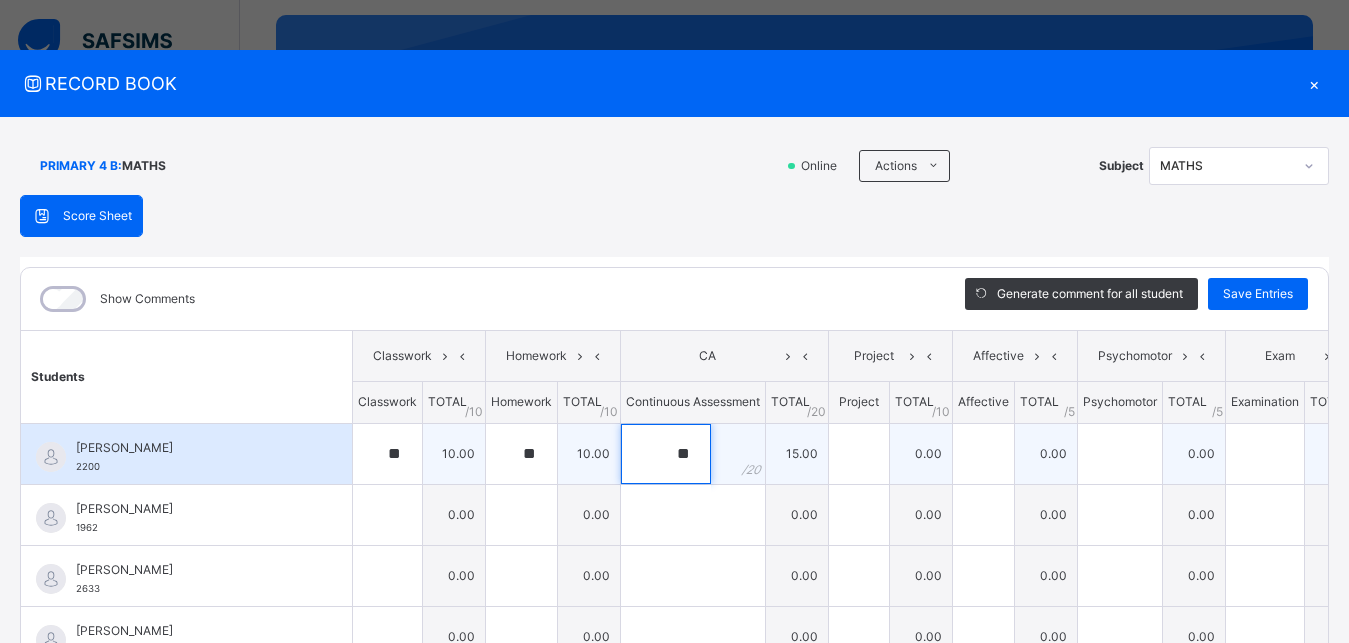 type on "**" 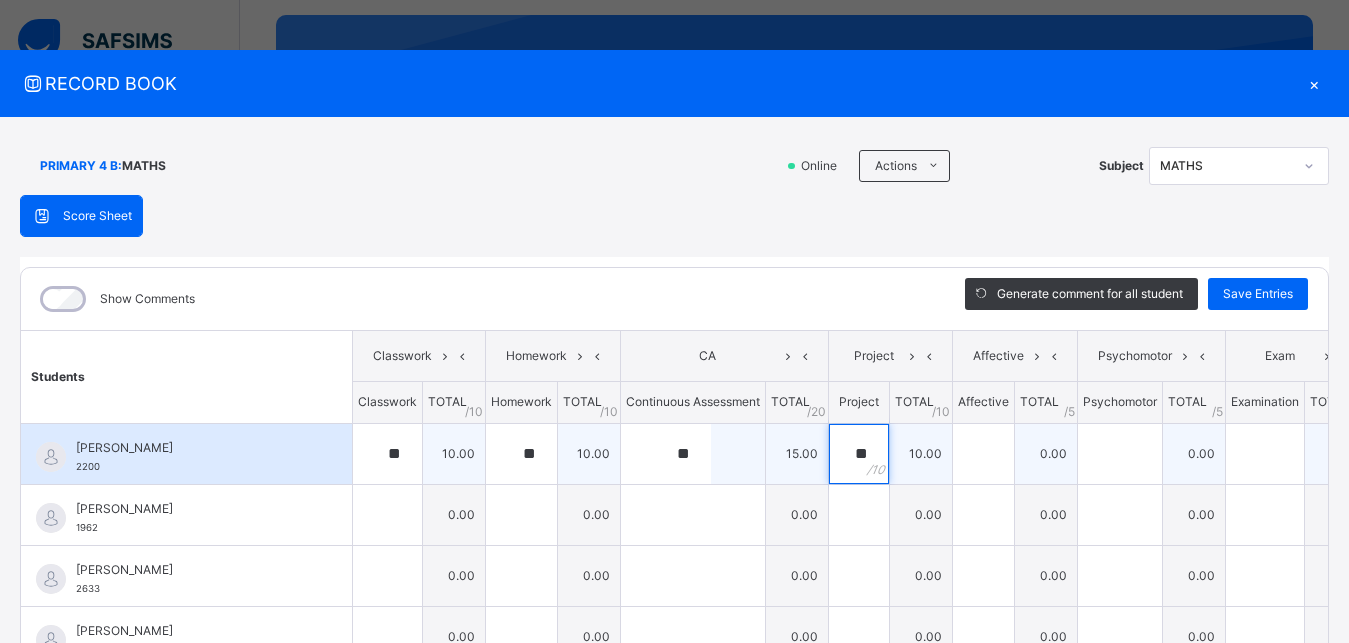 type on "**" 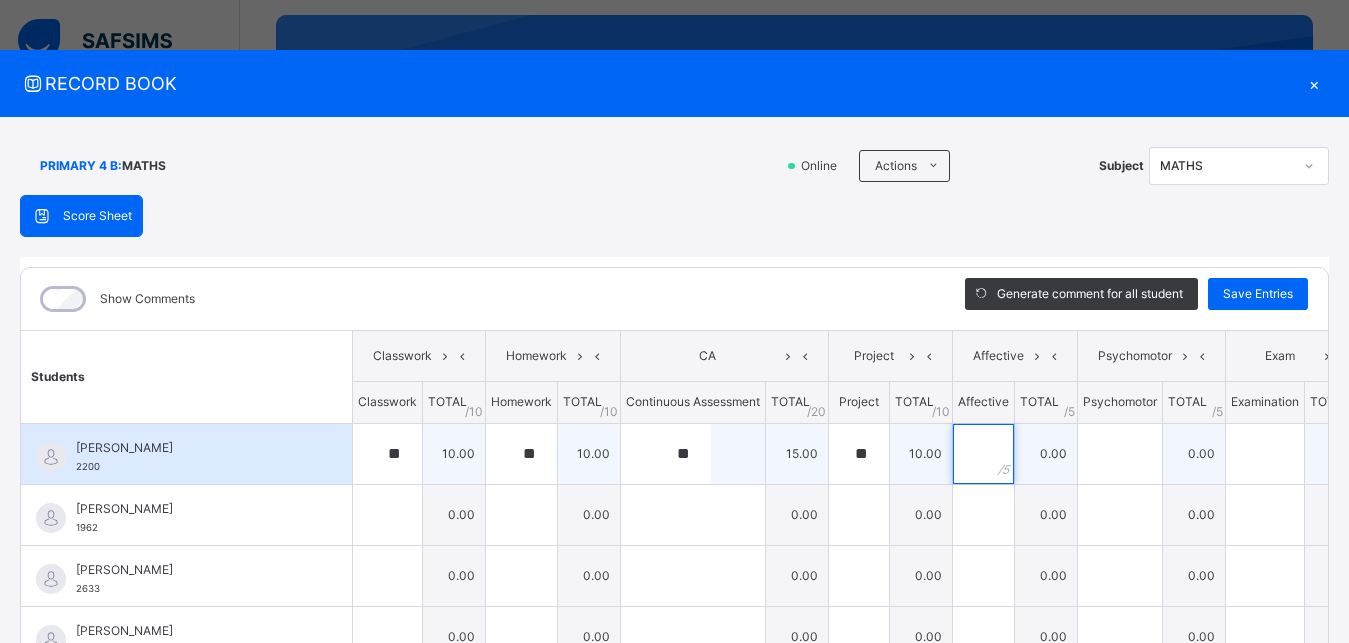 type on "*" 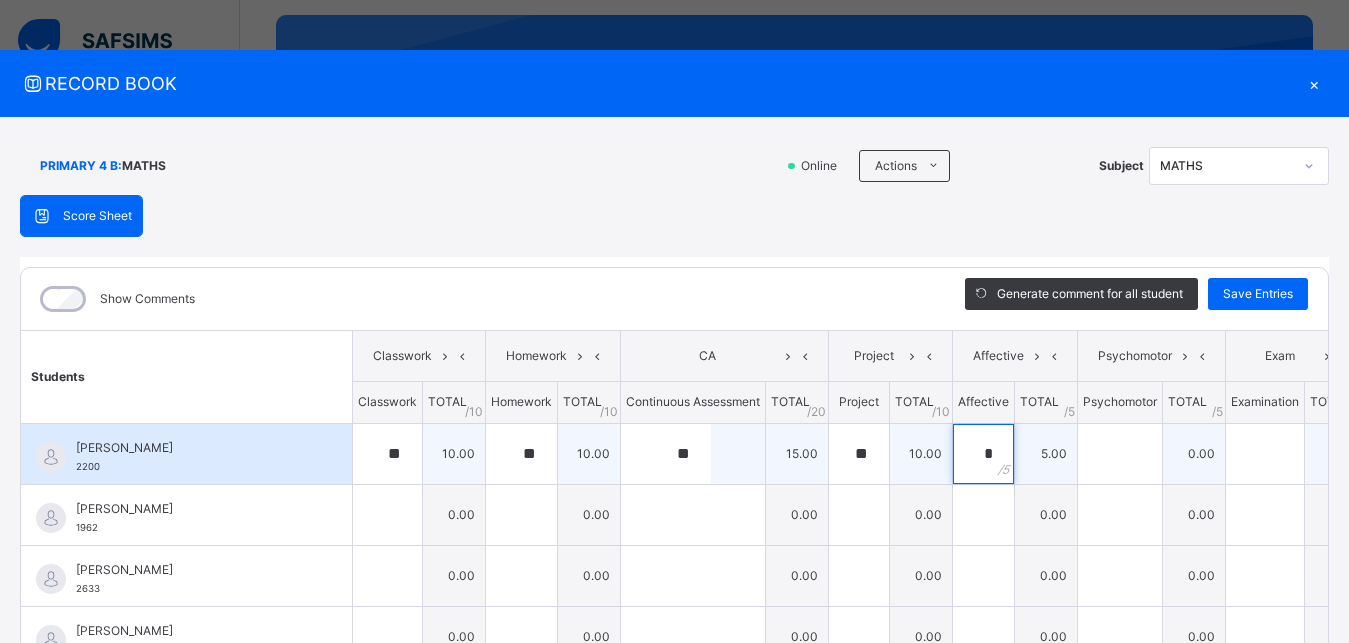 type on "*" 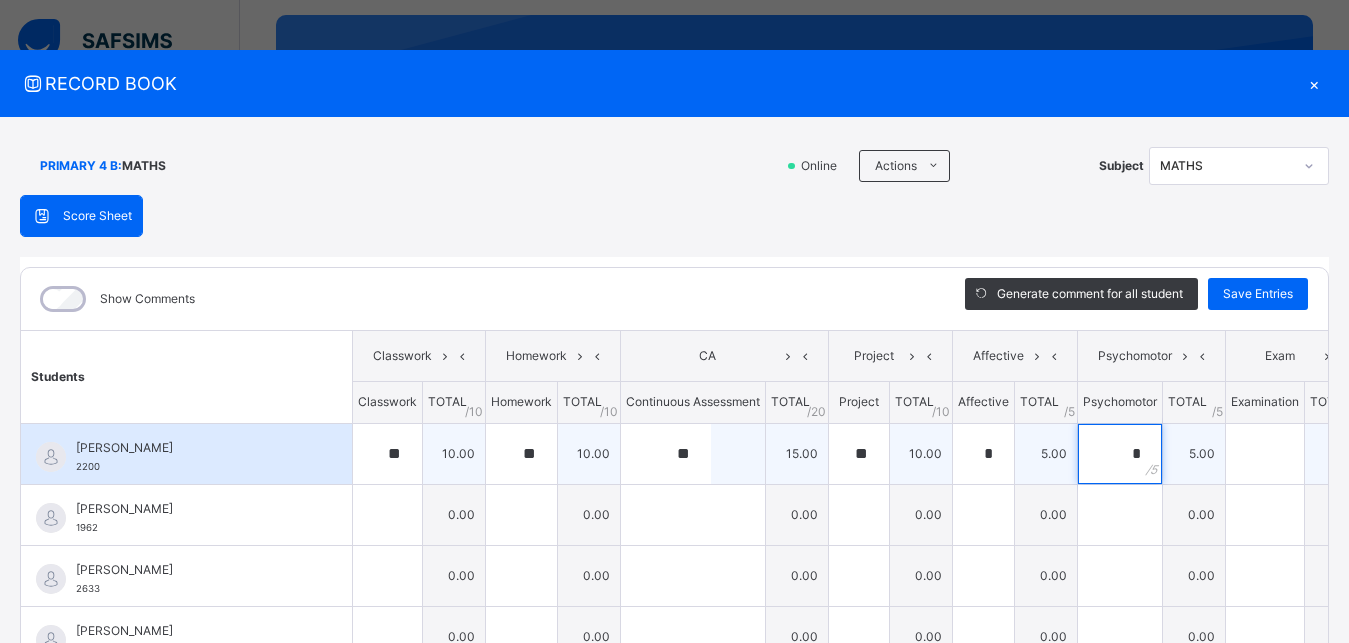 type on "*" 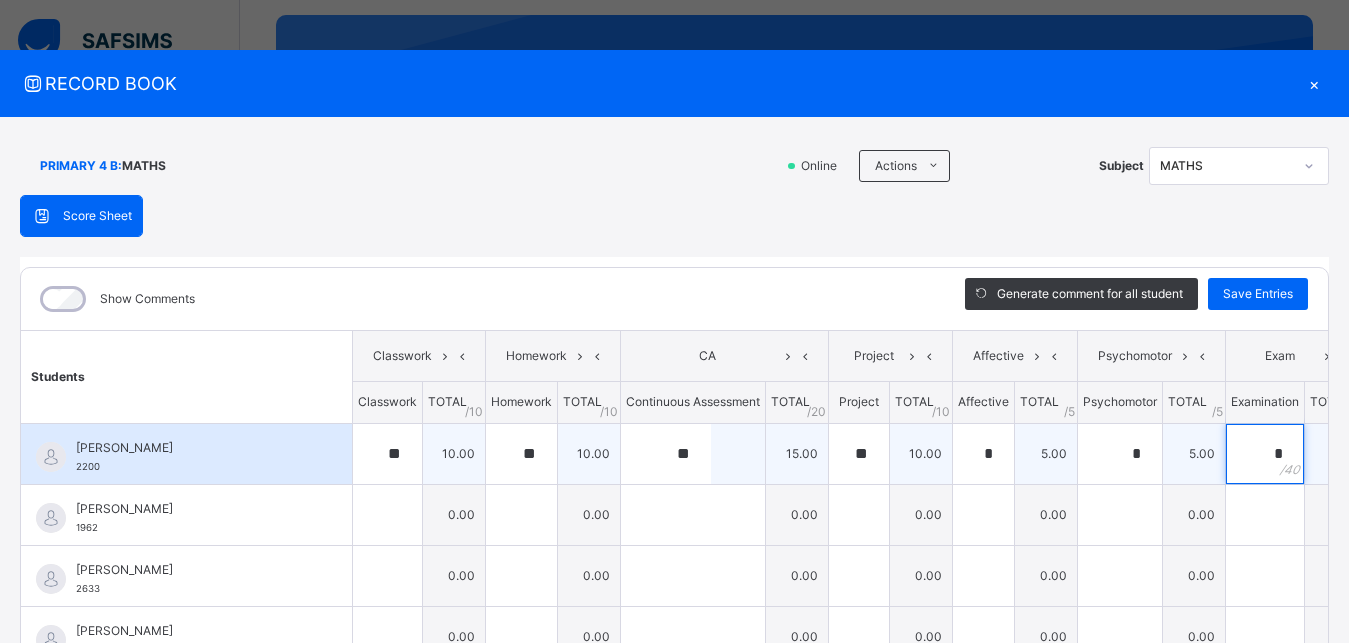 type on "**" 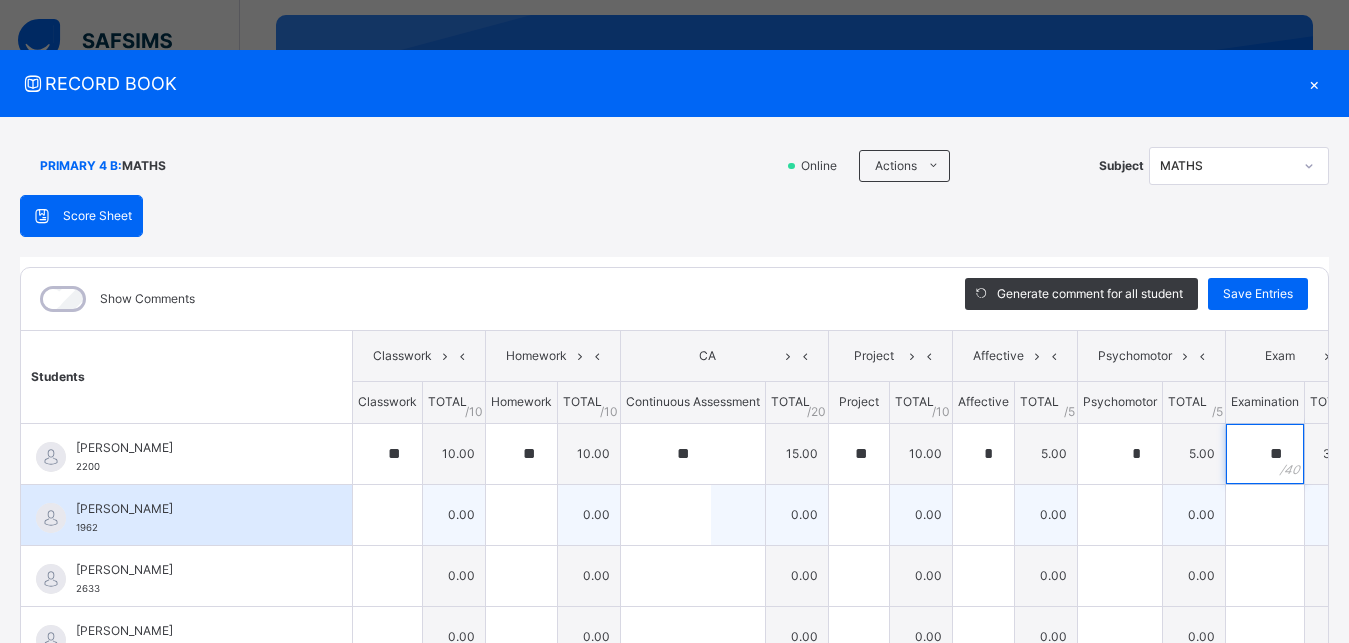 type on "**" 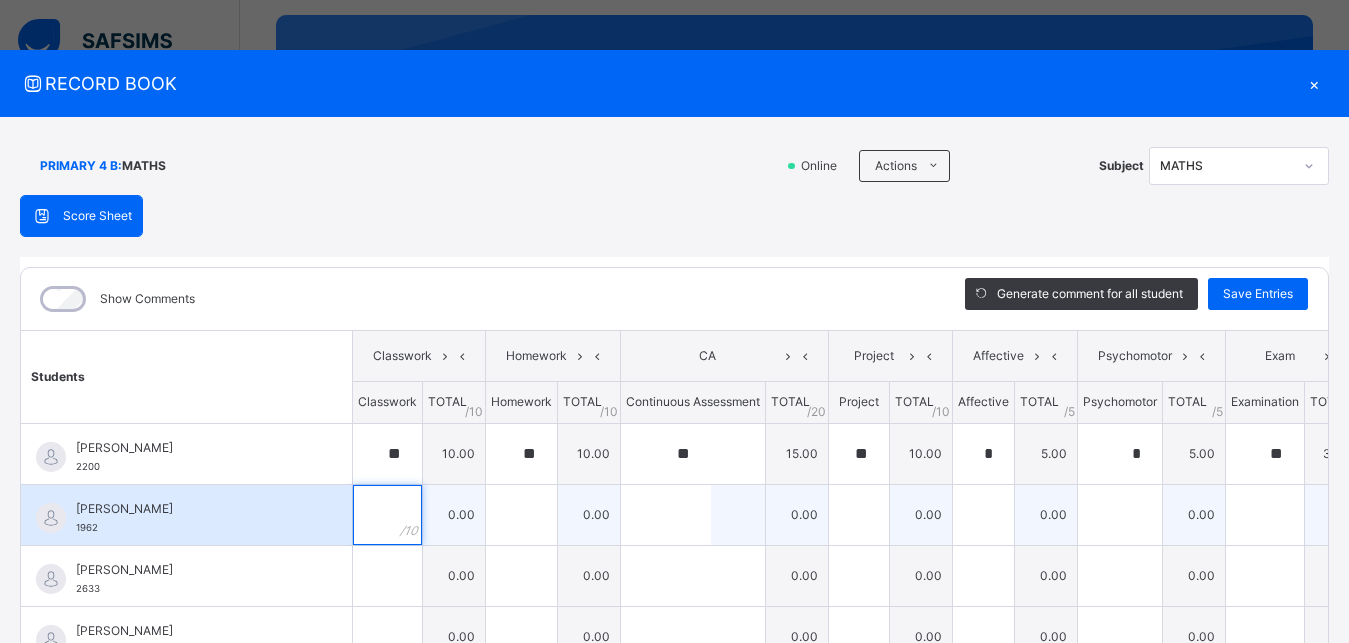 click at bounding box center [387, 515] 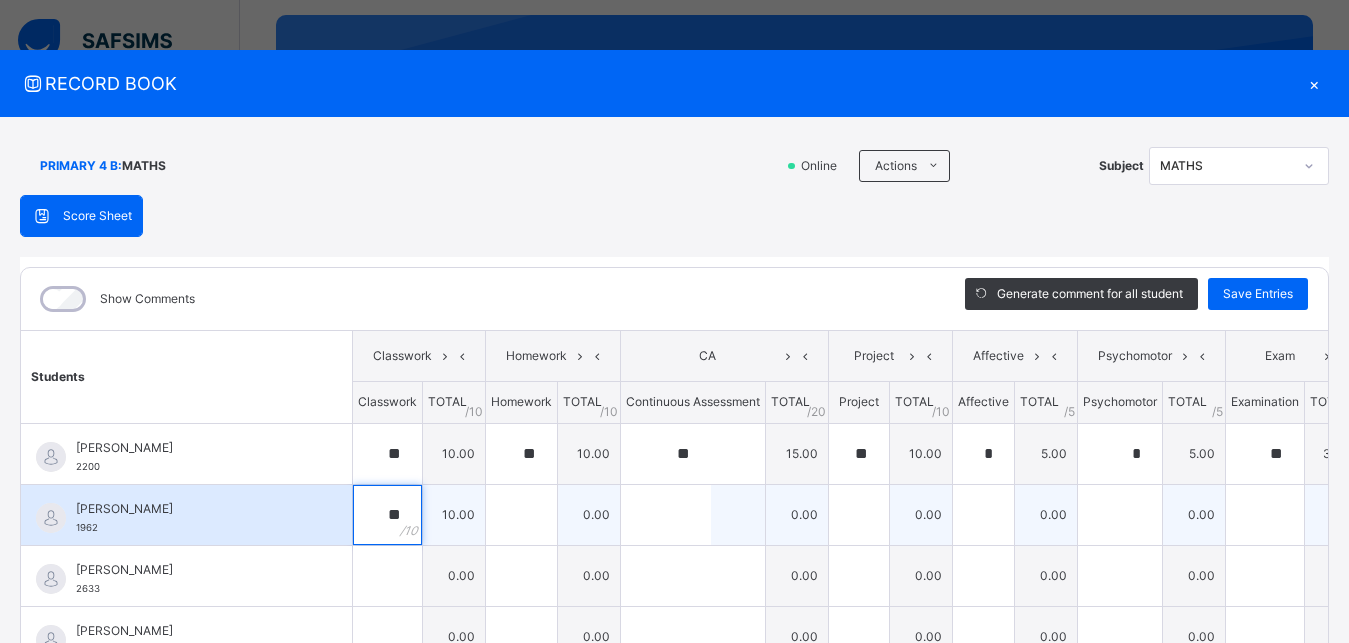 type on "**" 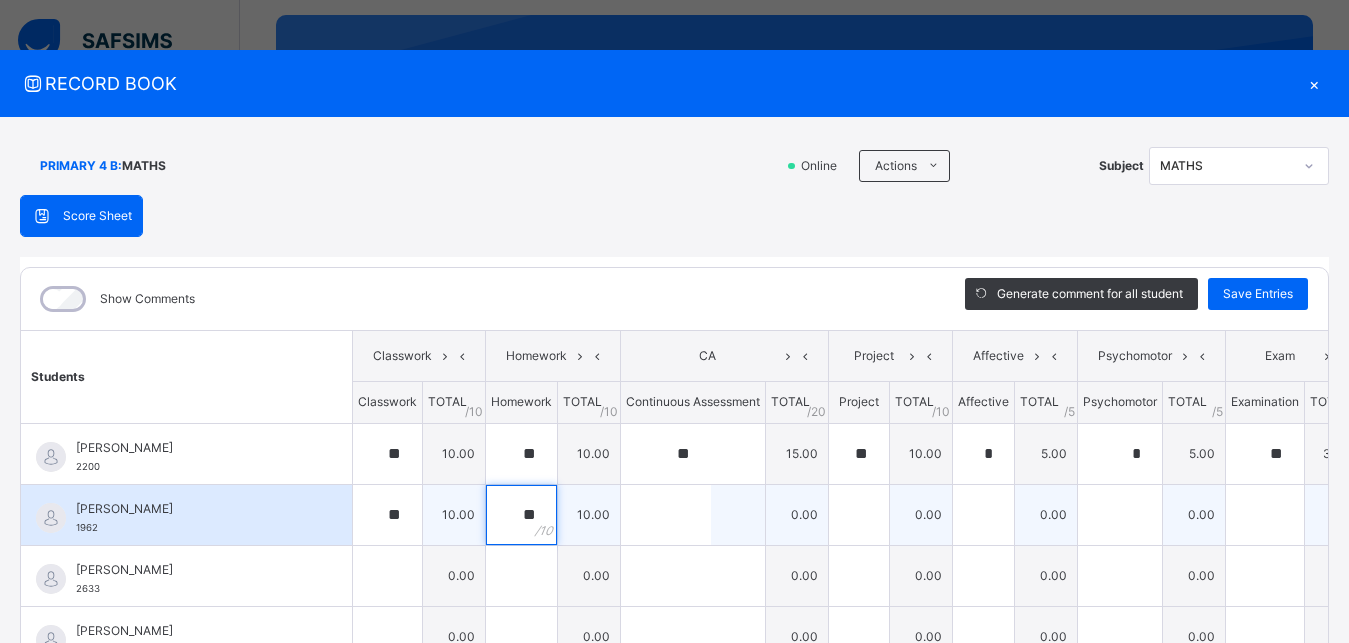 type on "**" 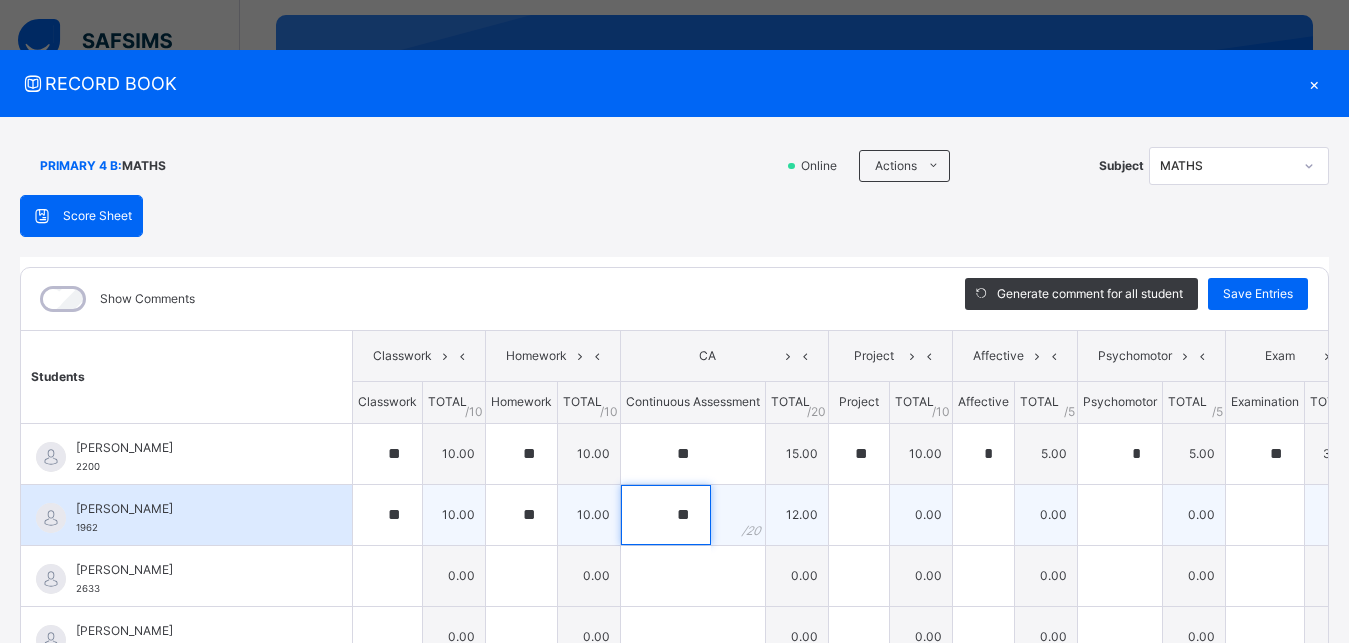 type on "**" 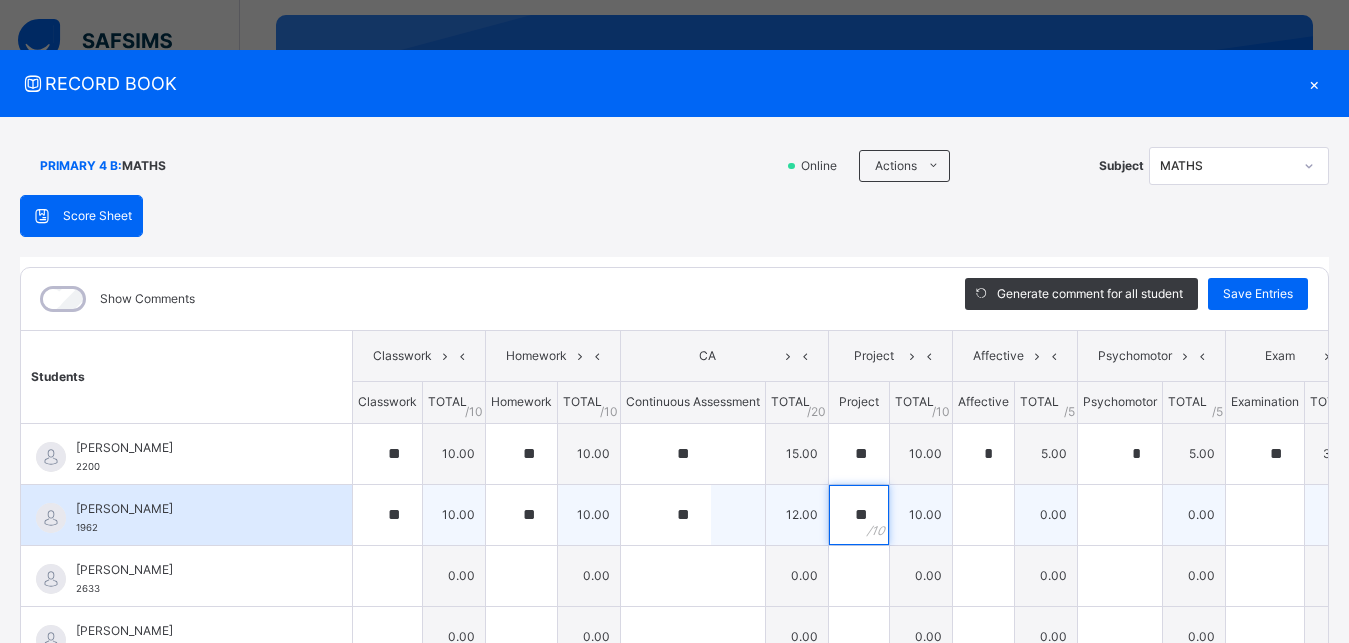 type on "**" 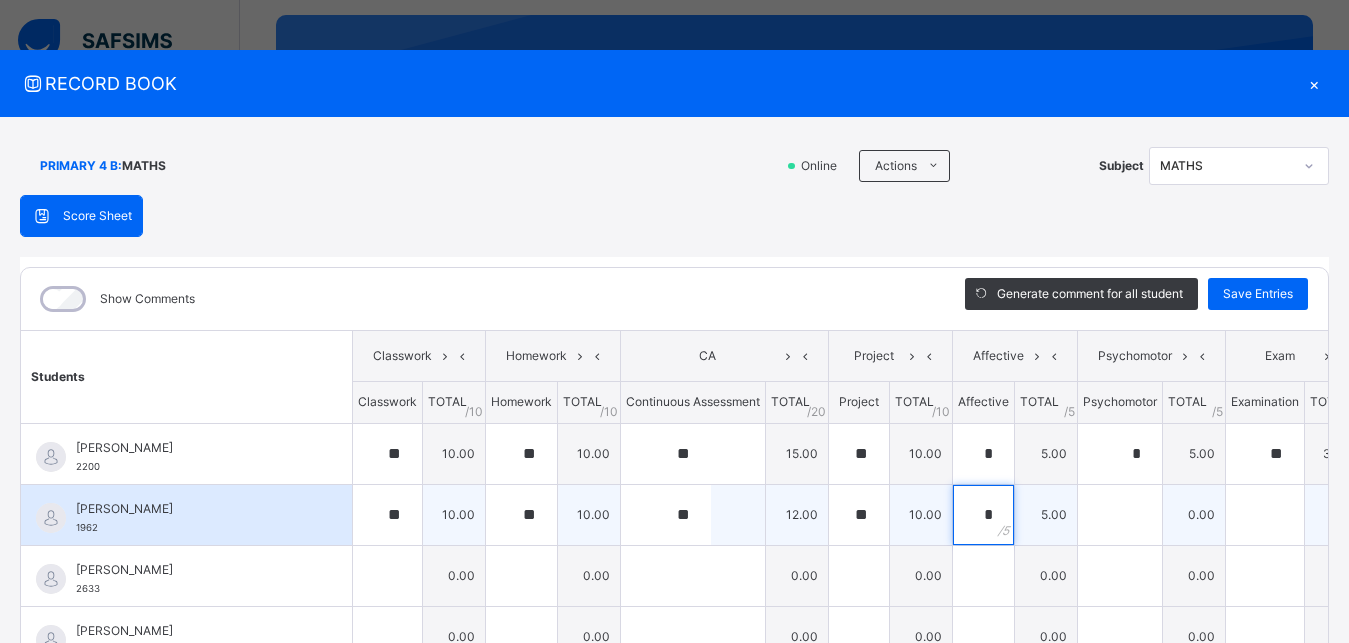 type on "*" 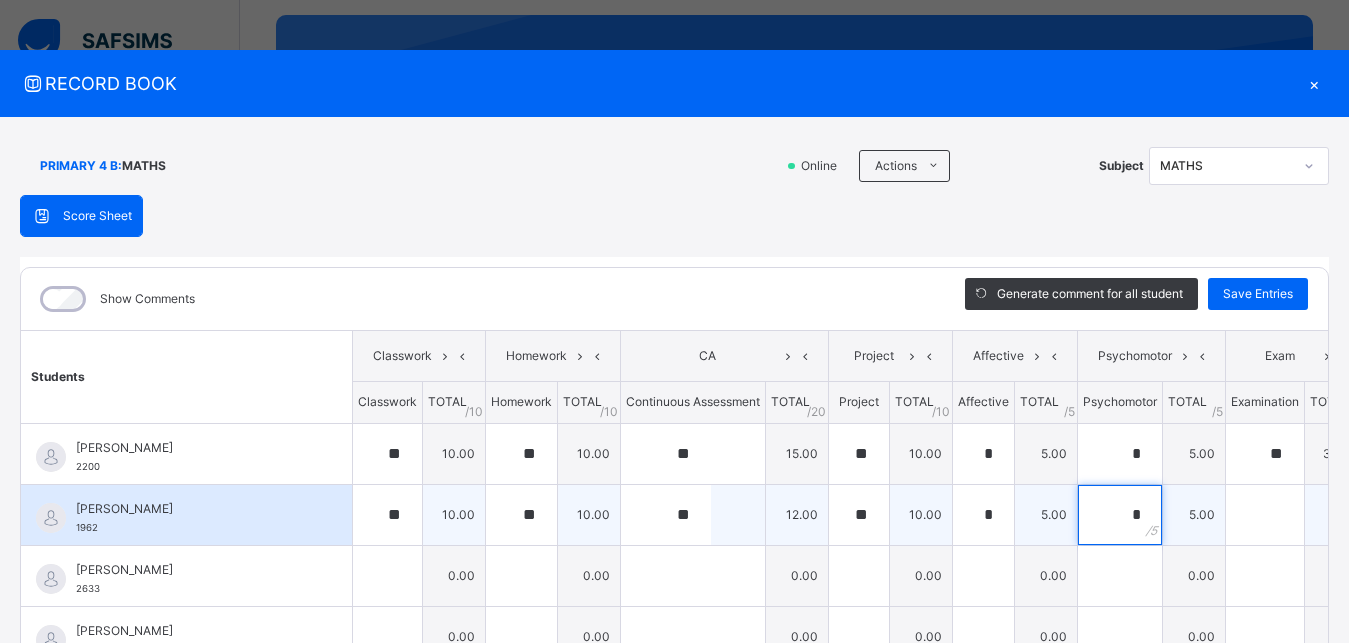 type on "*" 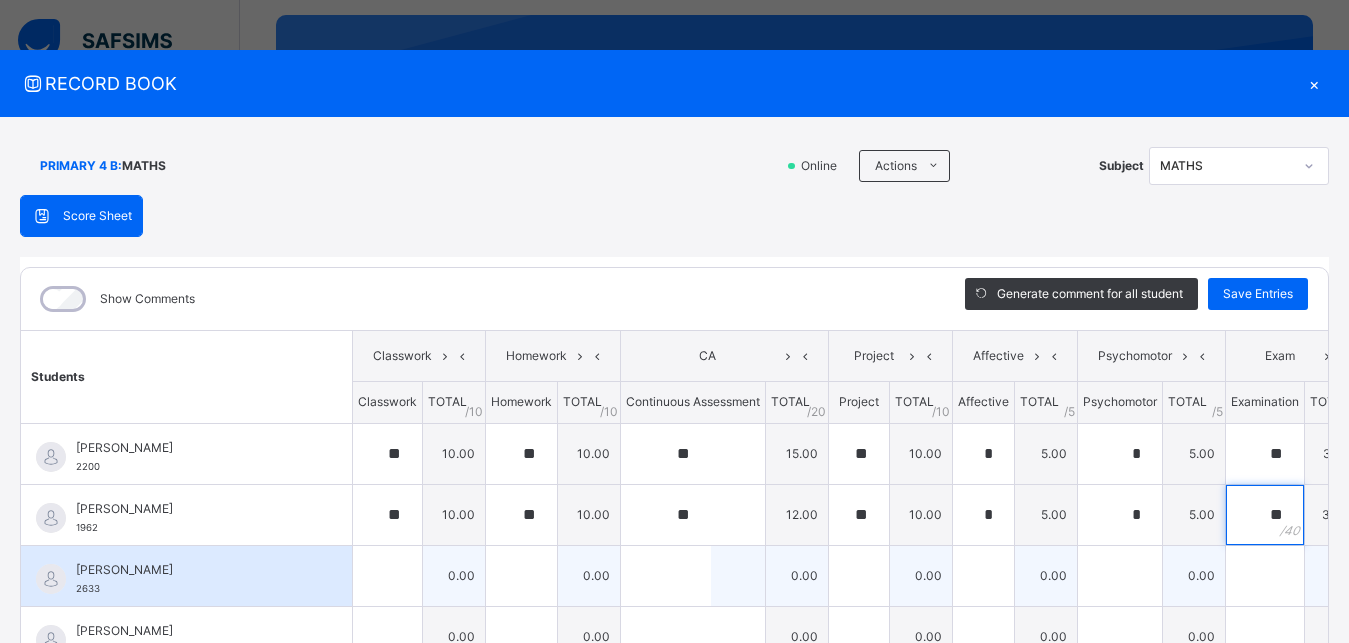 type on "**" 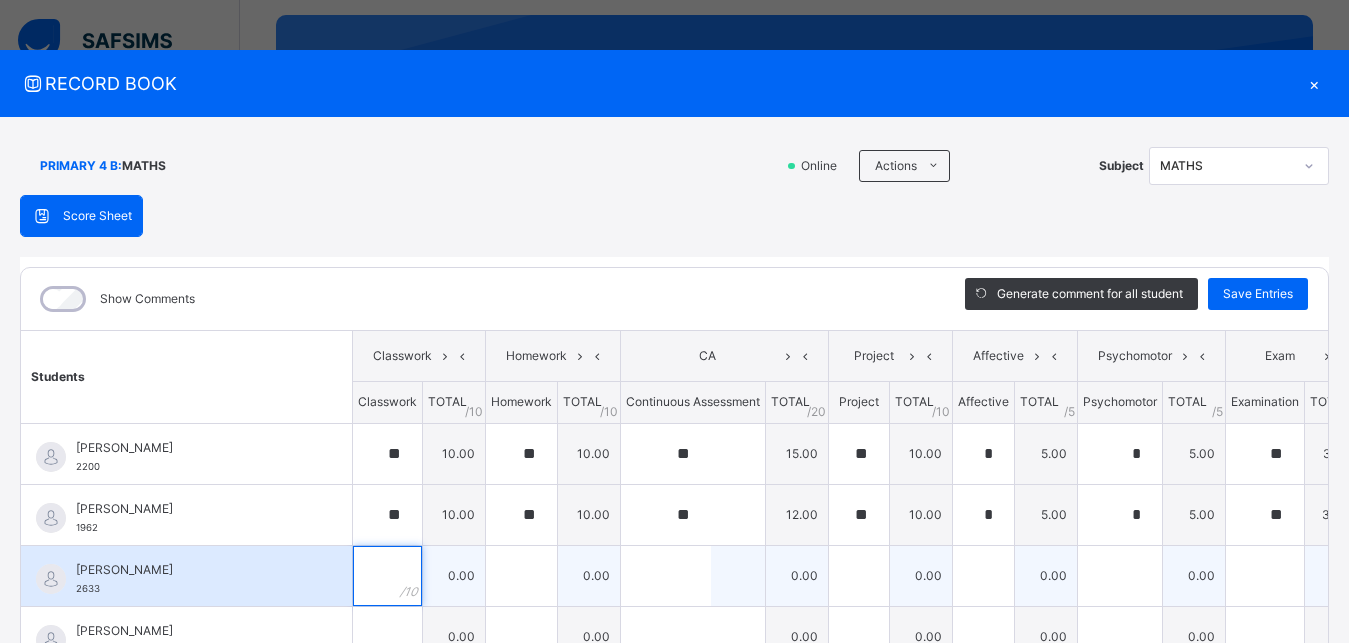 click at bounding box center (387, 576) 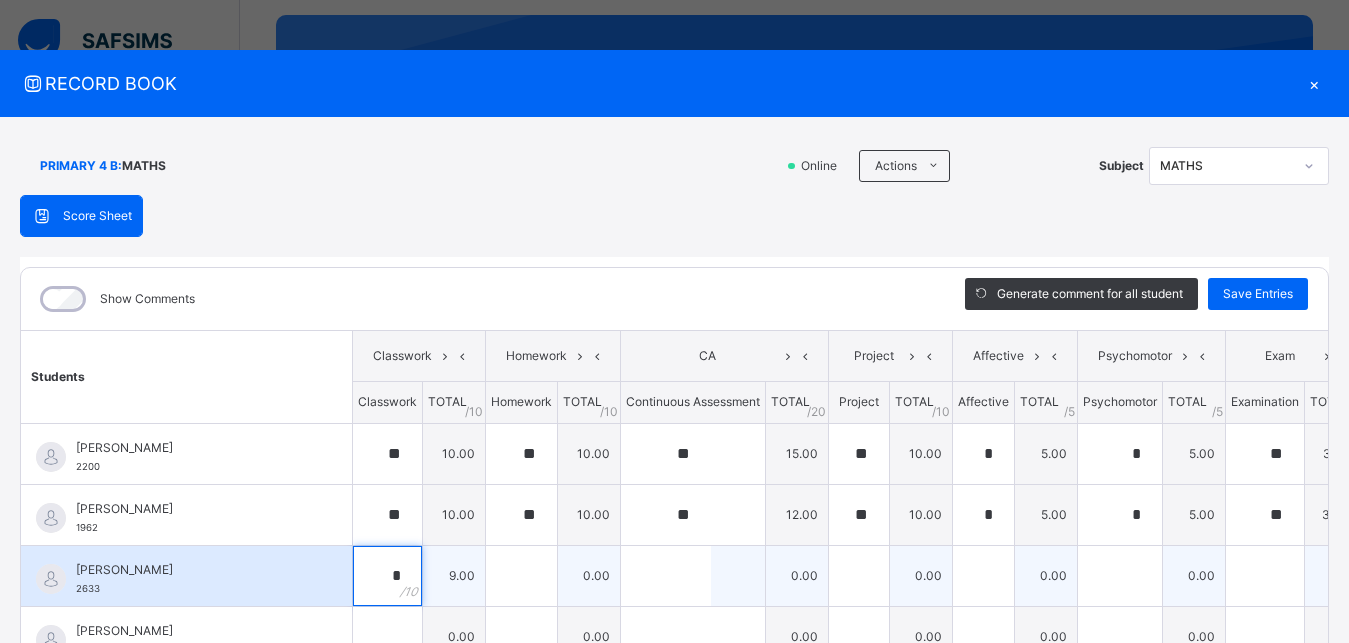 type on "*" 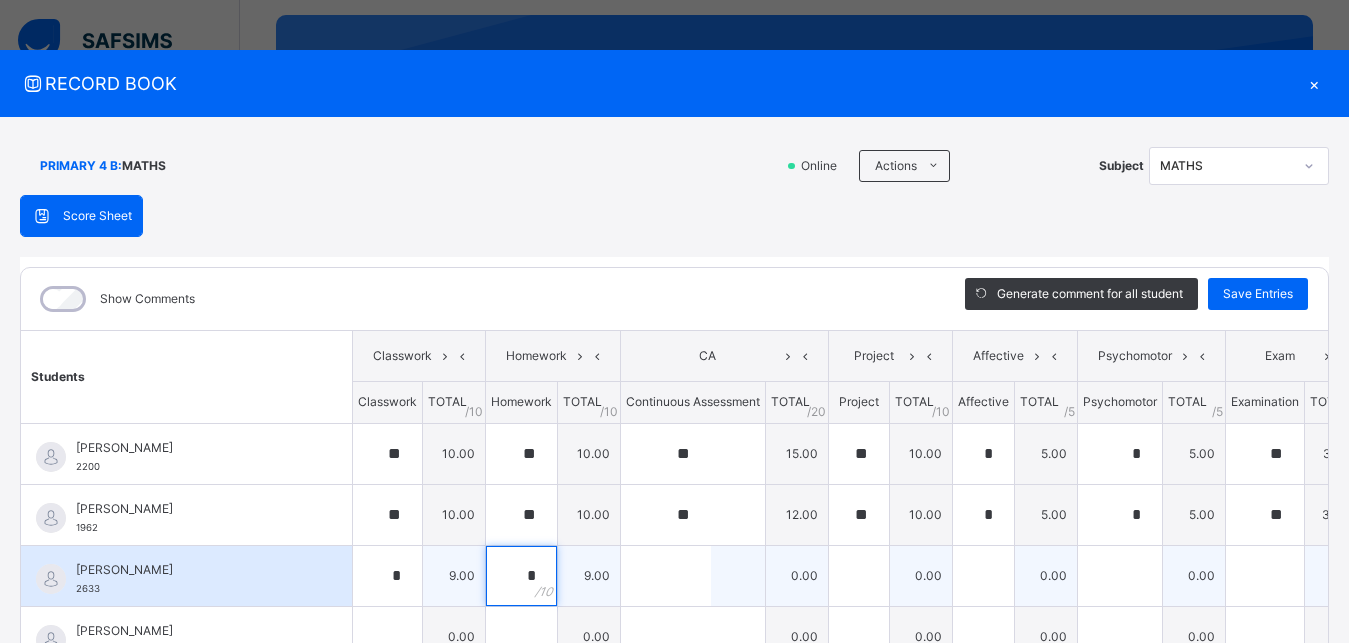 type on "*" 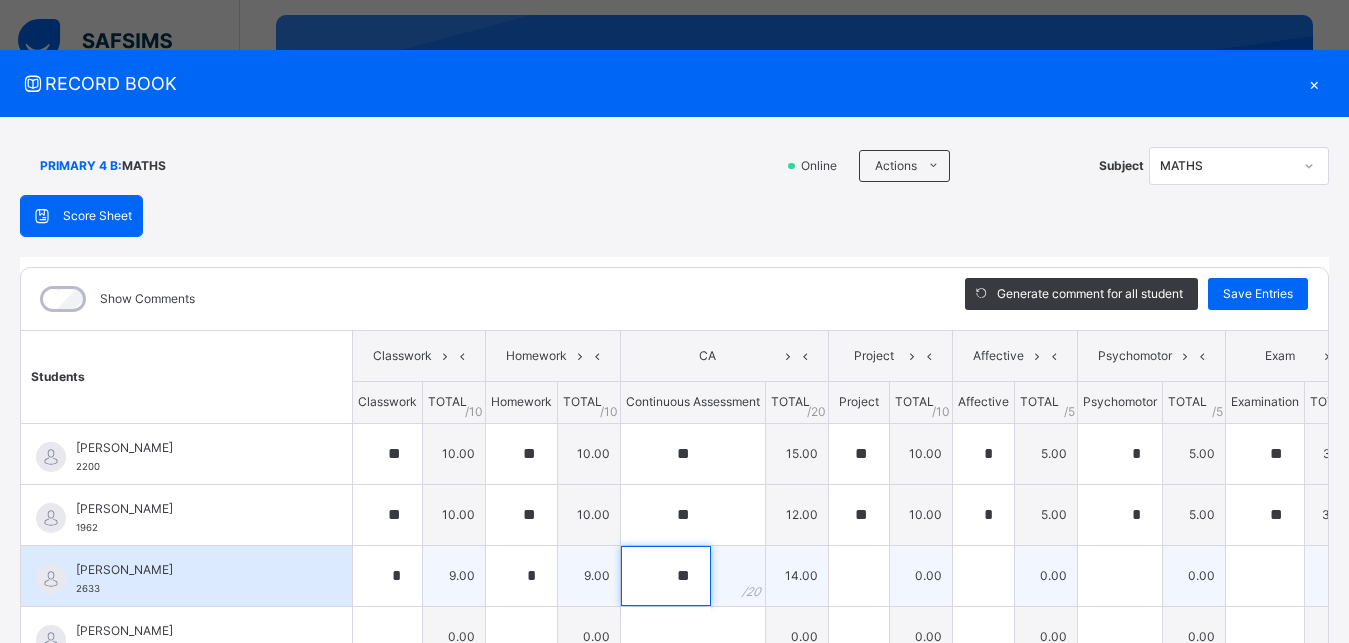 type on "**" 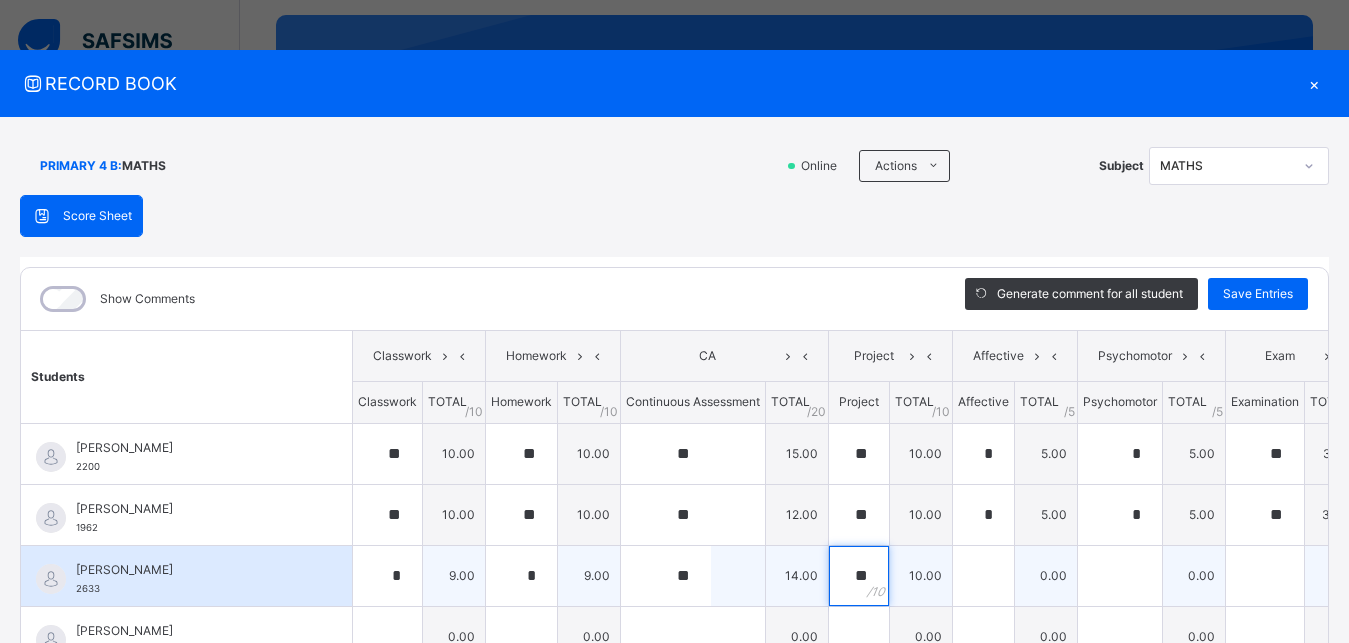 type on "**" 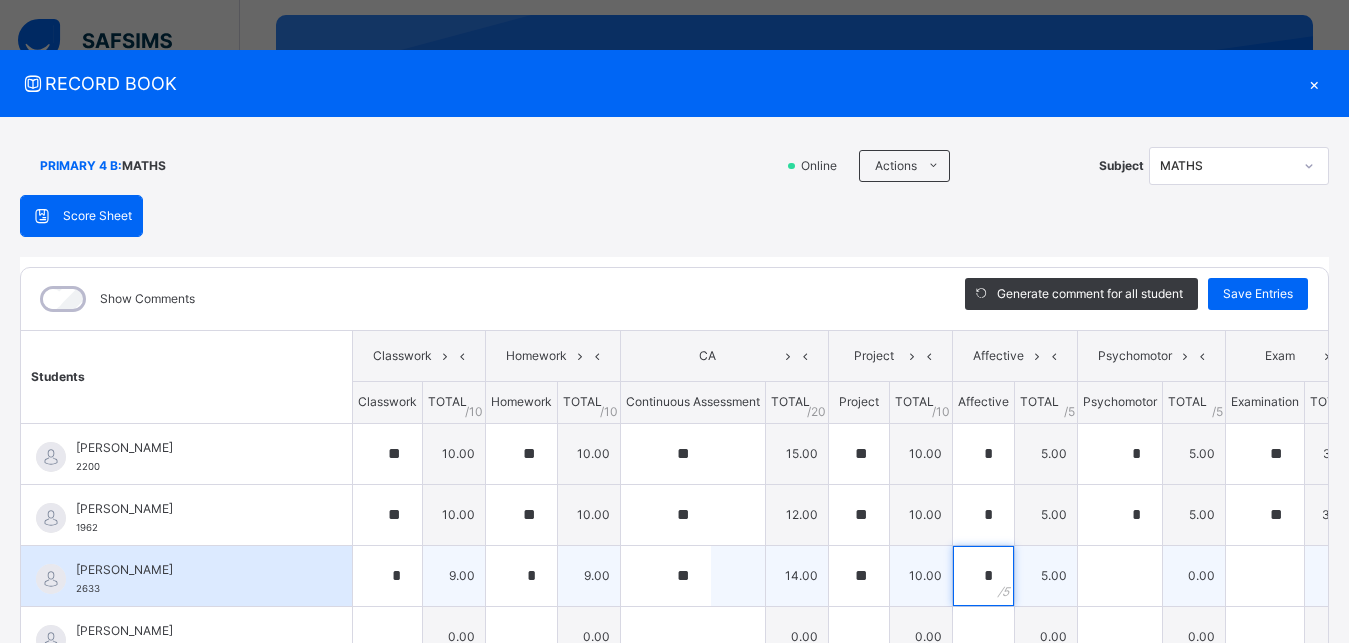 type on "*" 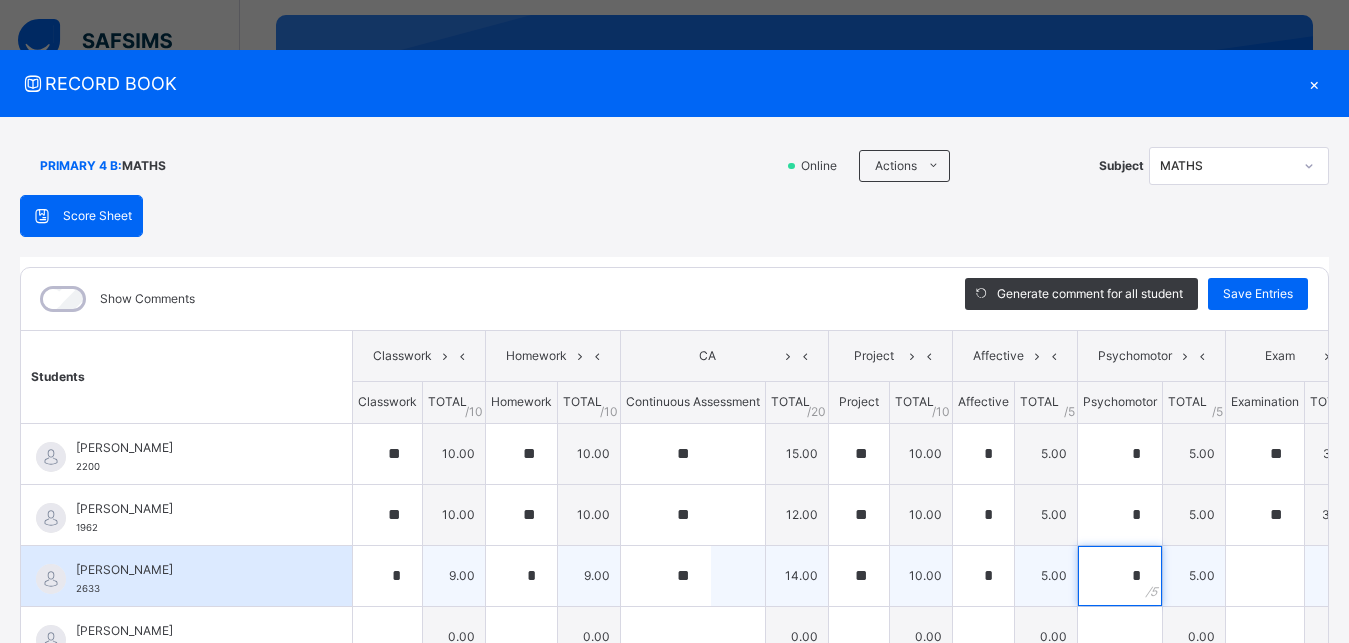 type on "*" 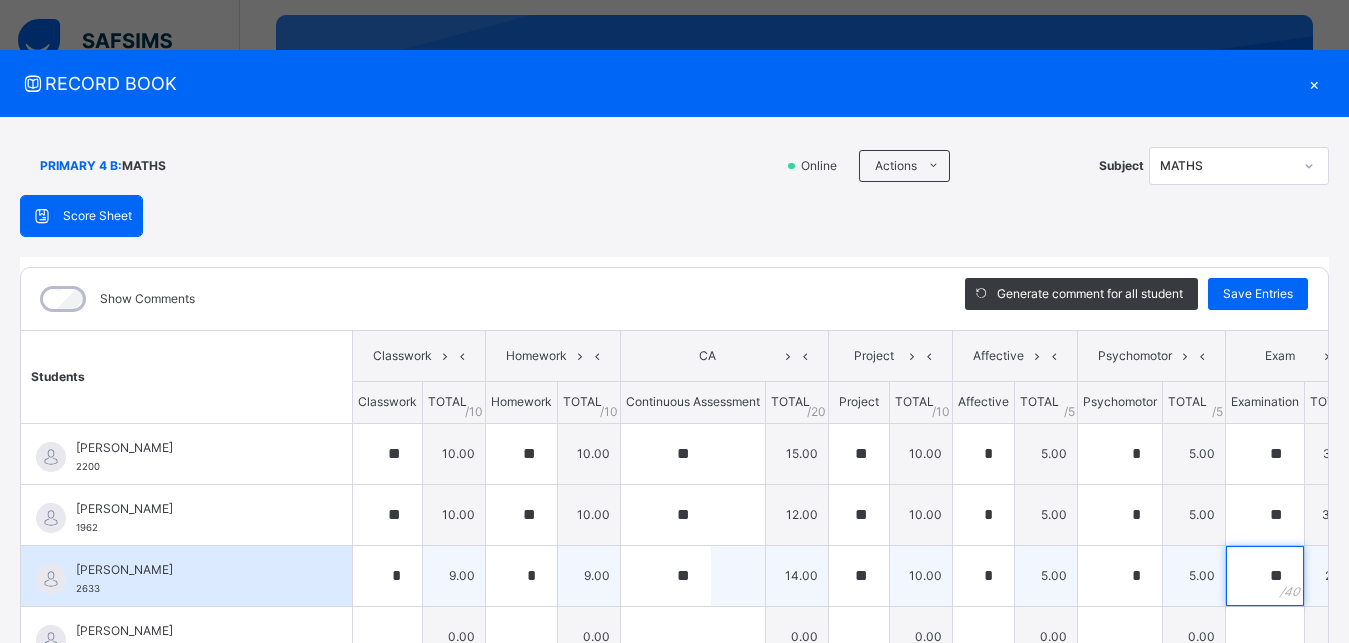 type on "**" 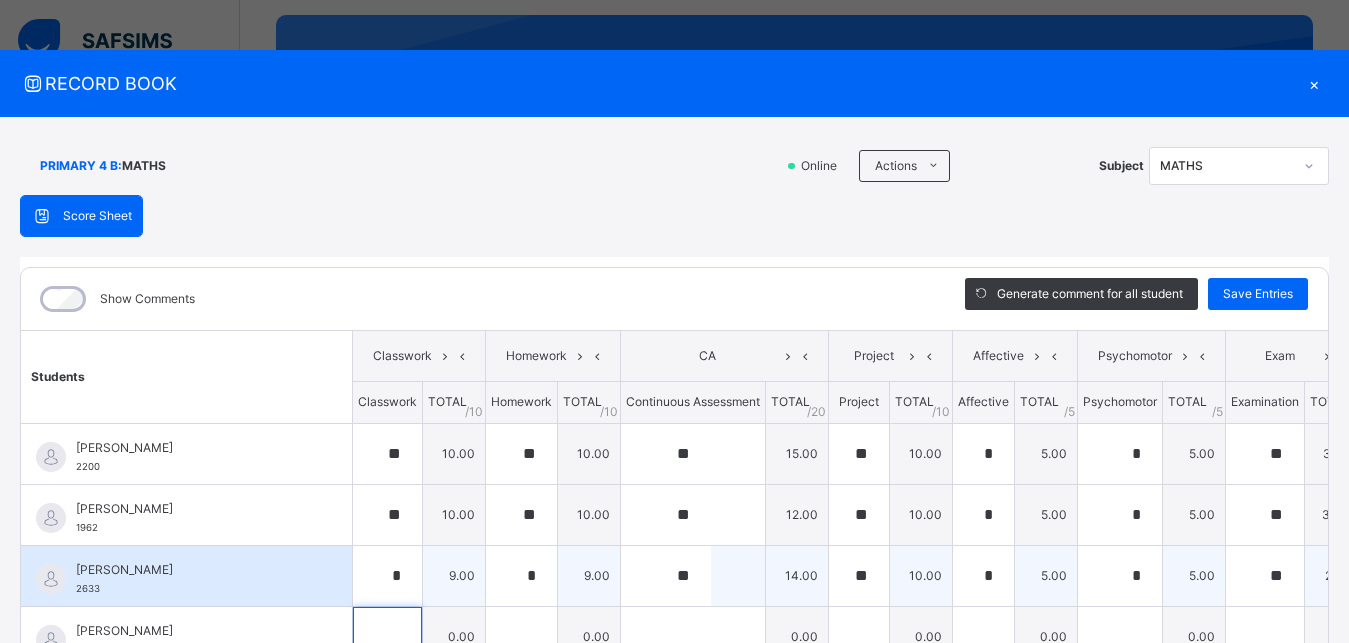 scroll, scrollTop: 285, scrollLeft: 0, axis: vertical 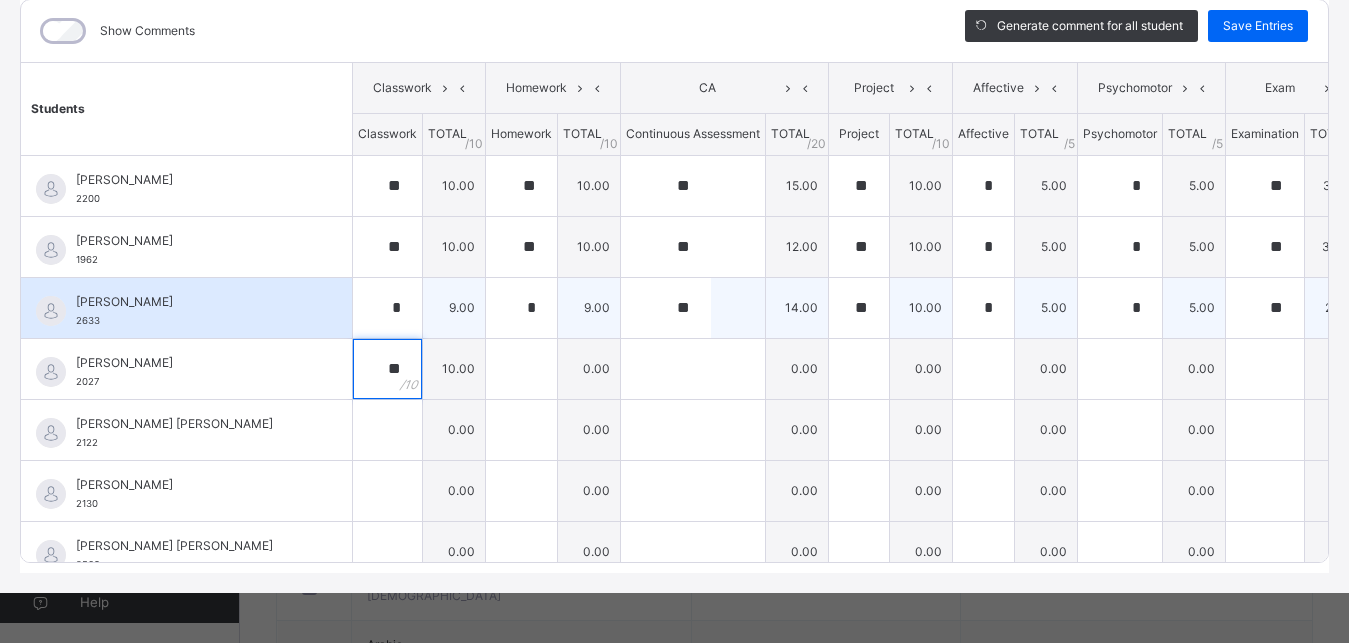 type on "**" 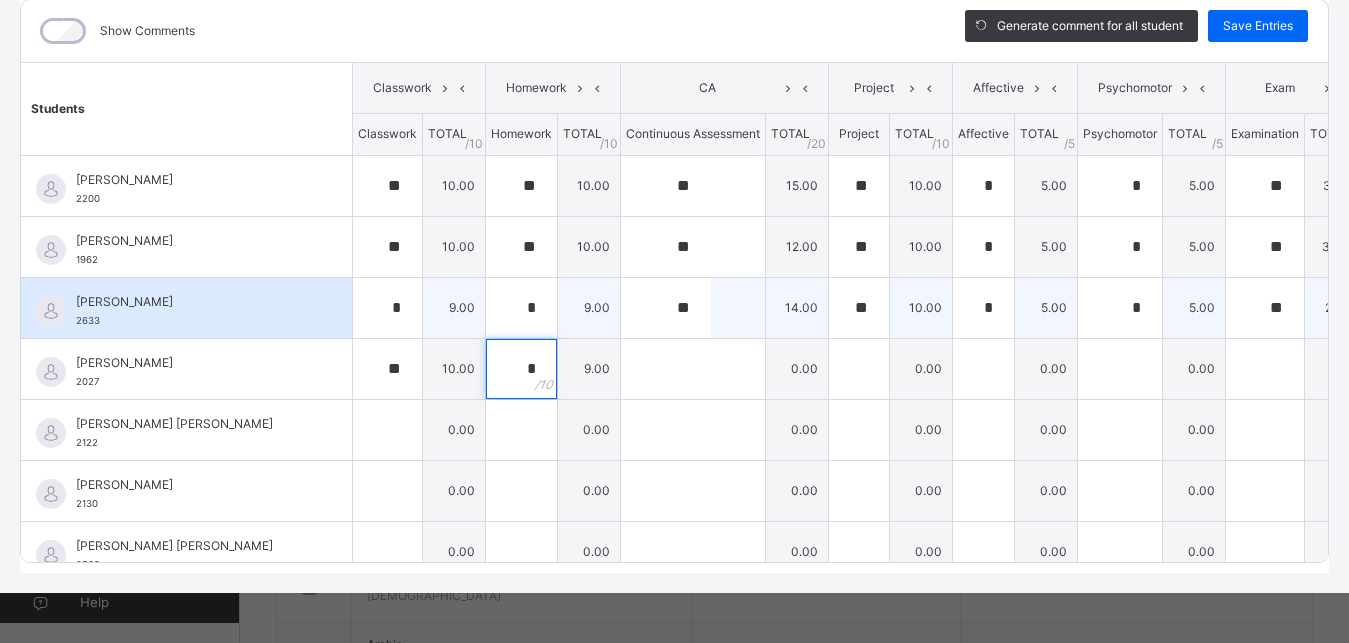 type on "*" 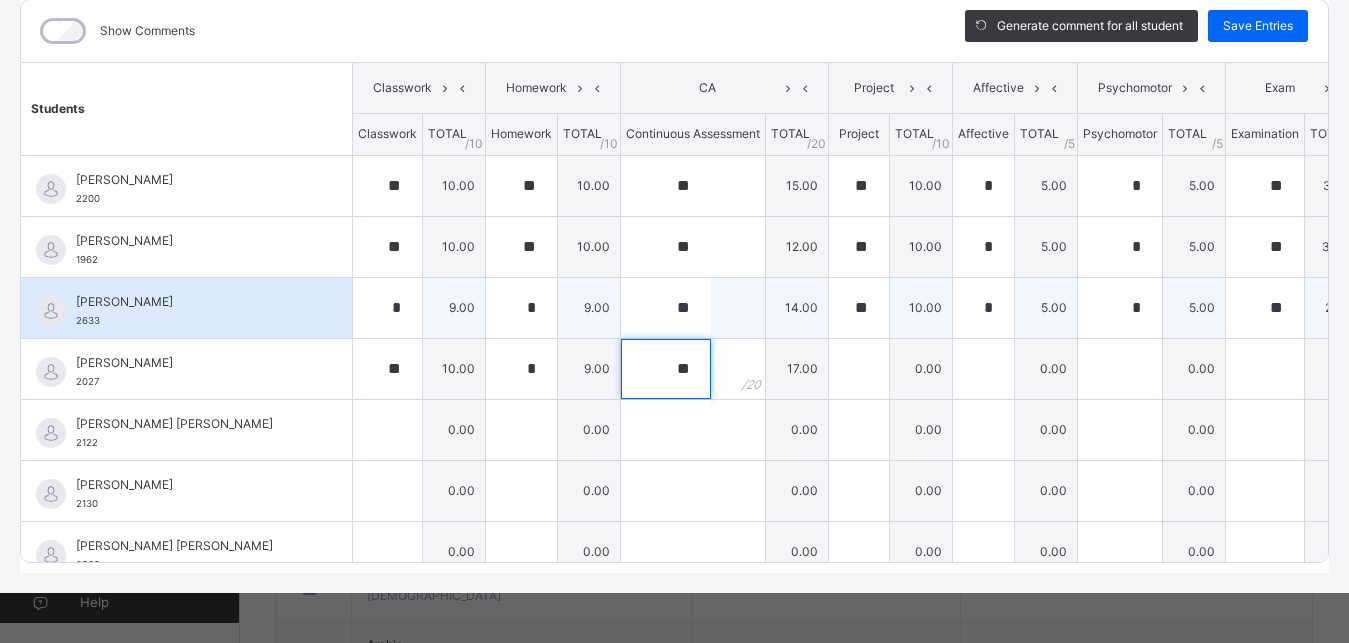 type on "**" 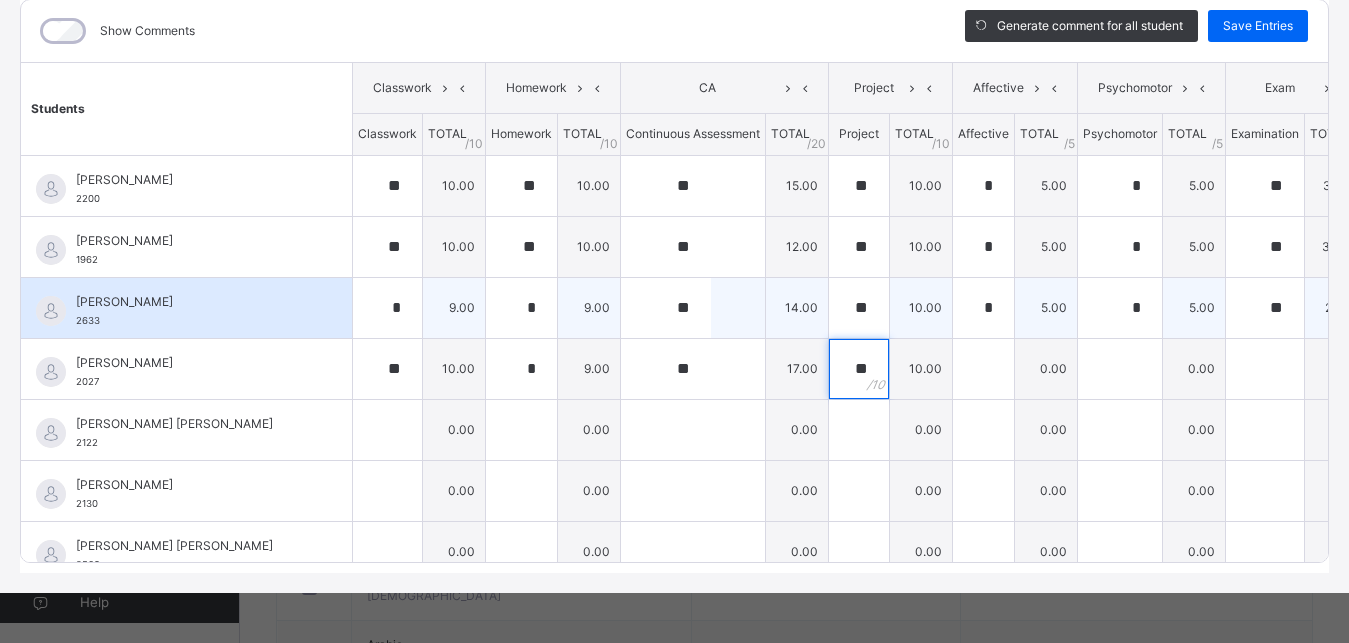 type on "**" 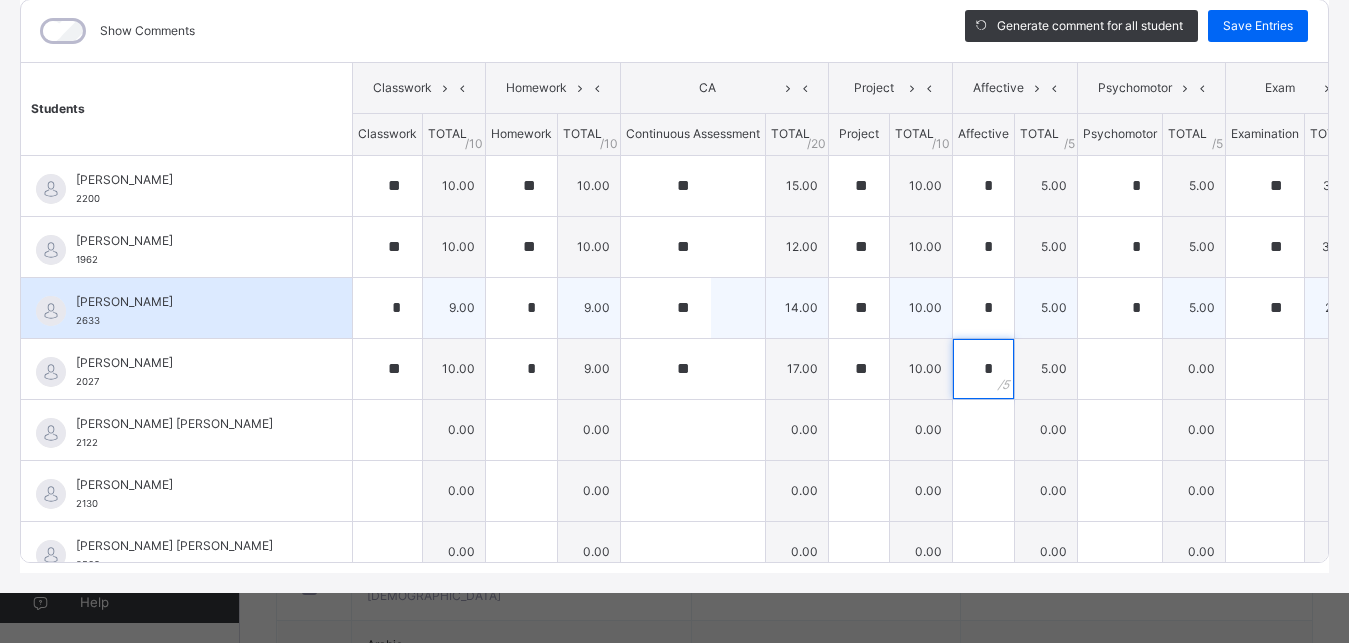 type on "*" 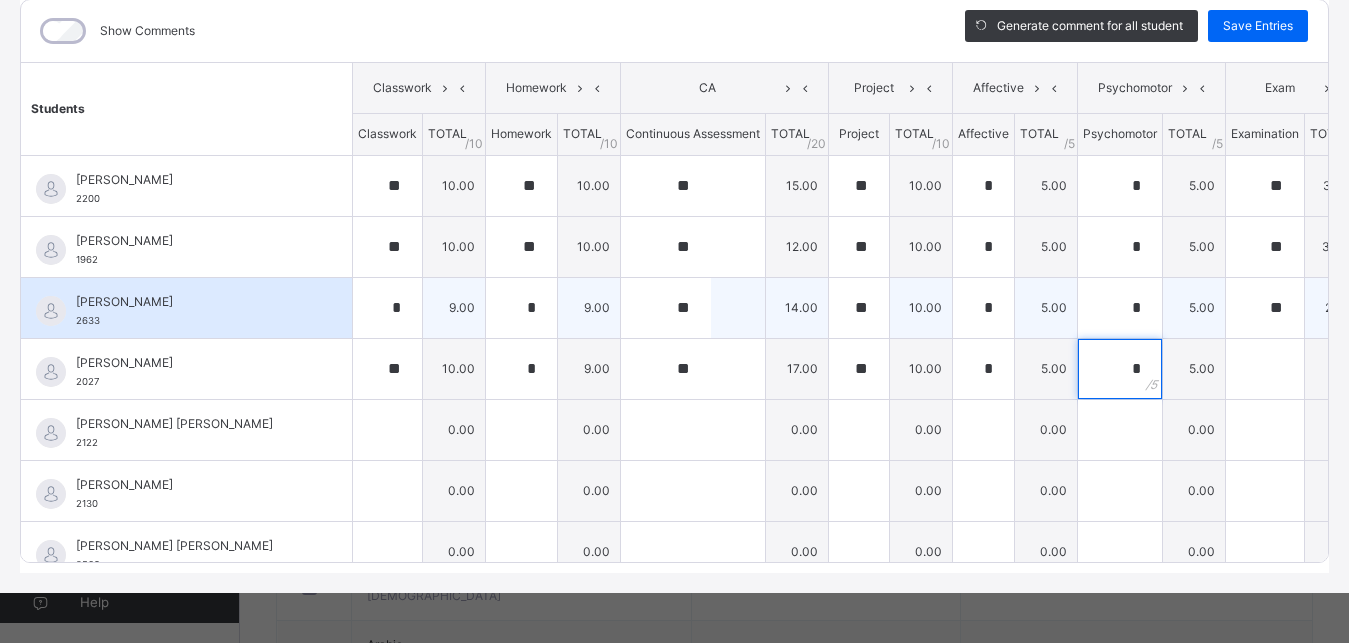 type on "*" 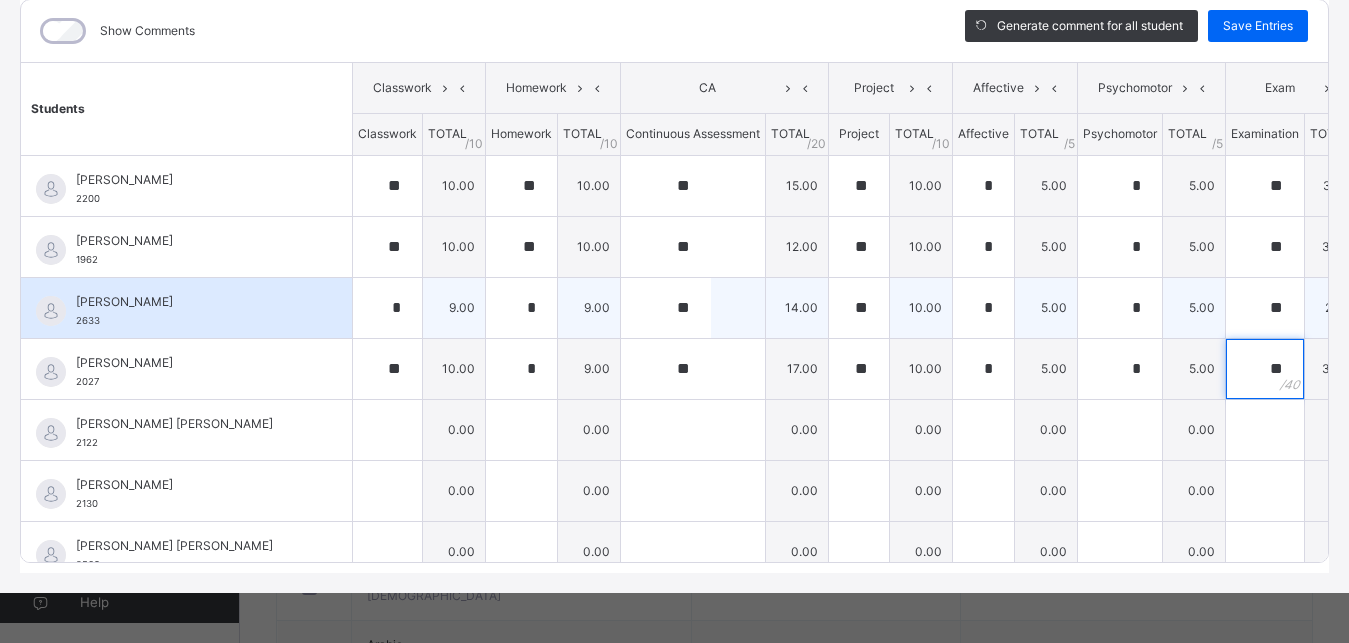 type on "**" 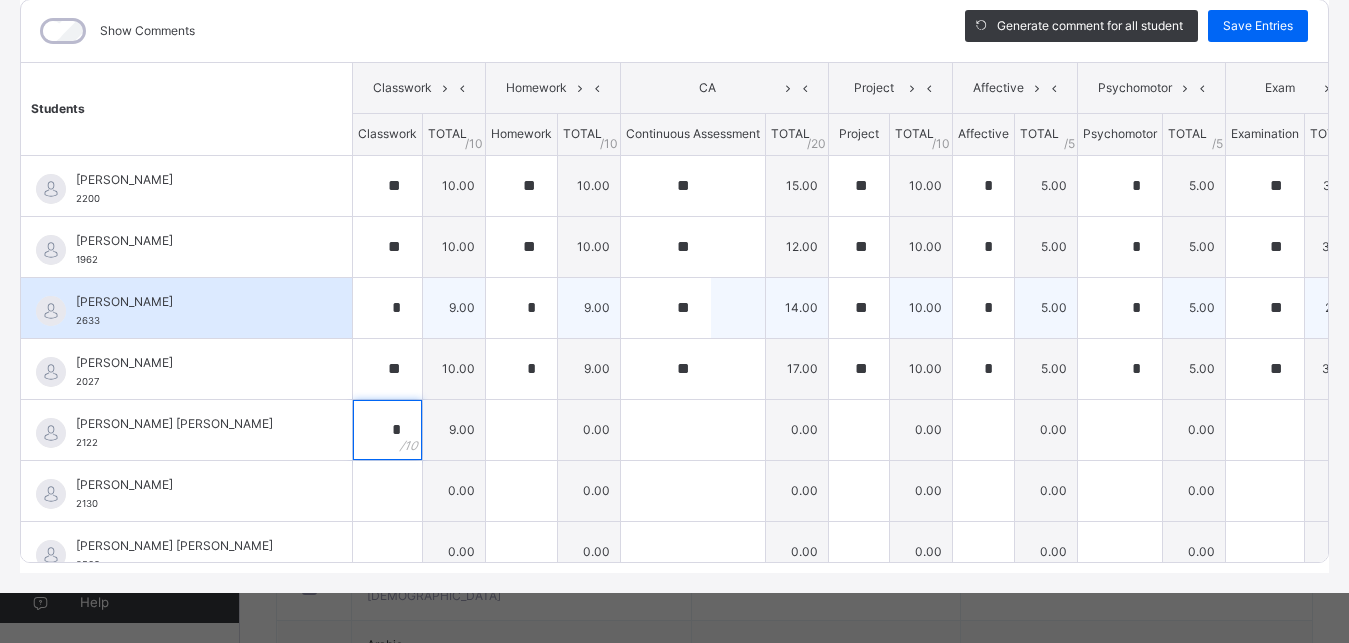 type on "*" 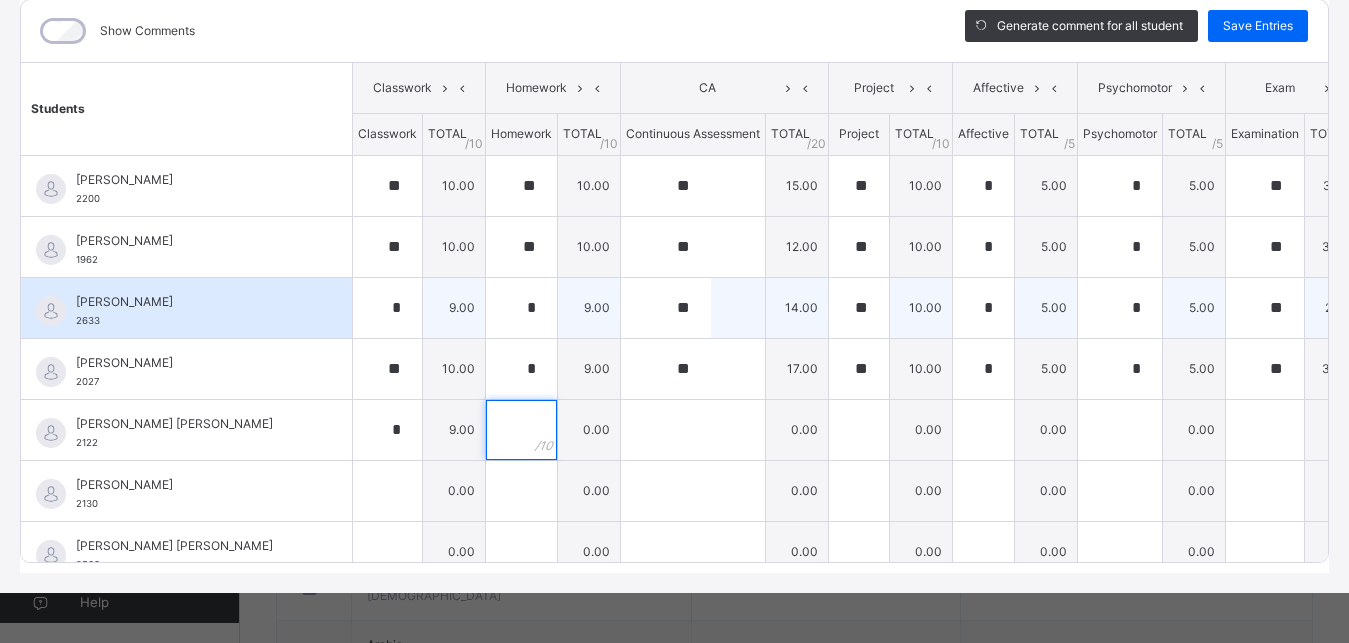 type on "*" 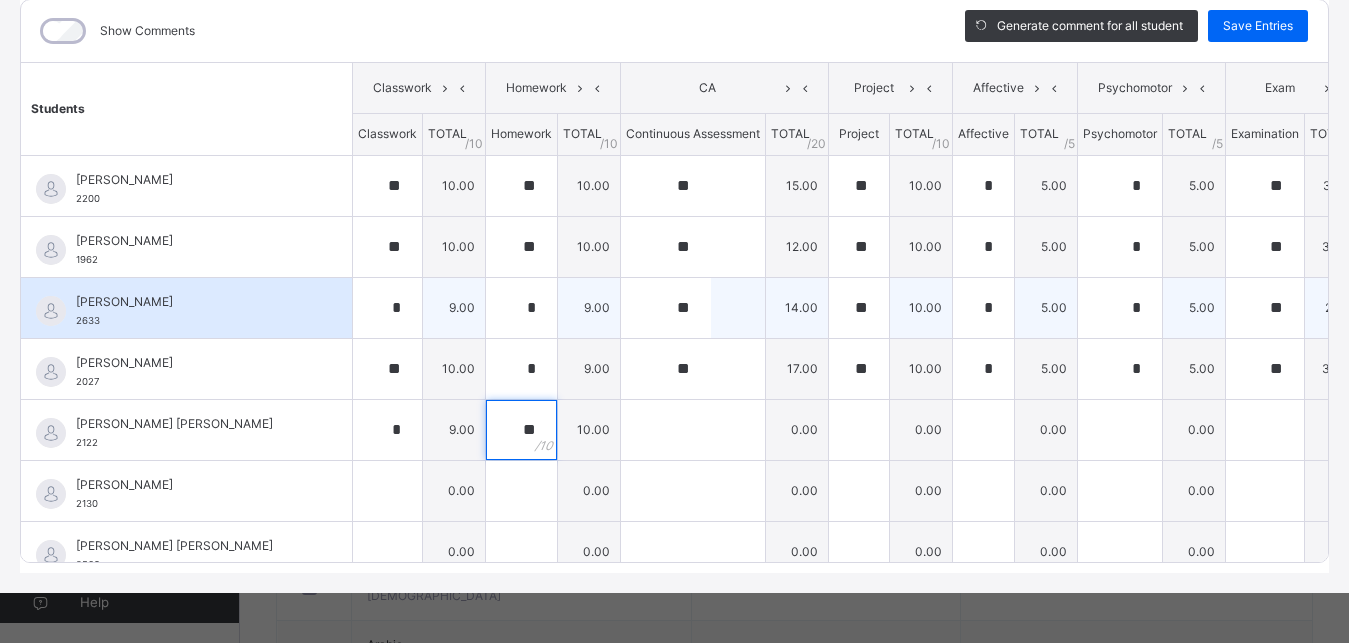 type on "**" 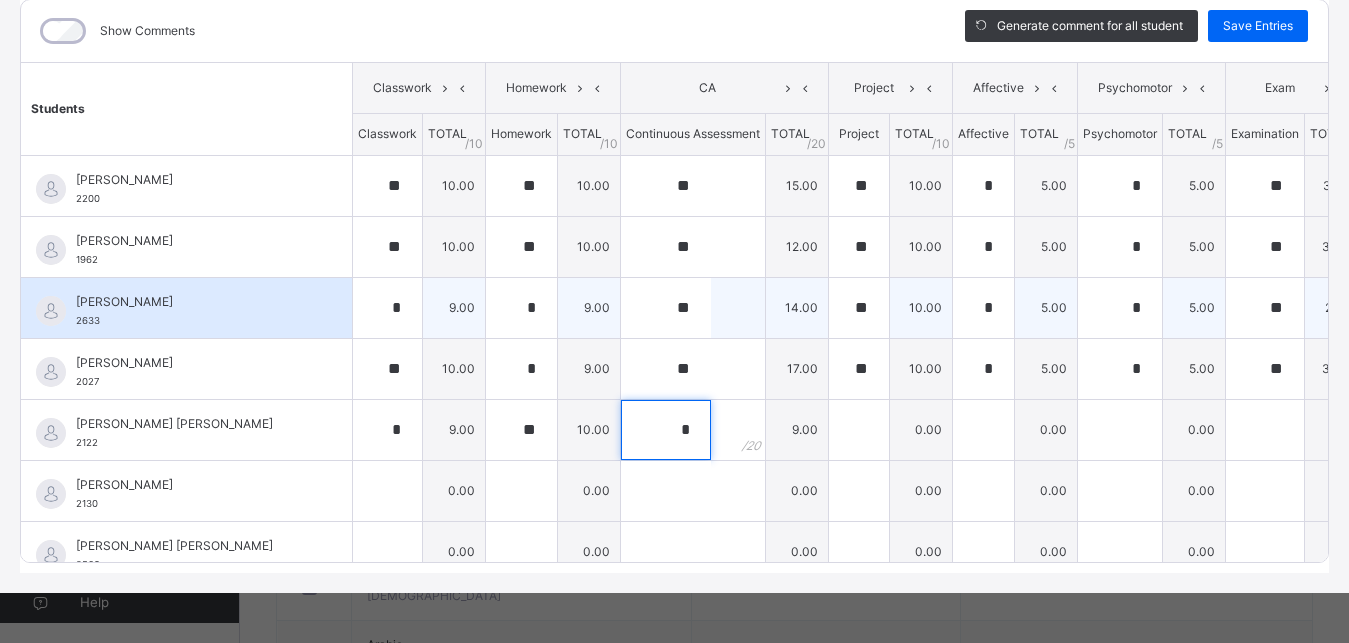 type on "*" 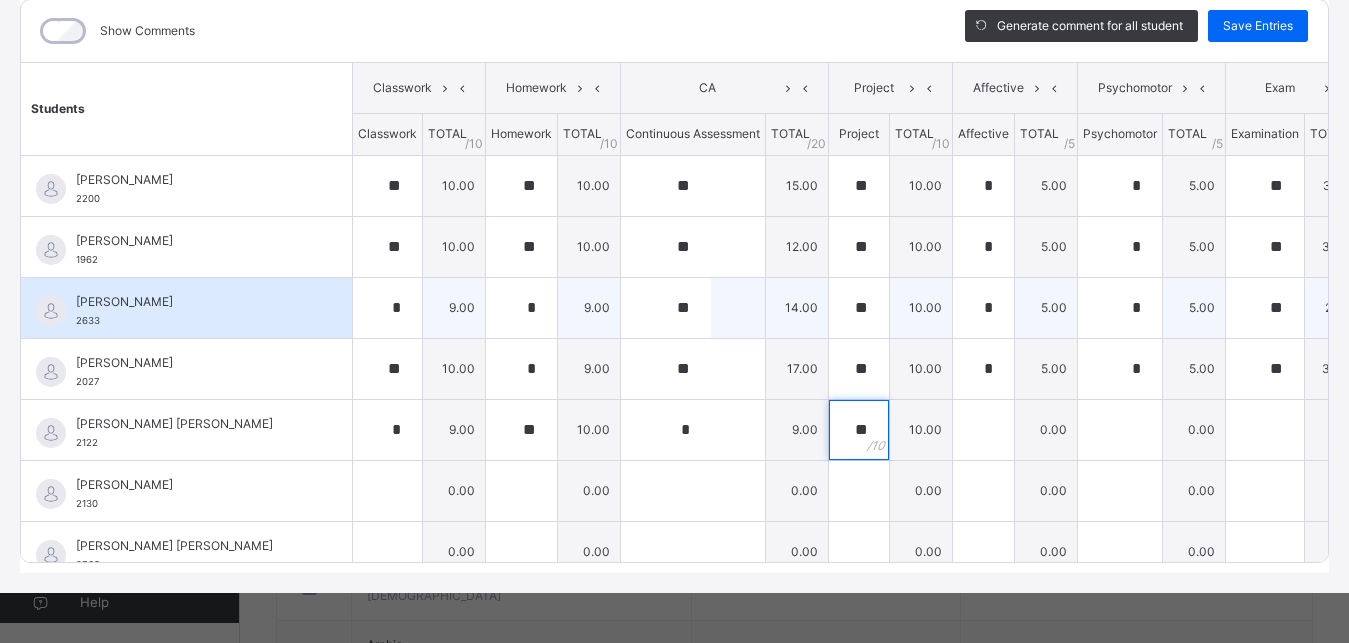 type on "**" 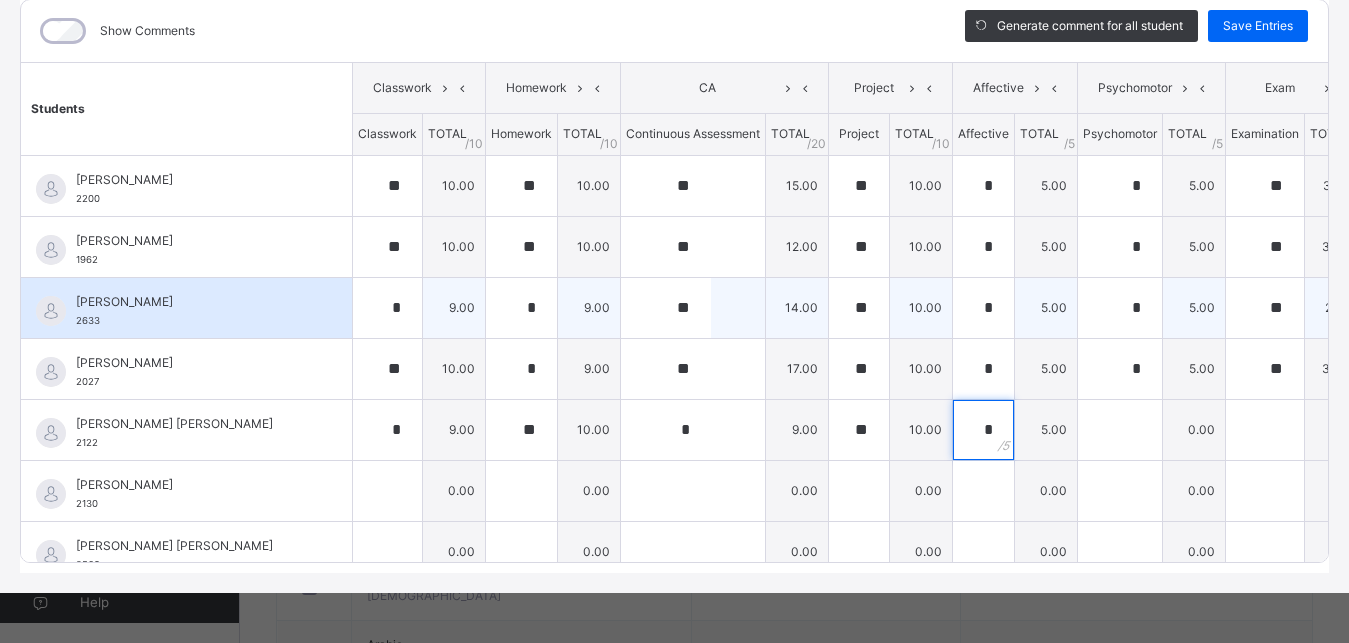 type on "*" 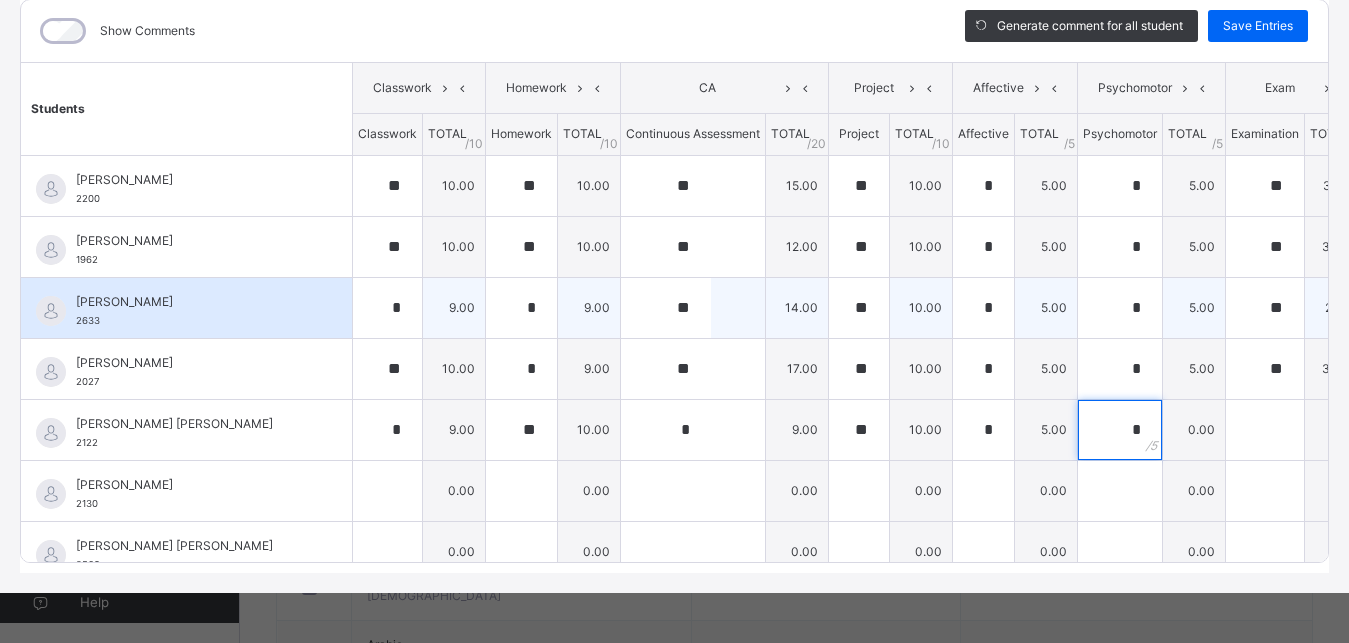 type on "*" 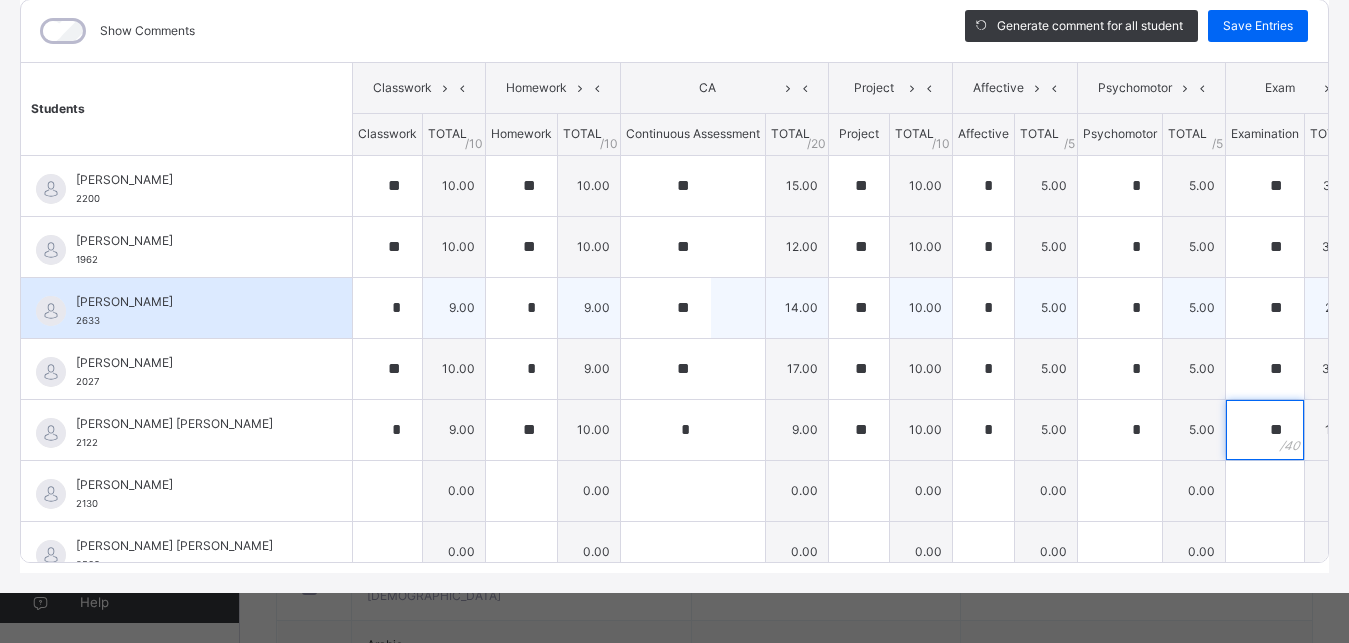 type on "**" 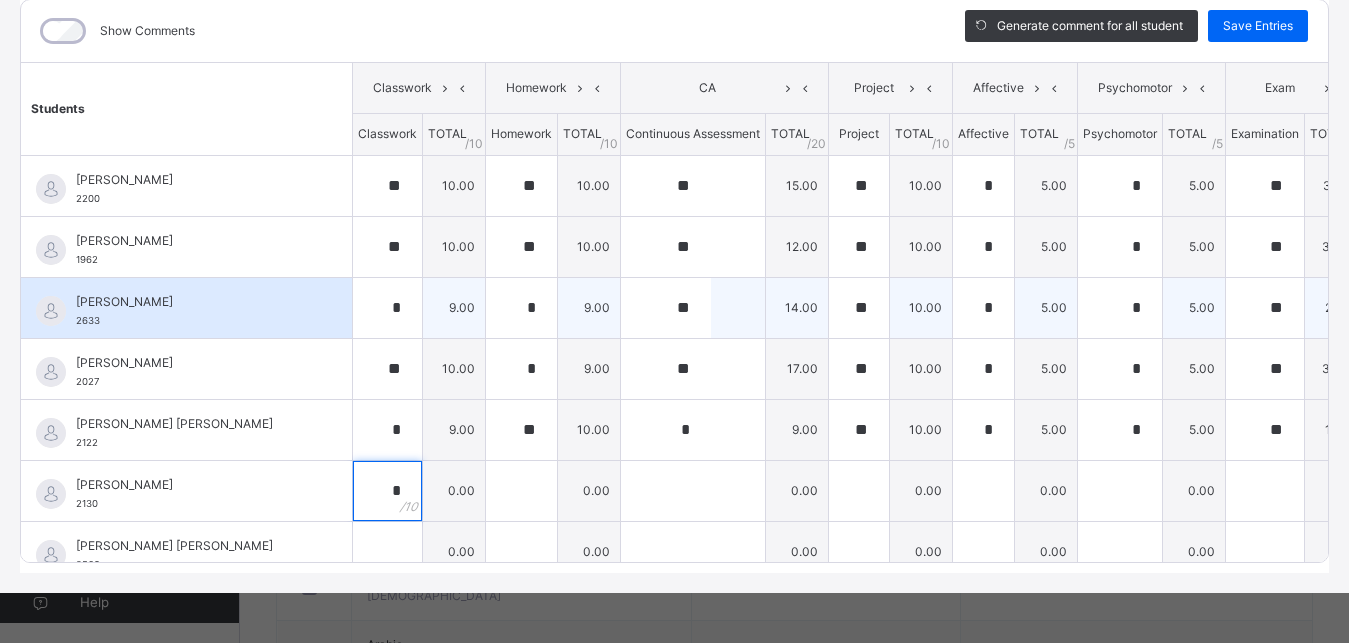 type on "*" 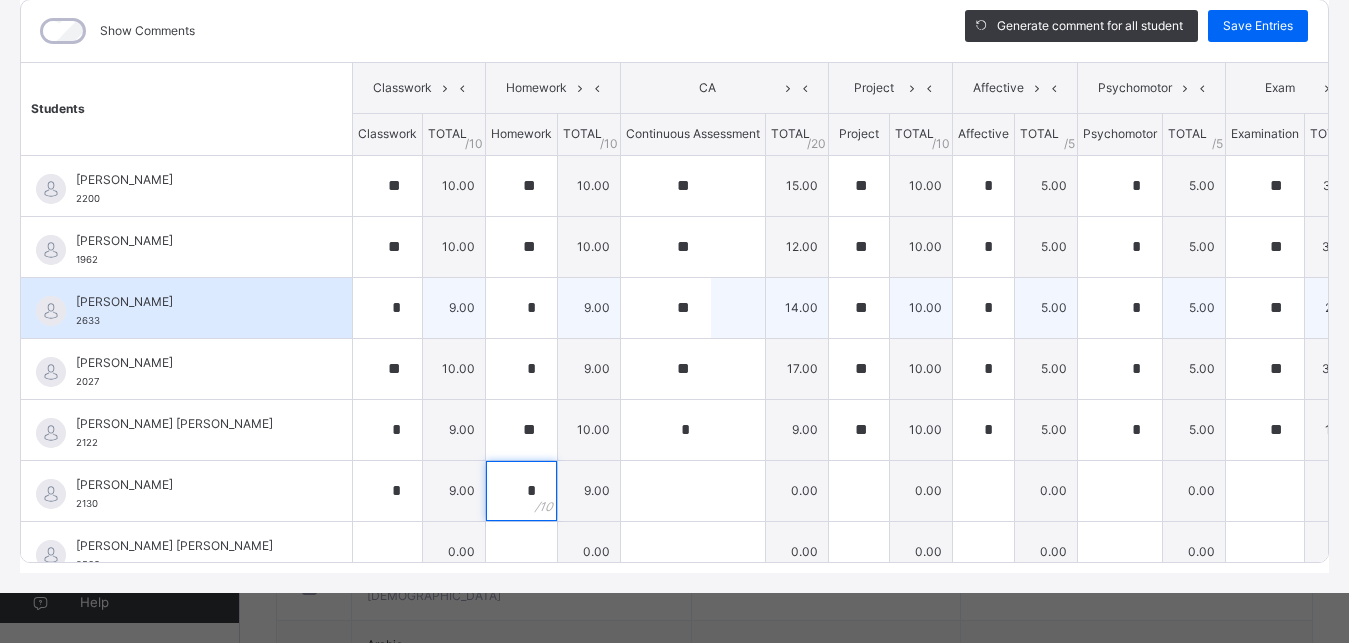 type on "*" 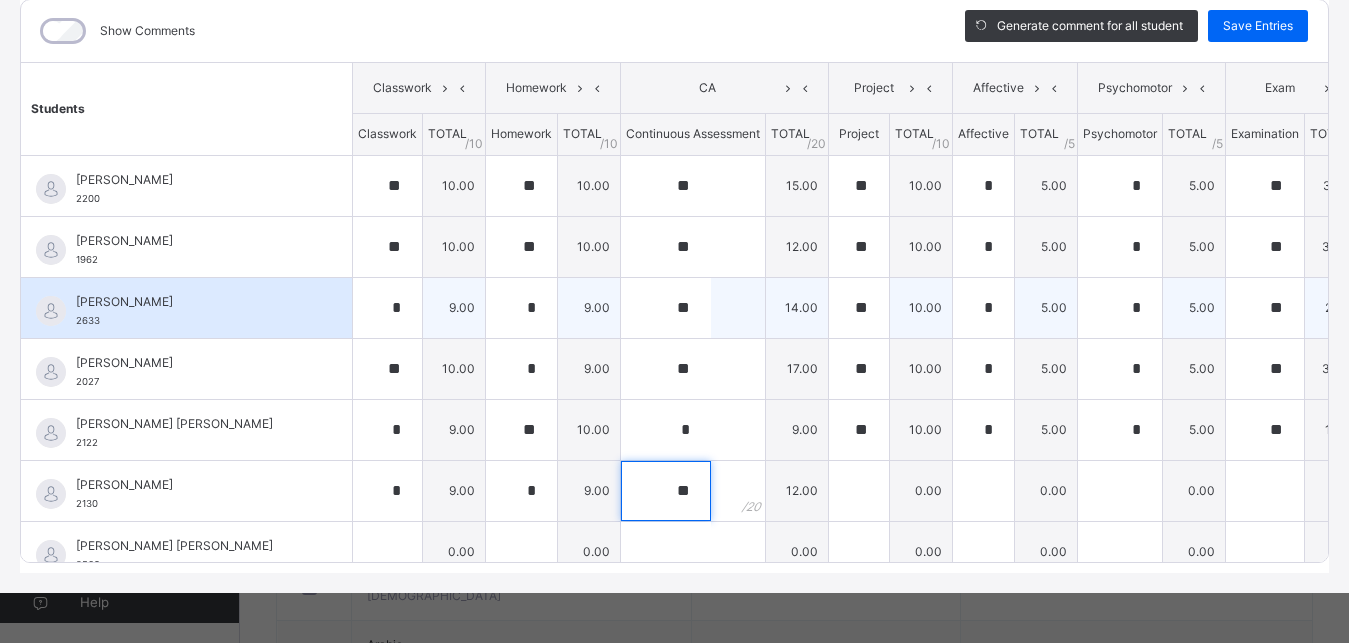 type on "**" 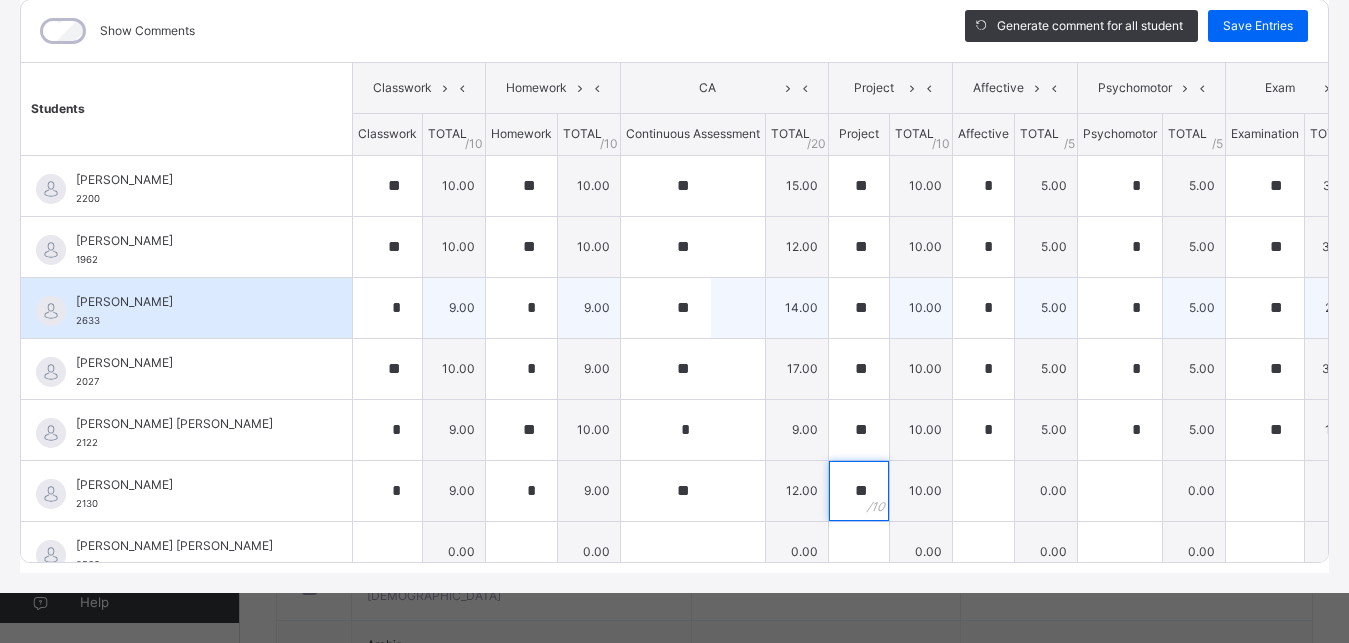 type on "**" 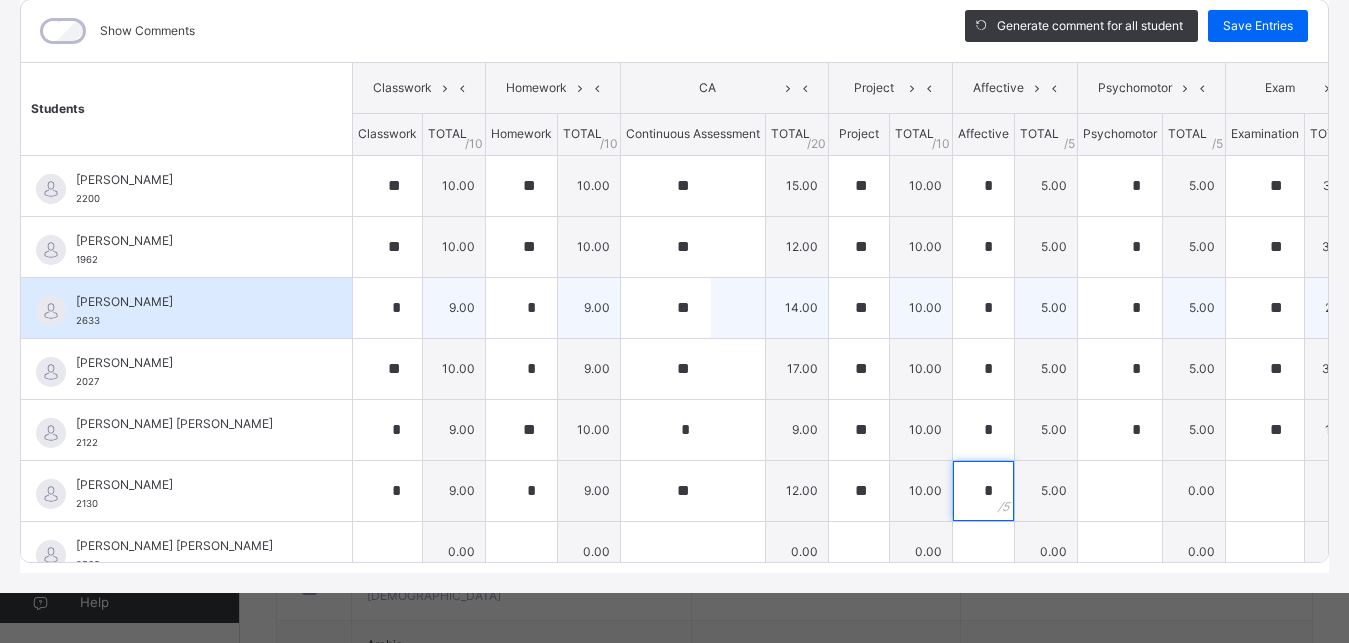type on "*" 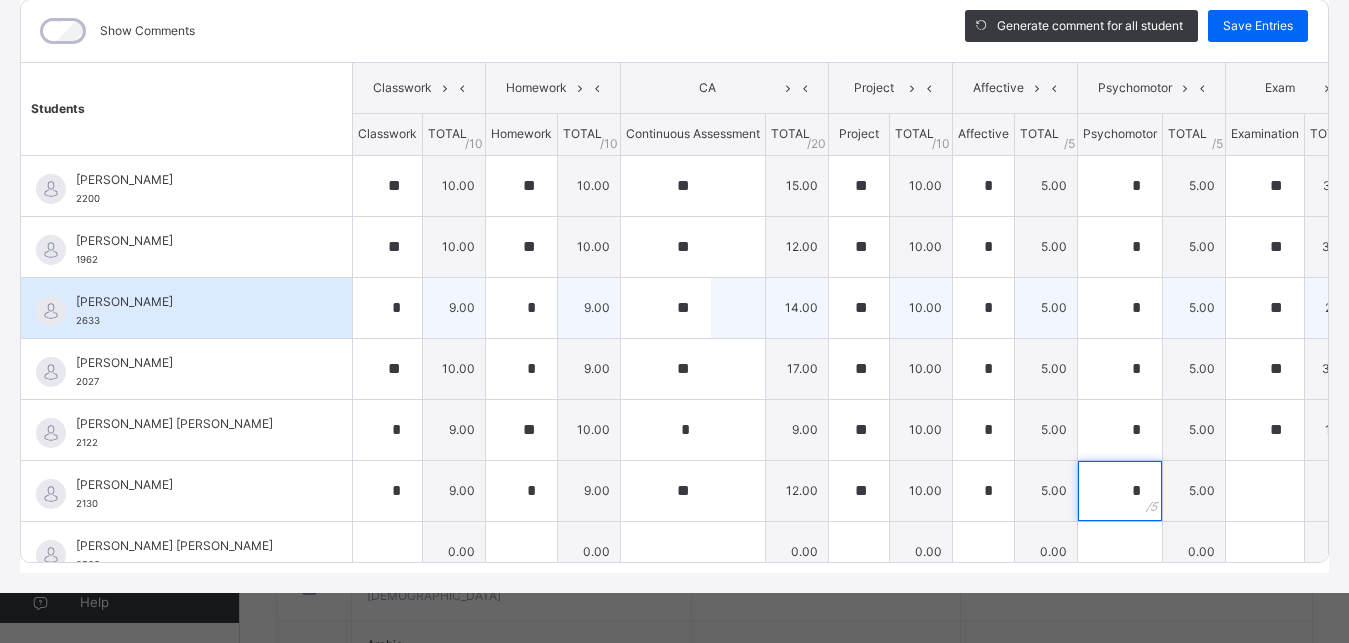 type on "*" 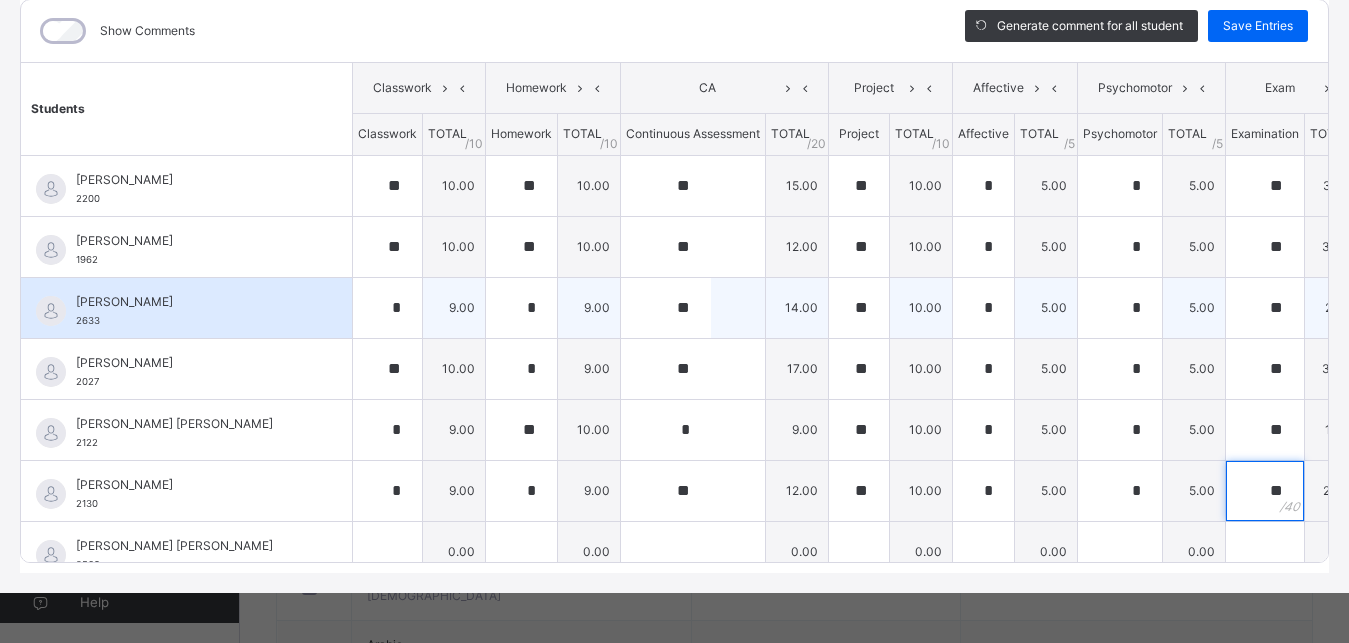 type on "**" 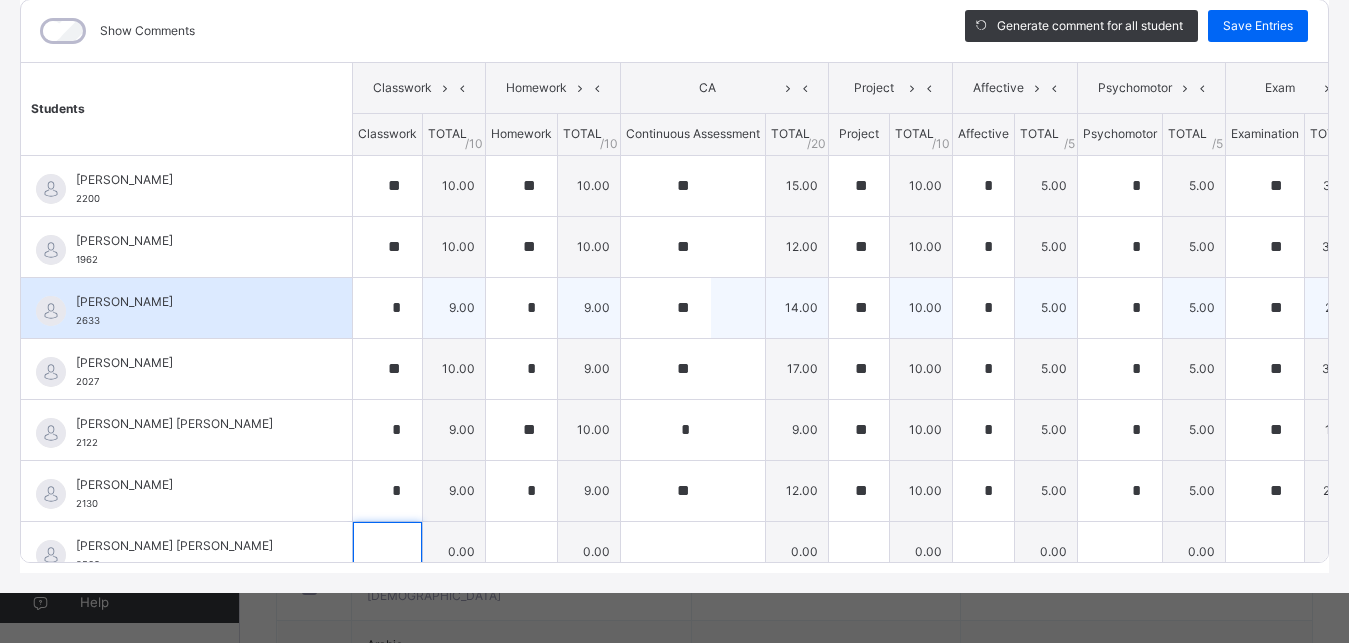 scroll, scrollTop: 248, scrollLeft: 0, axis: vertical 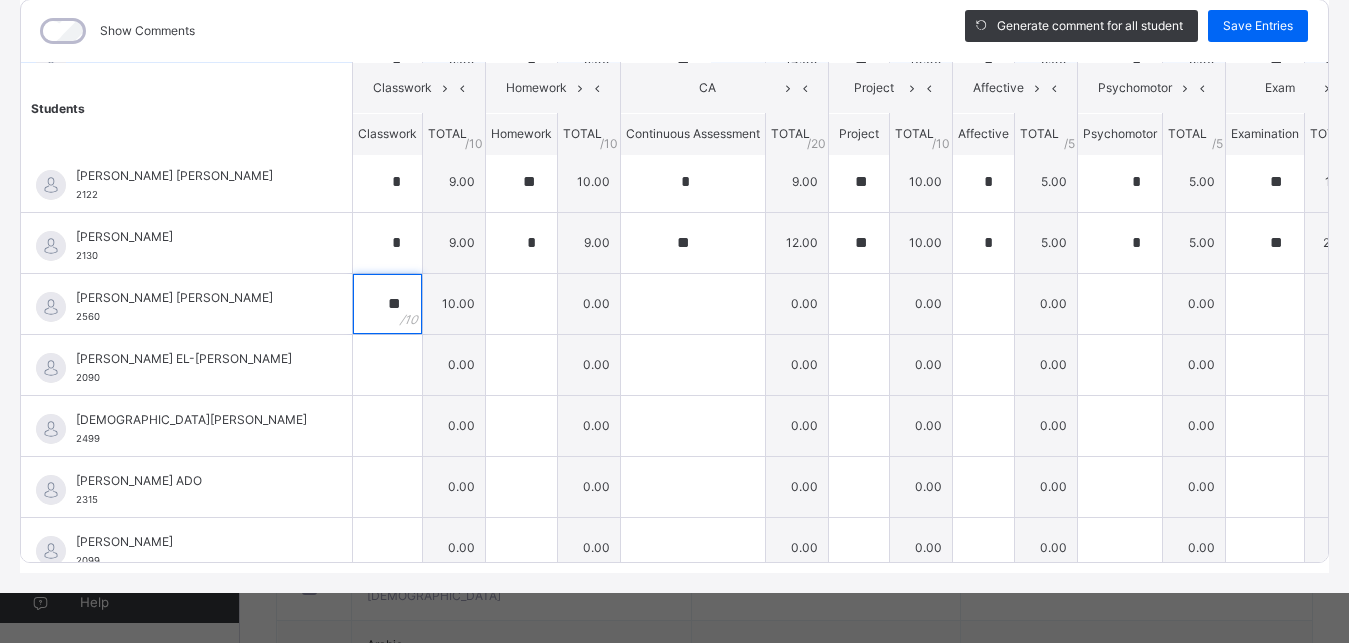 type on "**" 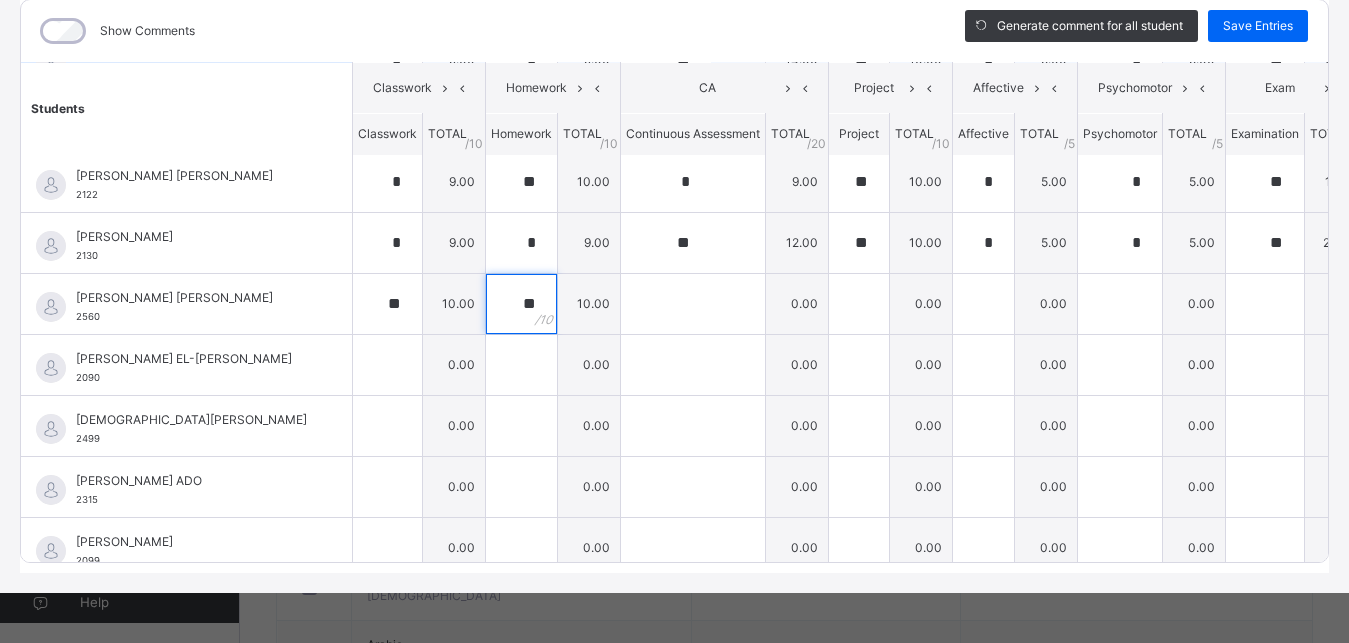 type on "**" 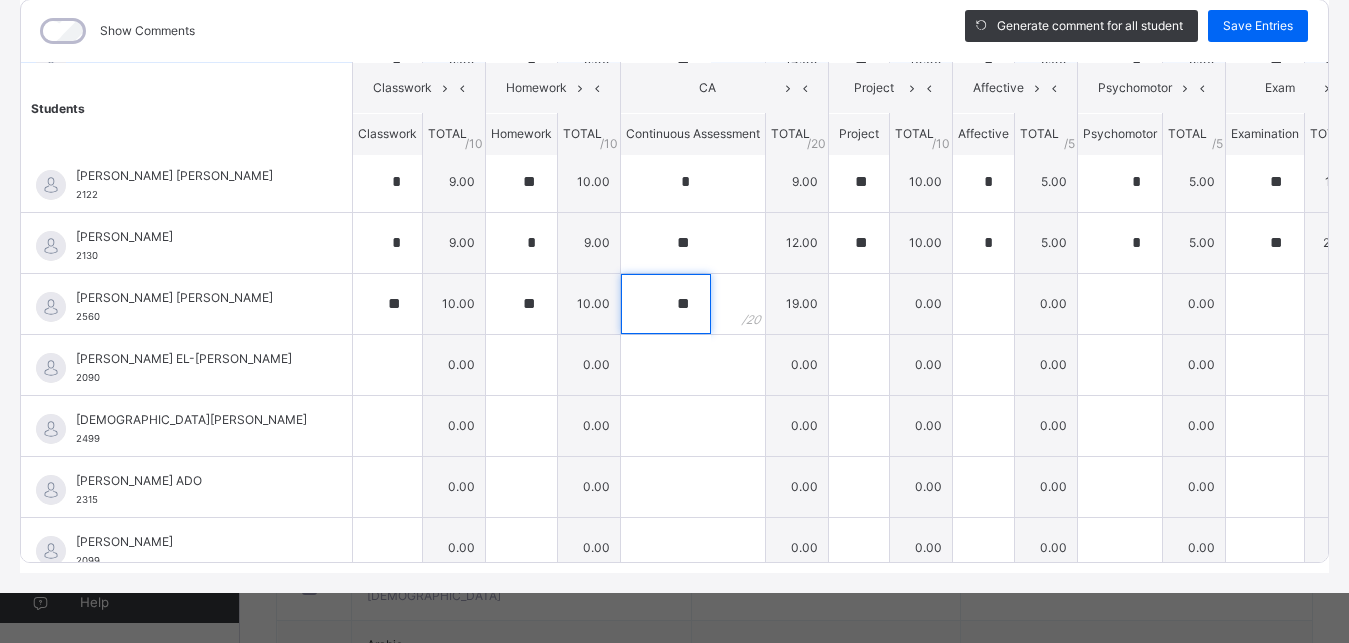 type on "**" 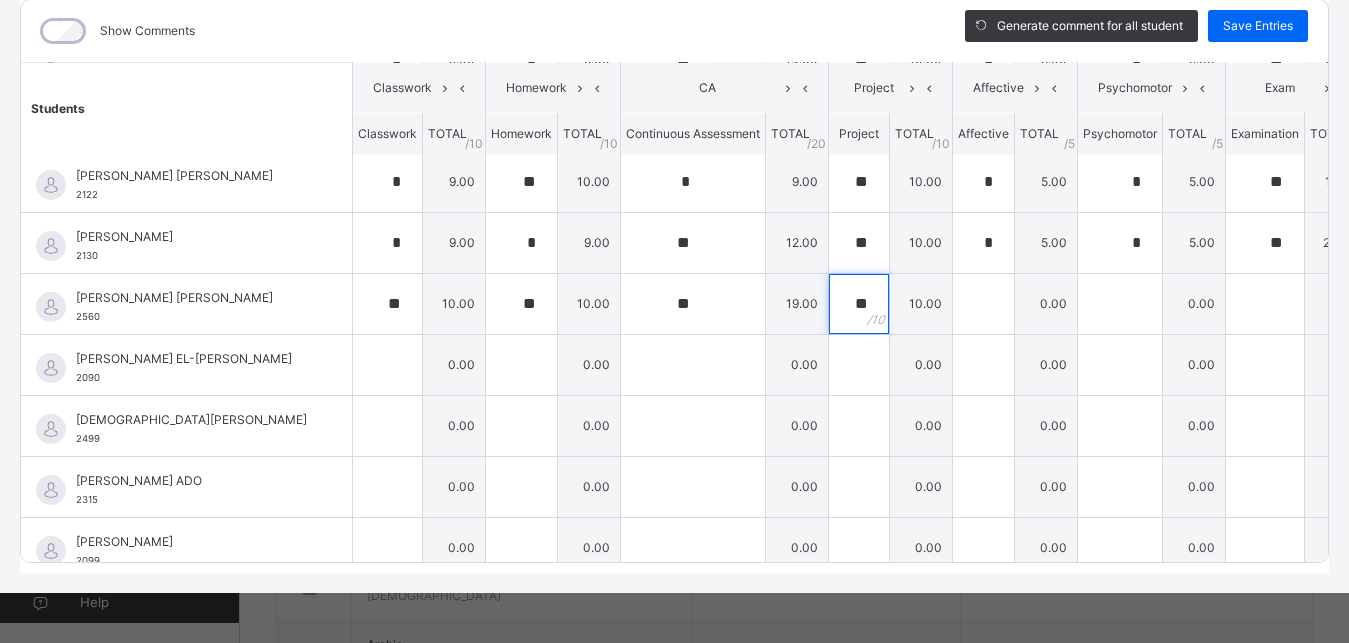 type on "**" 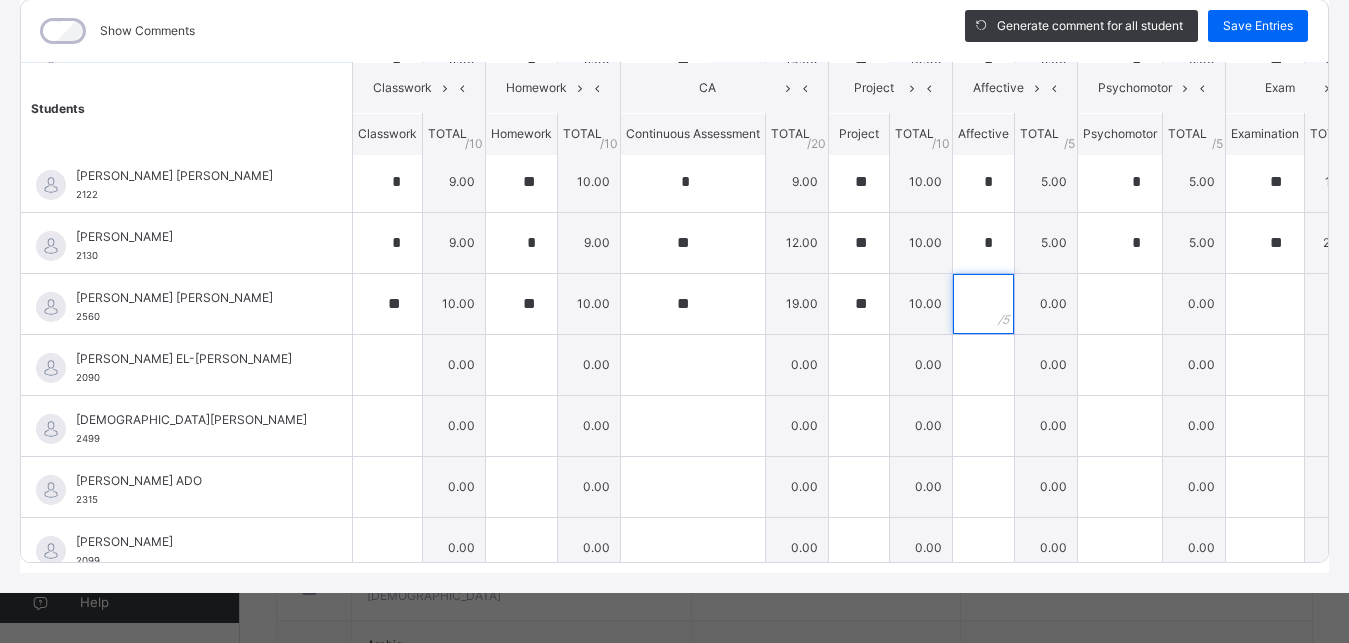 type on "*" 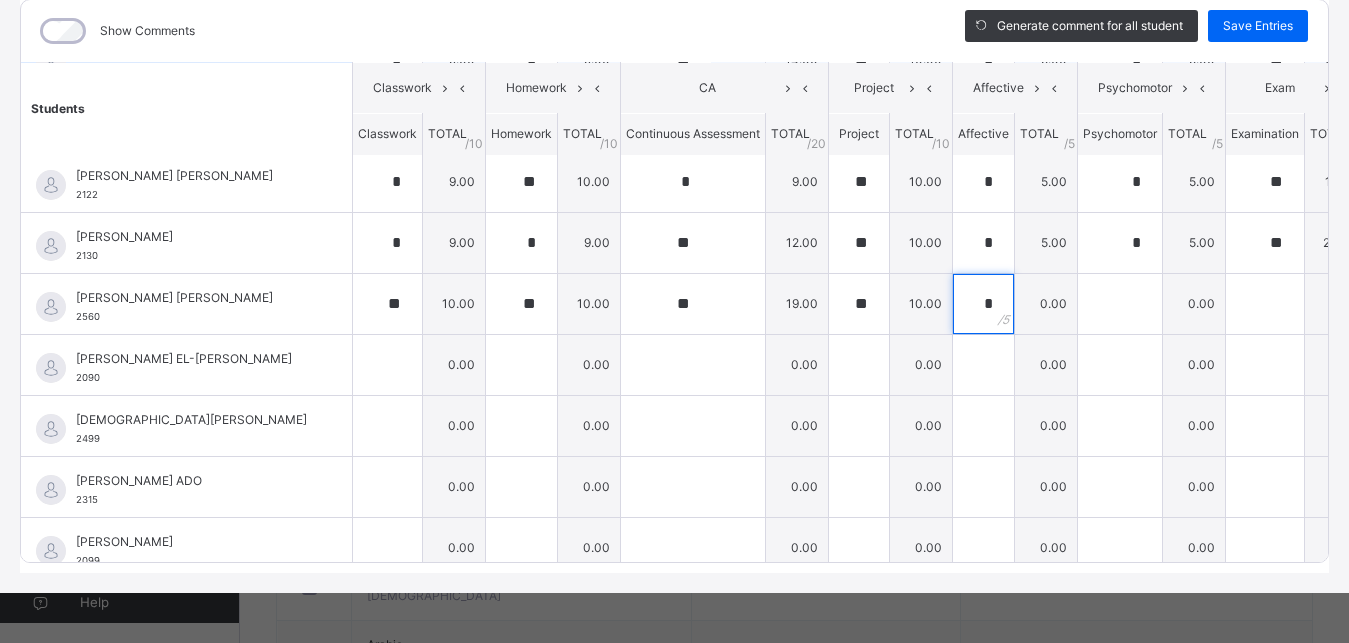type on "*" 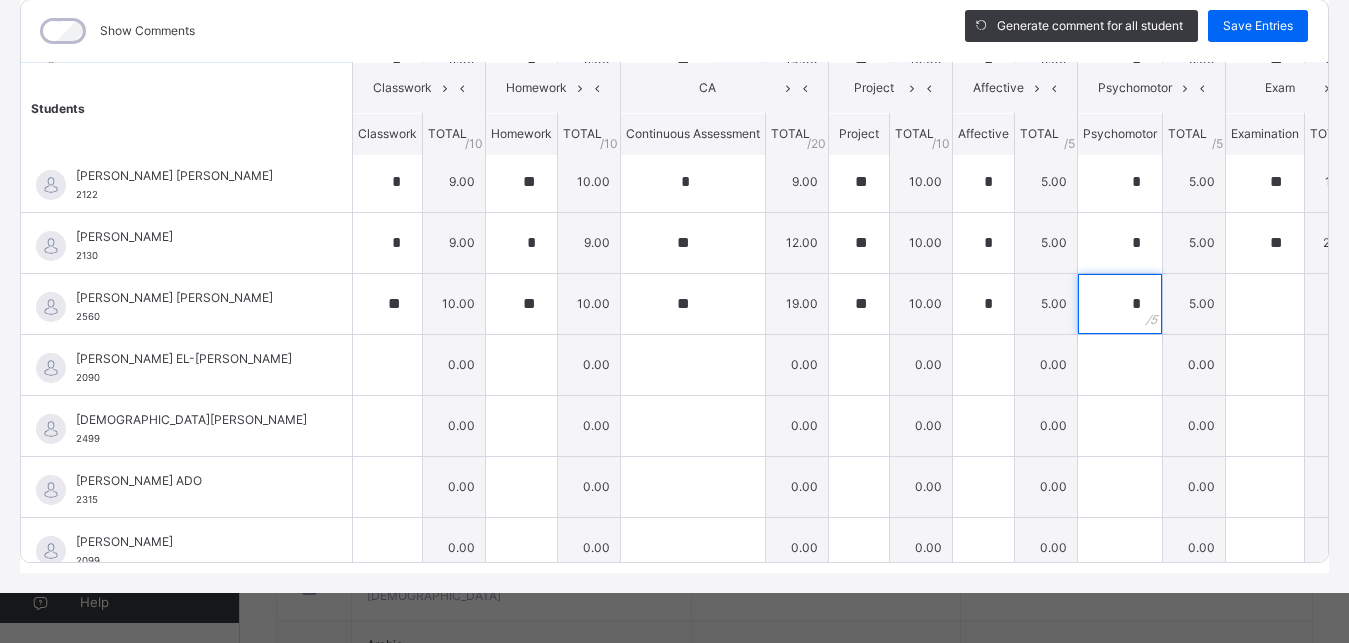 type on "*" 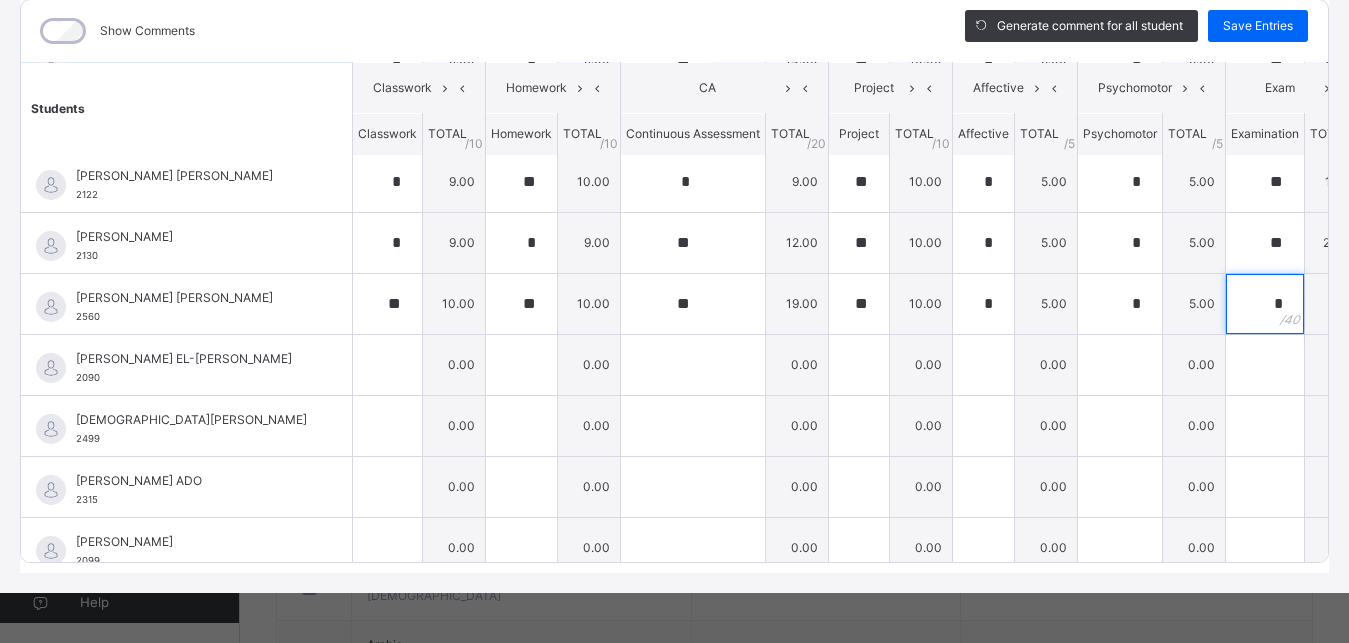 type on "**" 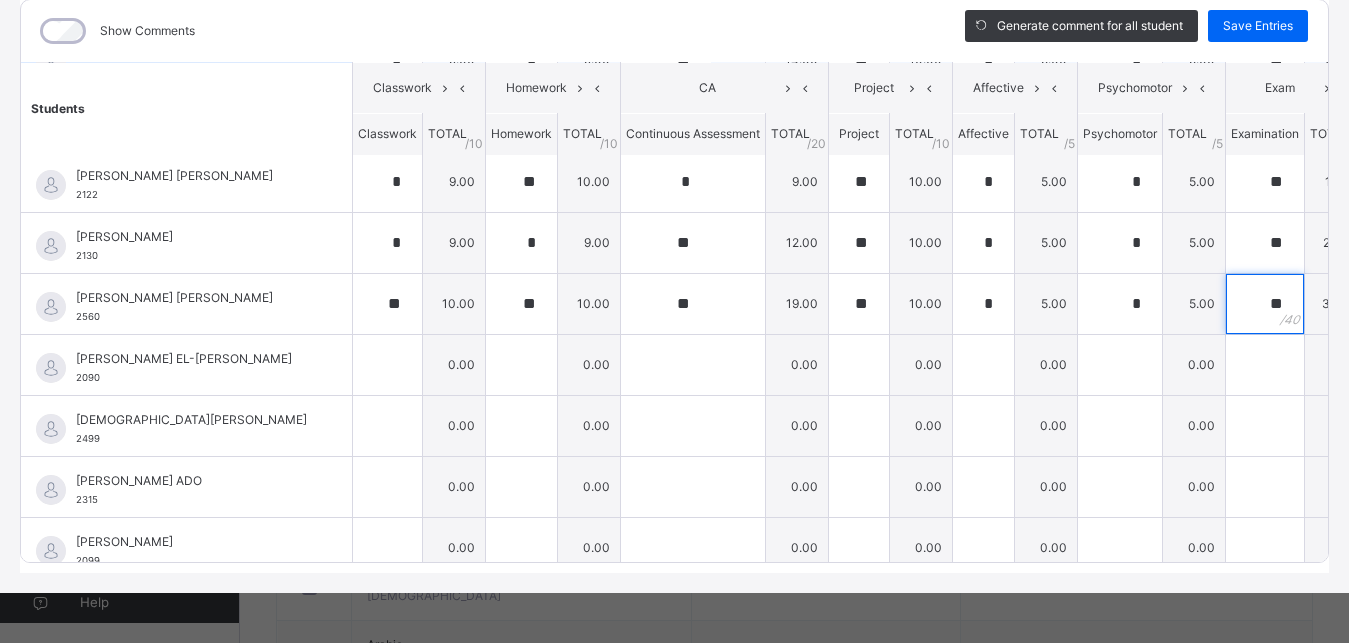 type on "**" 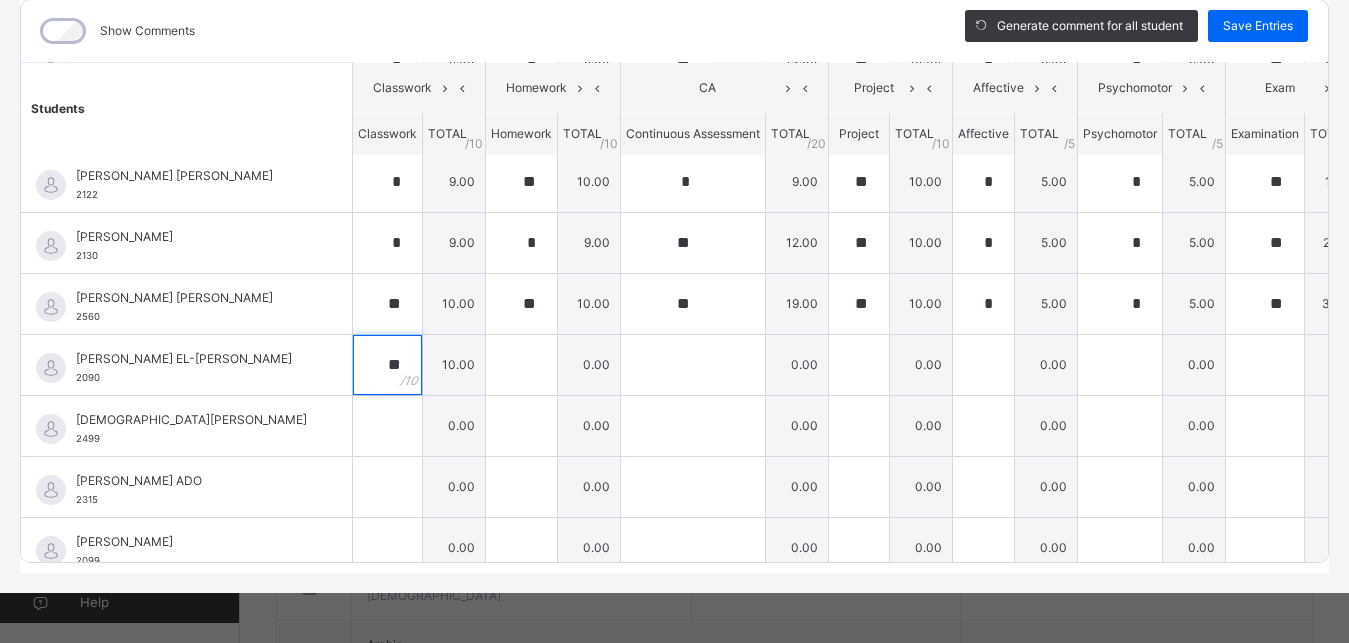type on "**" 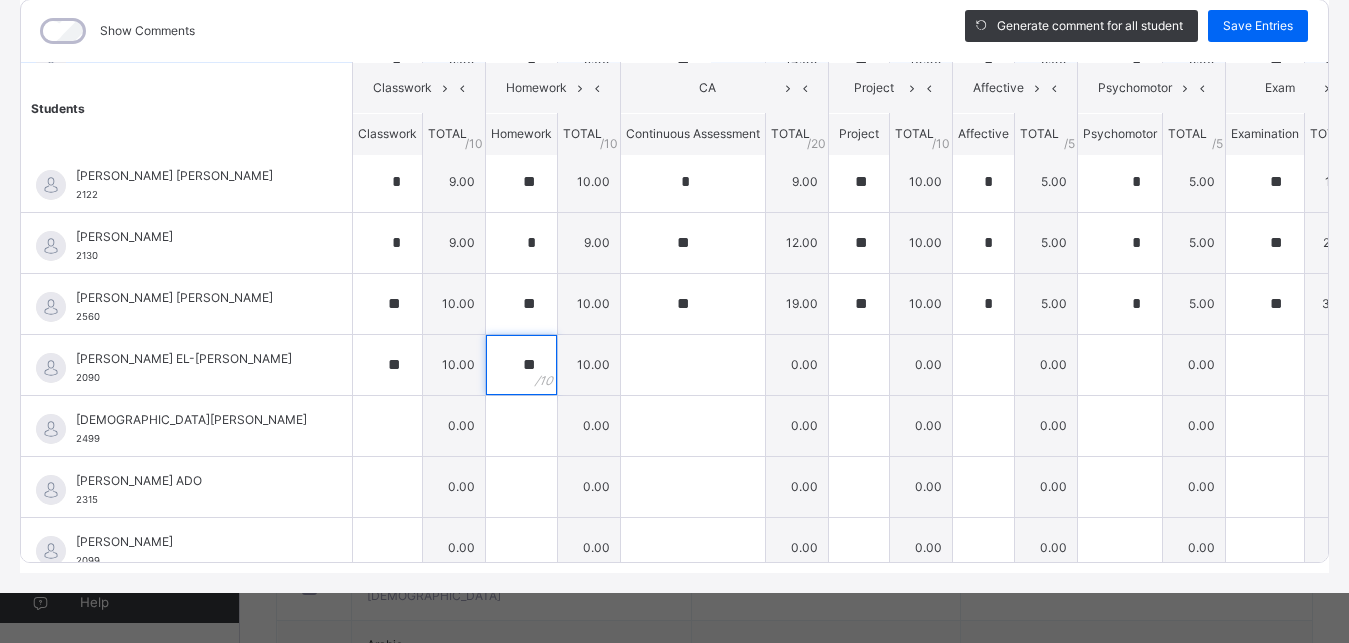 type on "**" 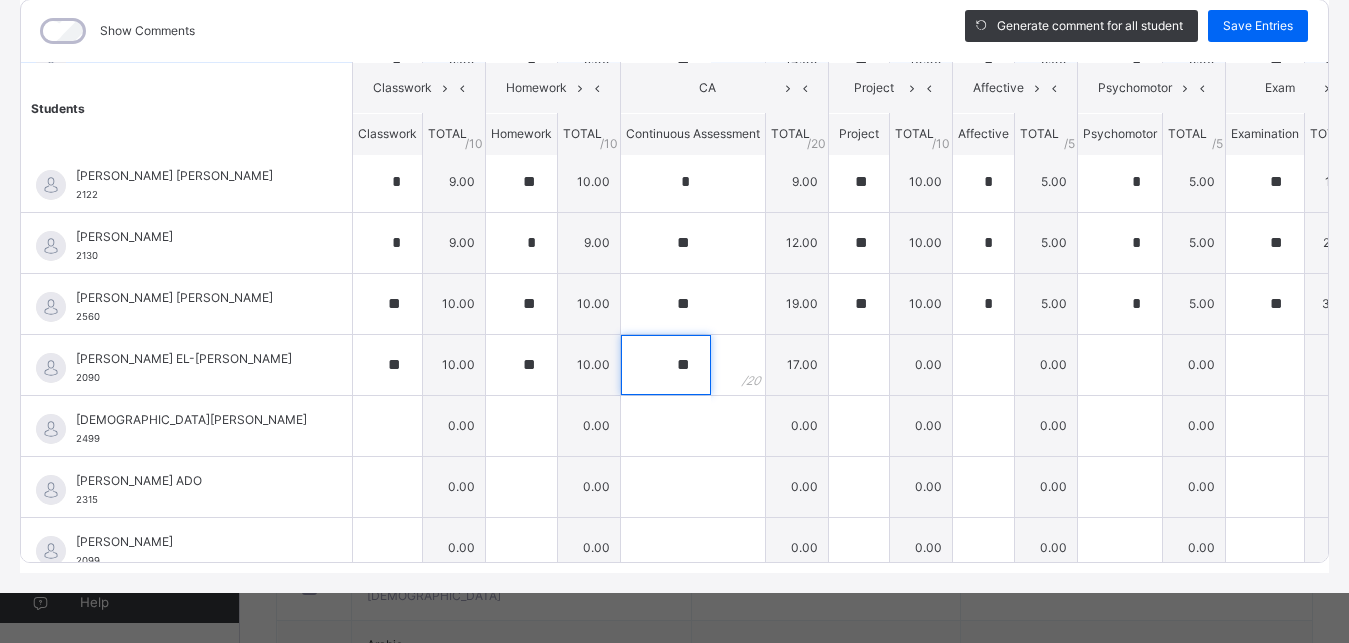 type on "**" 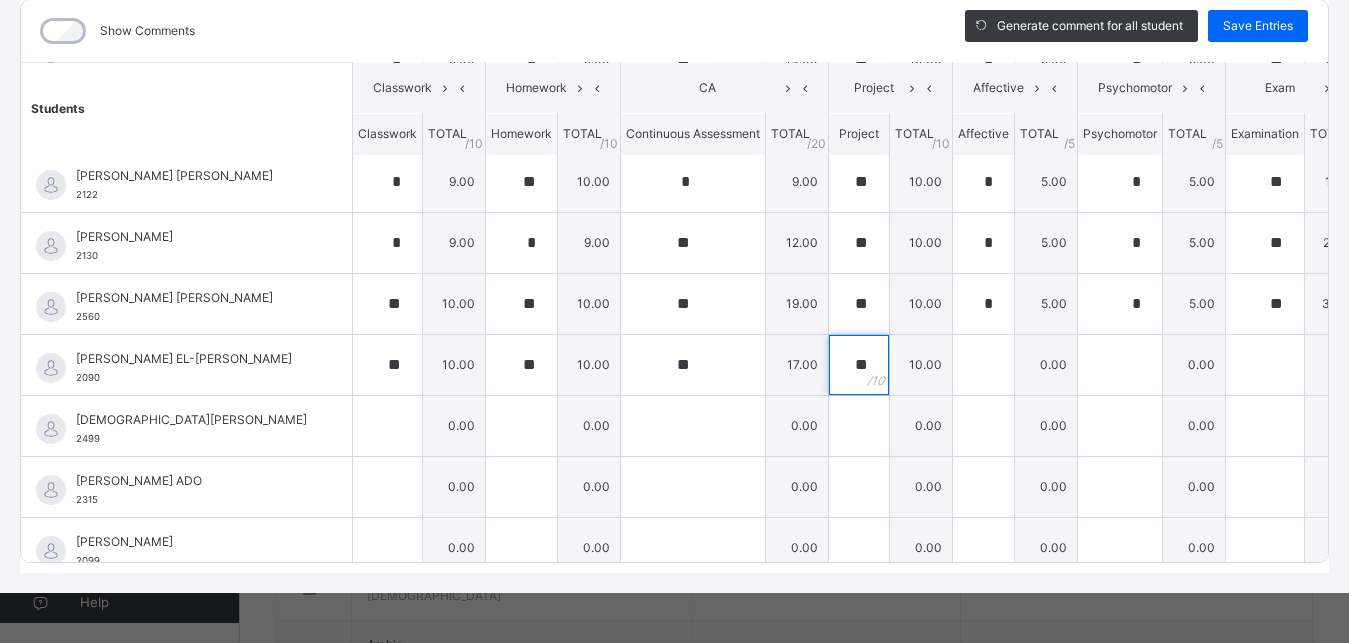 type on "**" 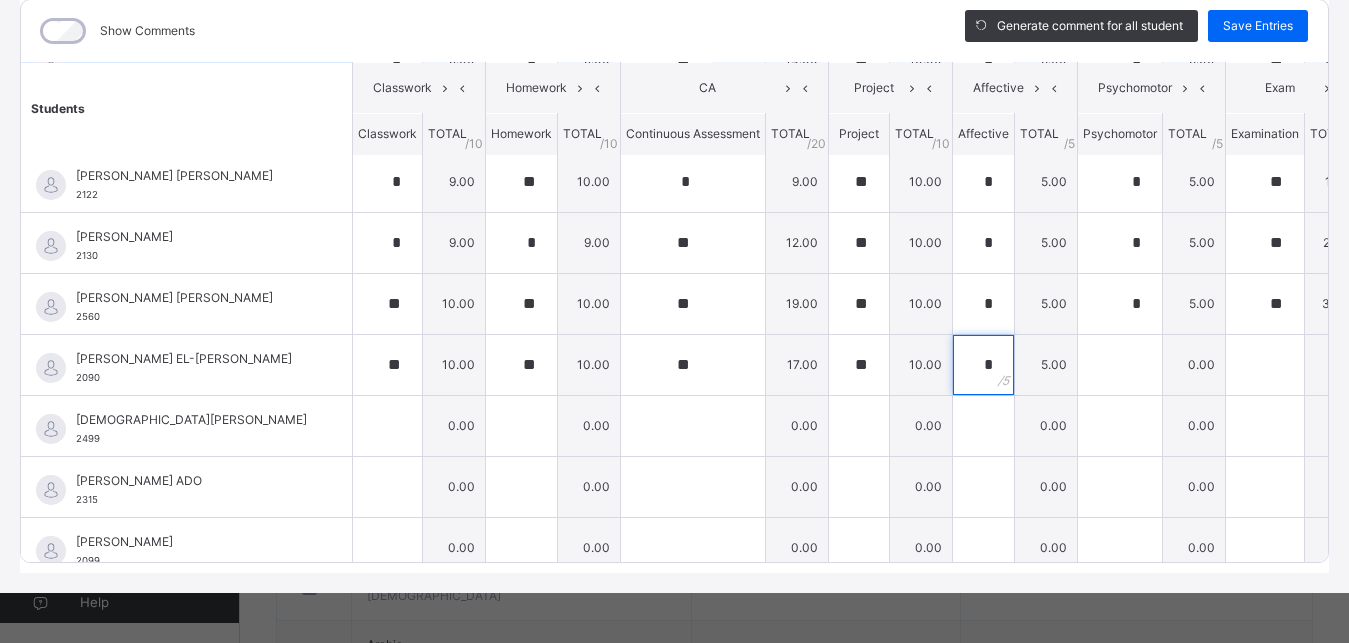 type on "*" 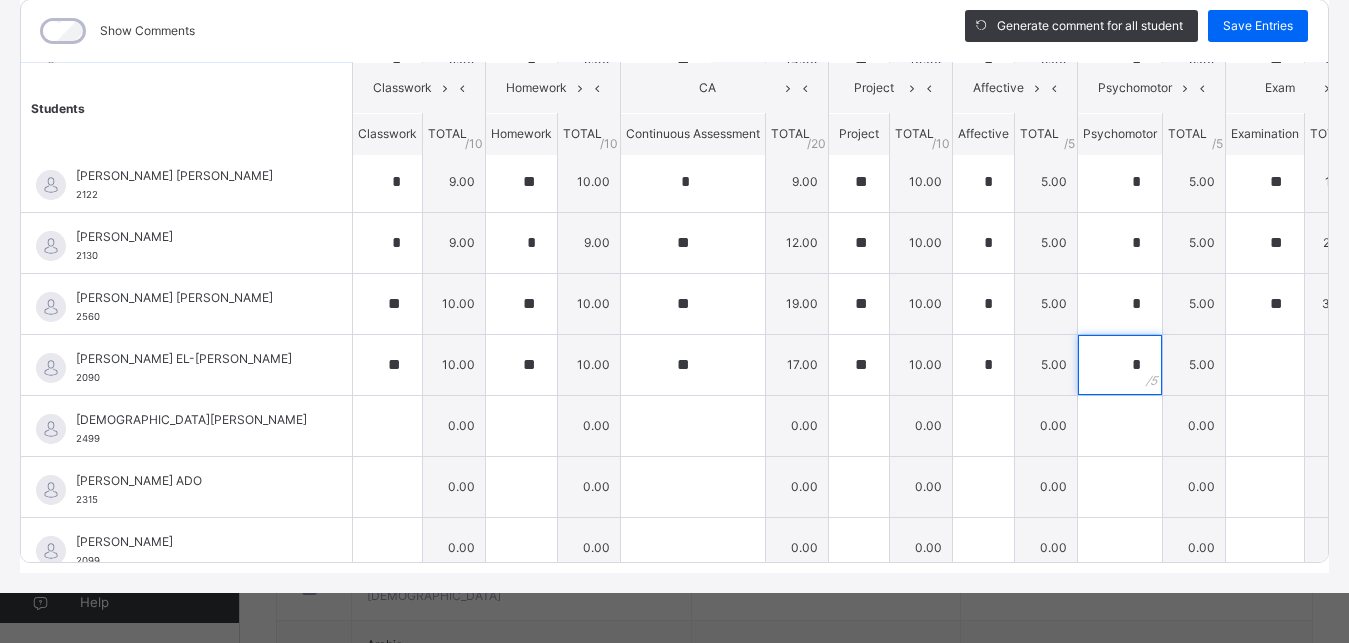 type on "*" 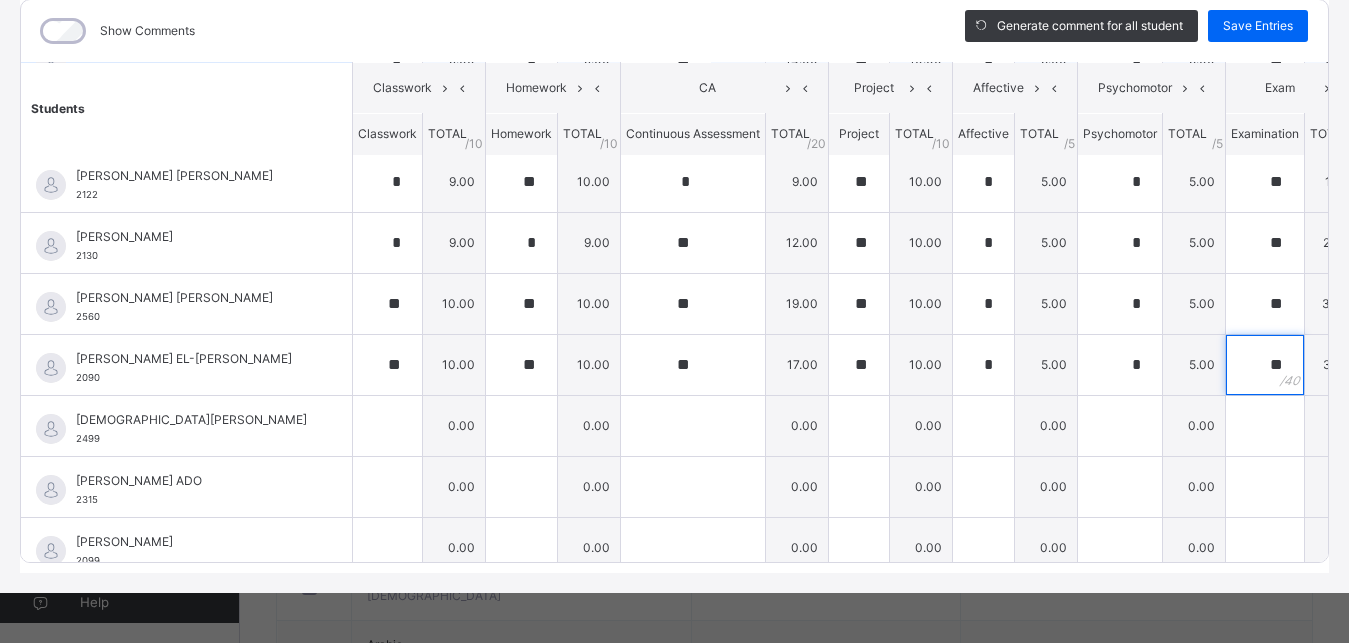 type on "**" 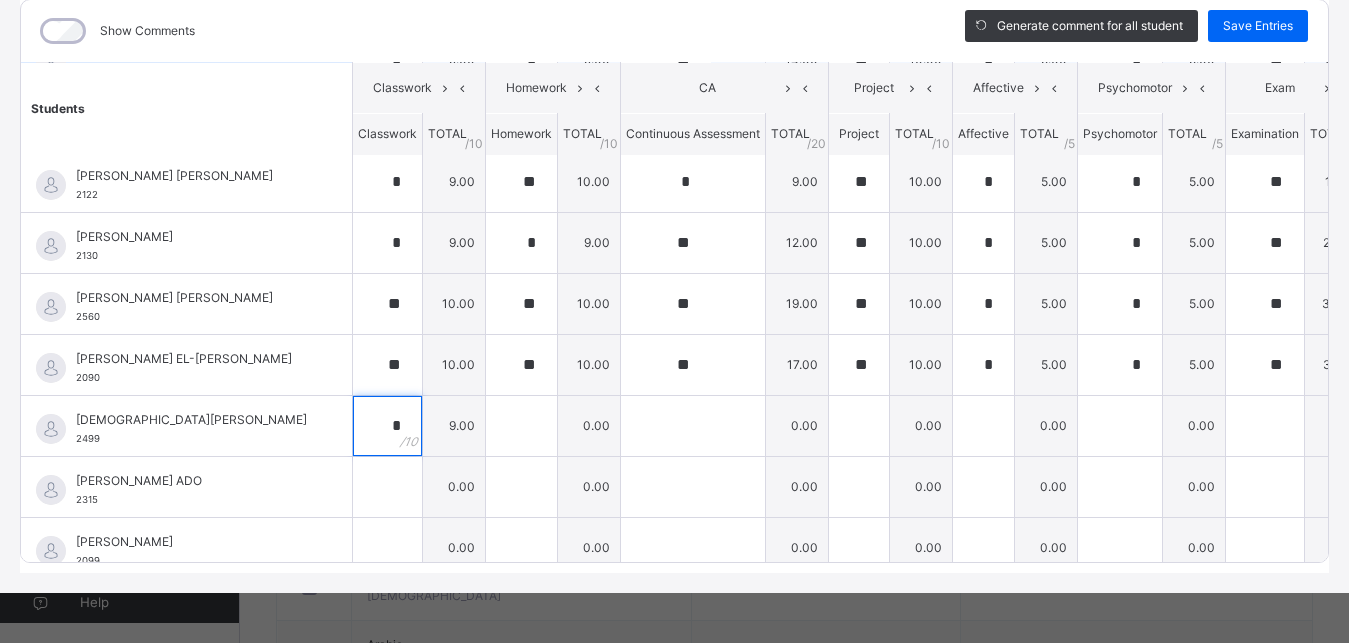 type on "*" 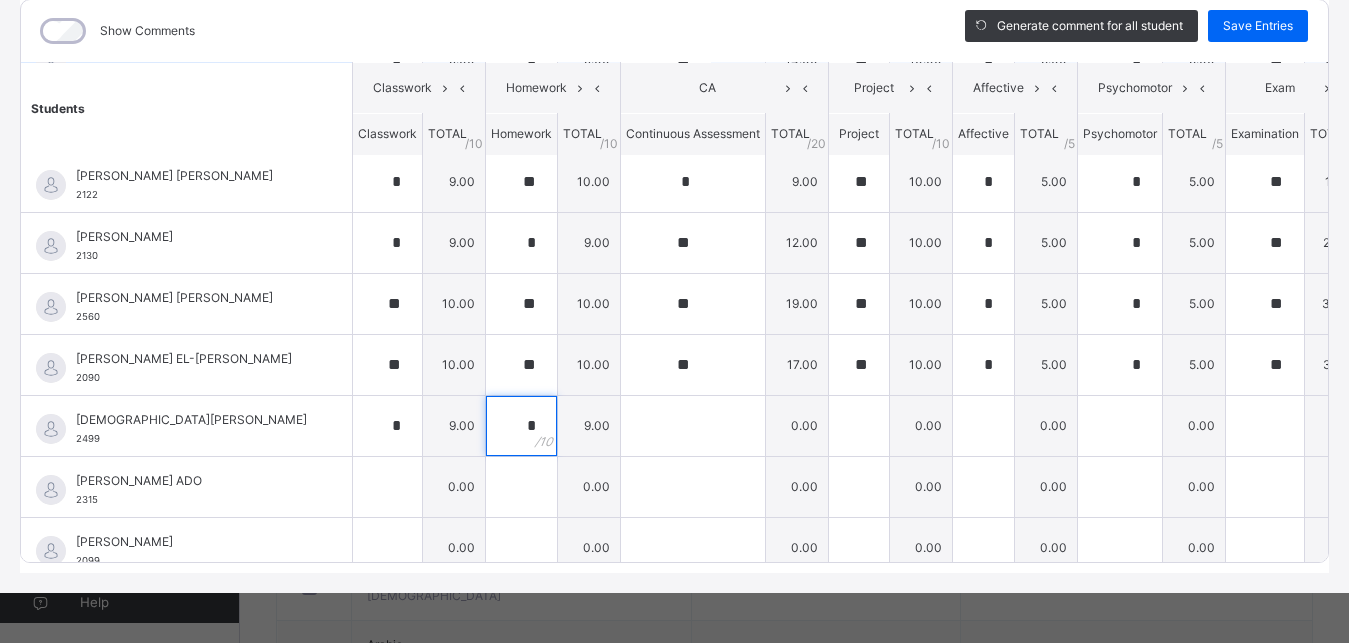 type on "*" 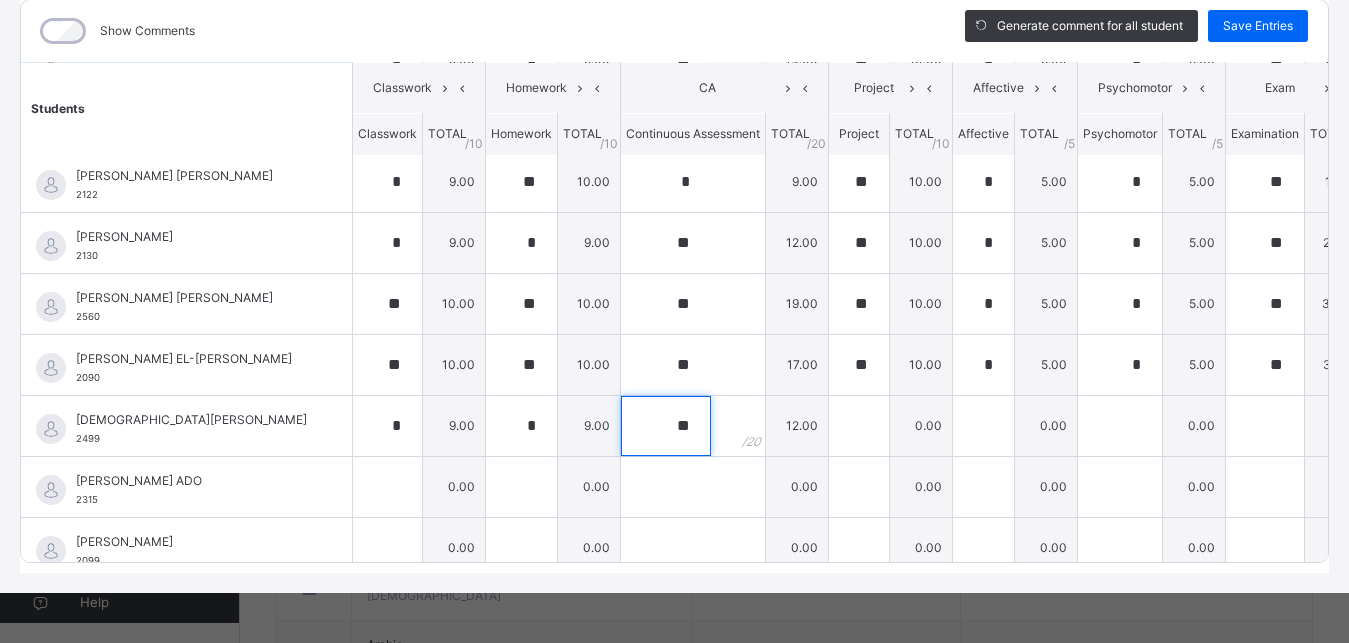type on "**" 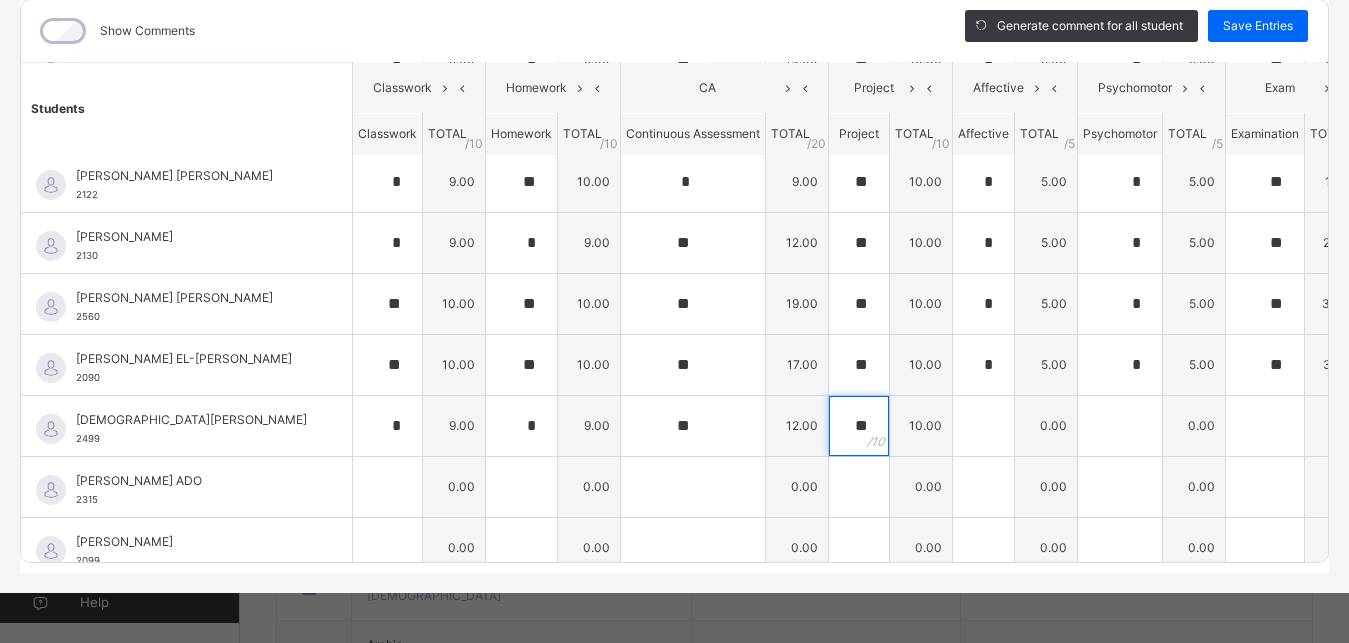 type on "**" 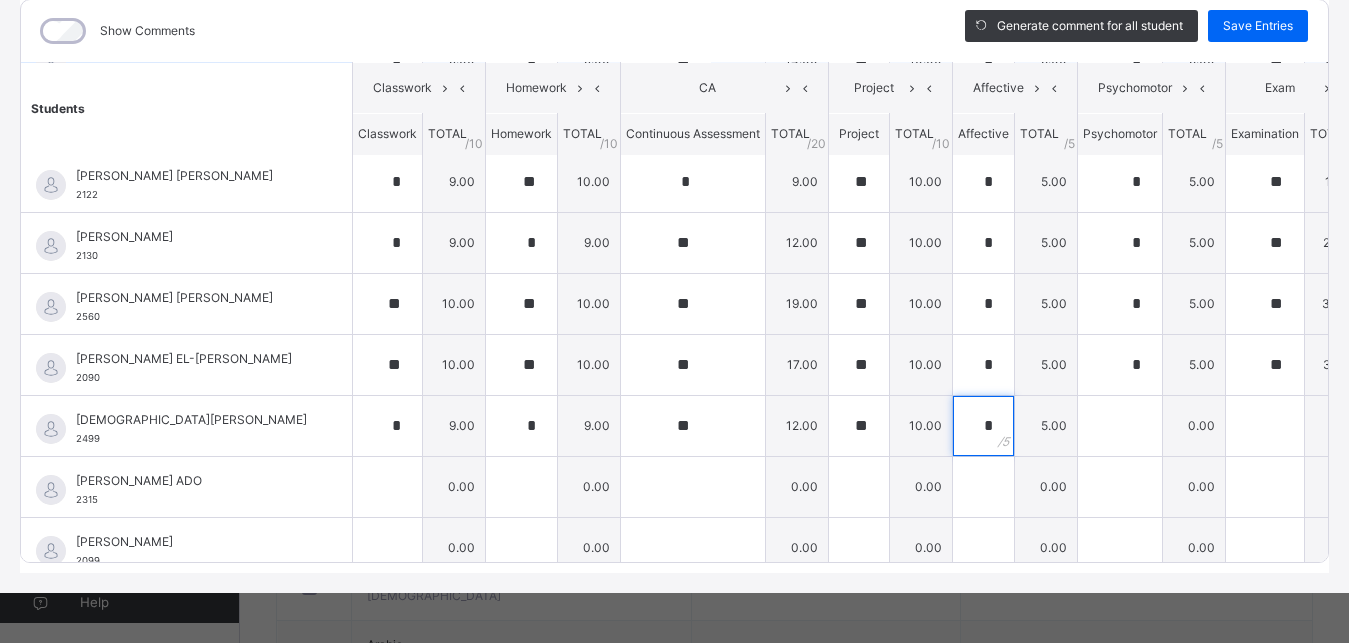 type on "*" 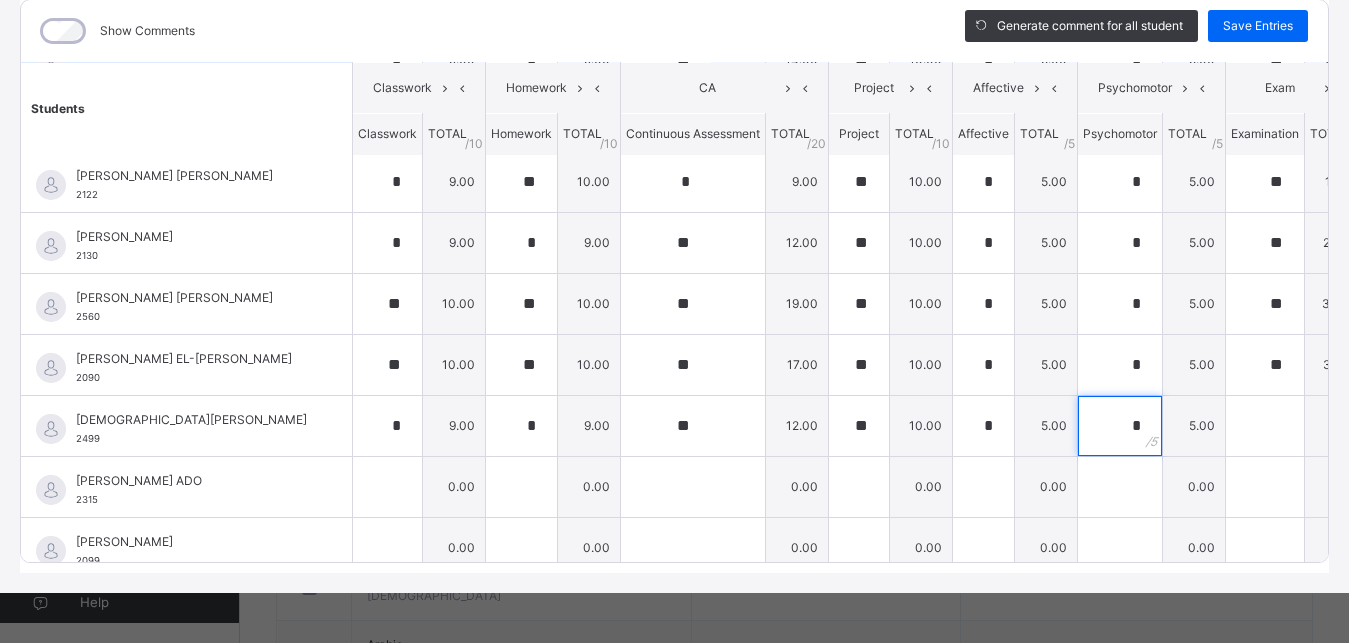 type on "*" 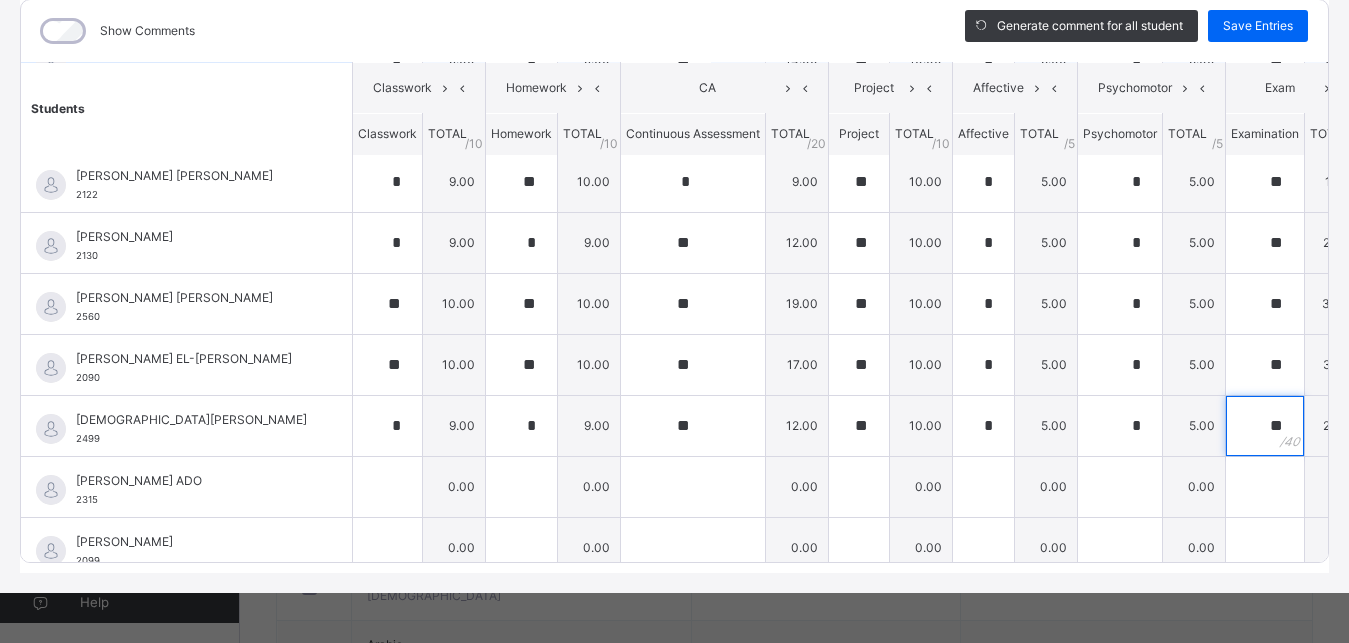type on "**" 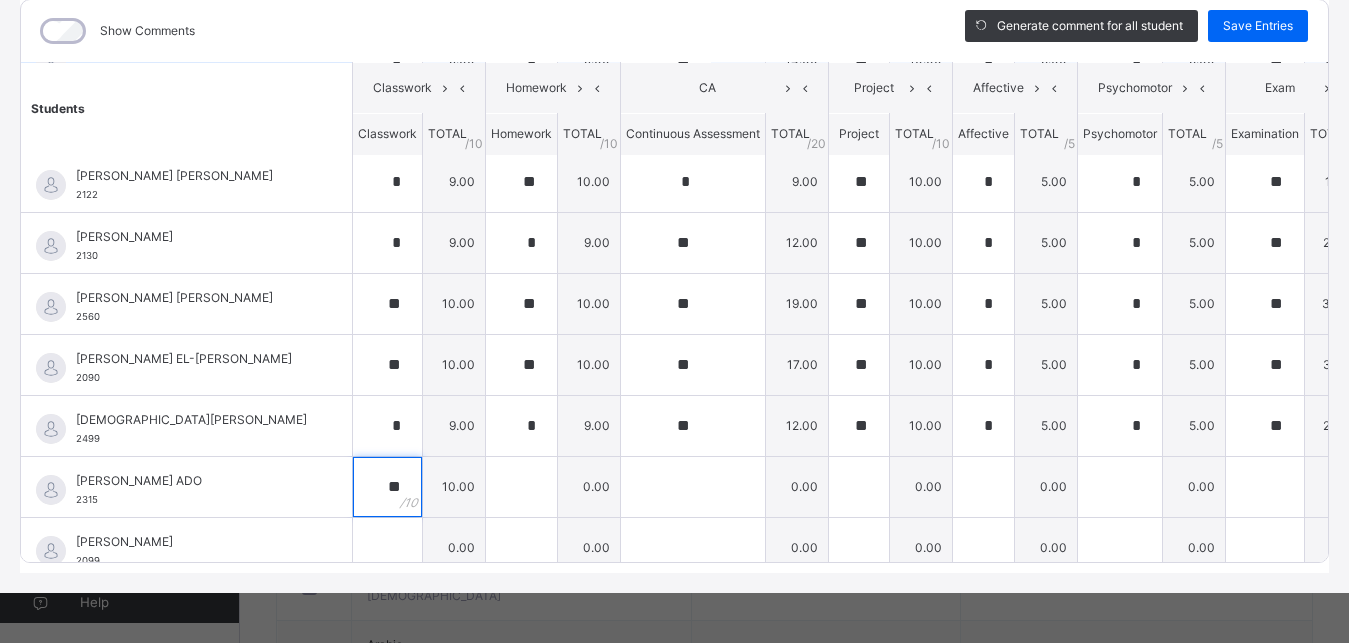 type on "**" 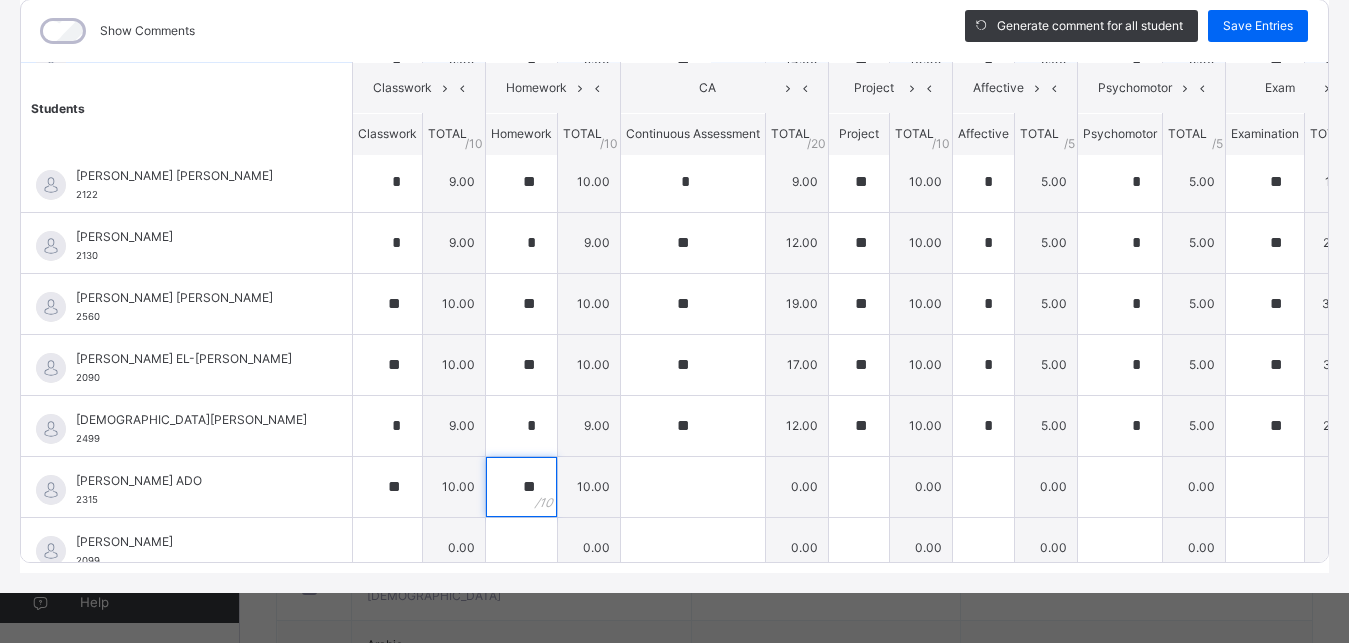 type on "**" 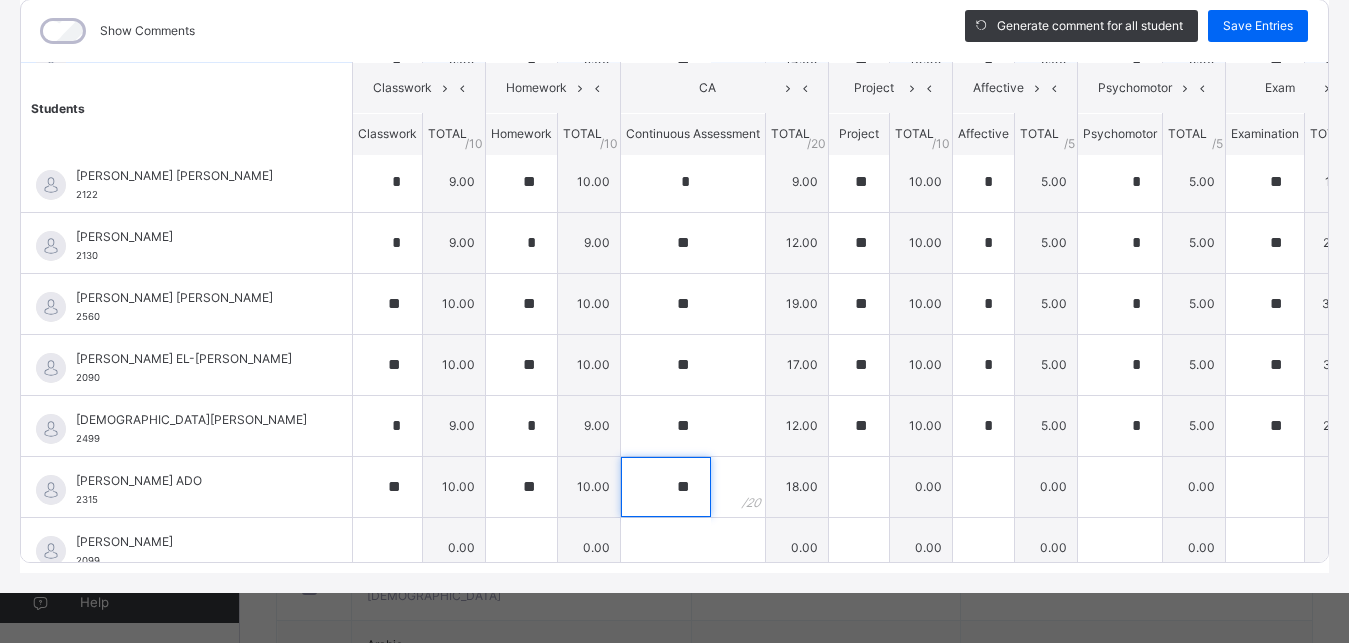 type on "**" 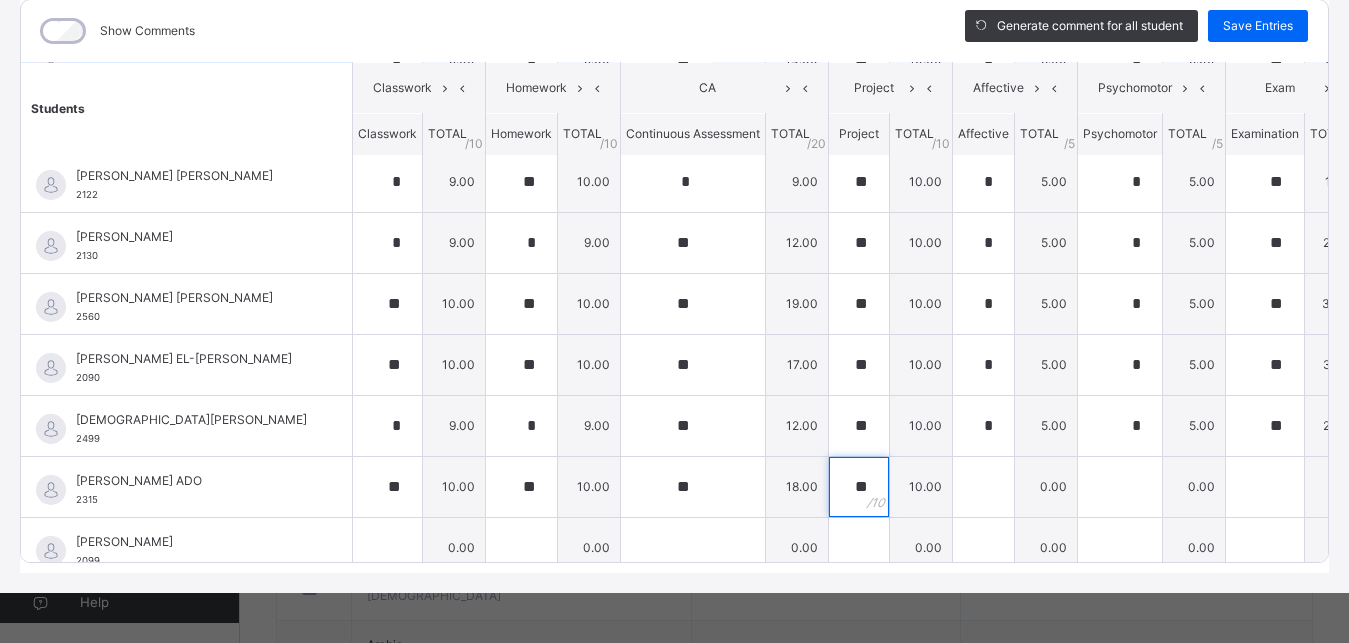 type on "**" 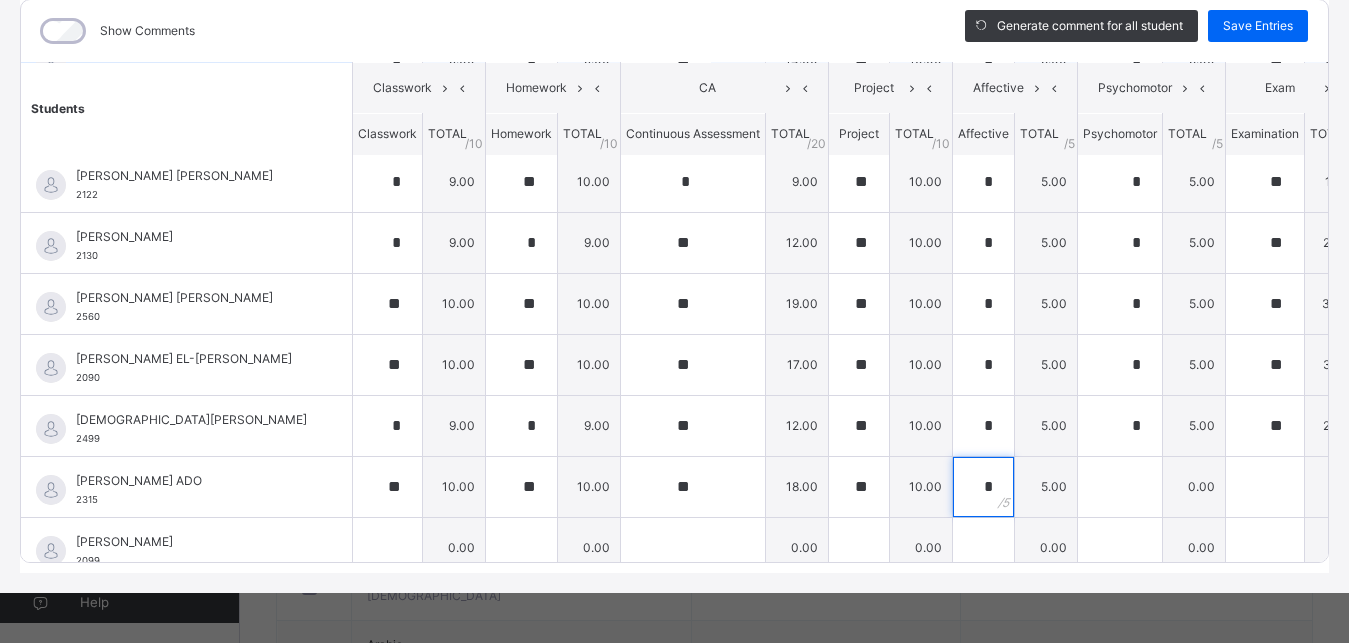 type on "*" 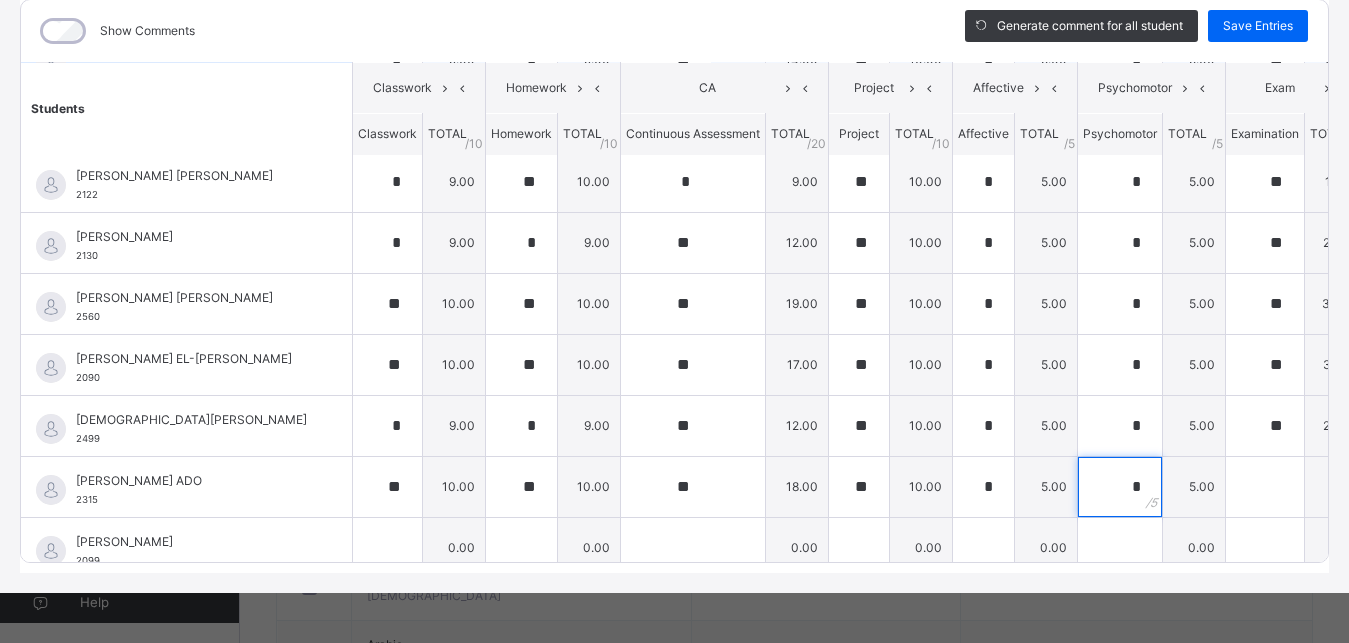 type on "*" 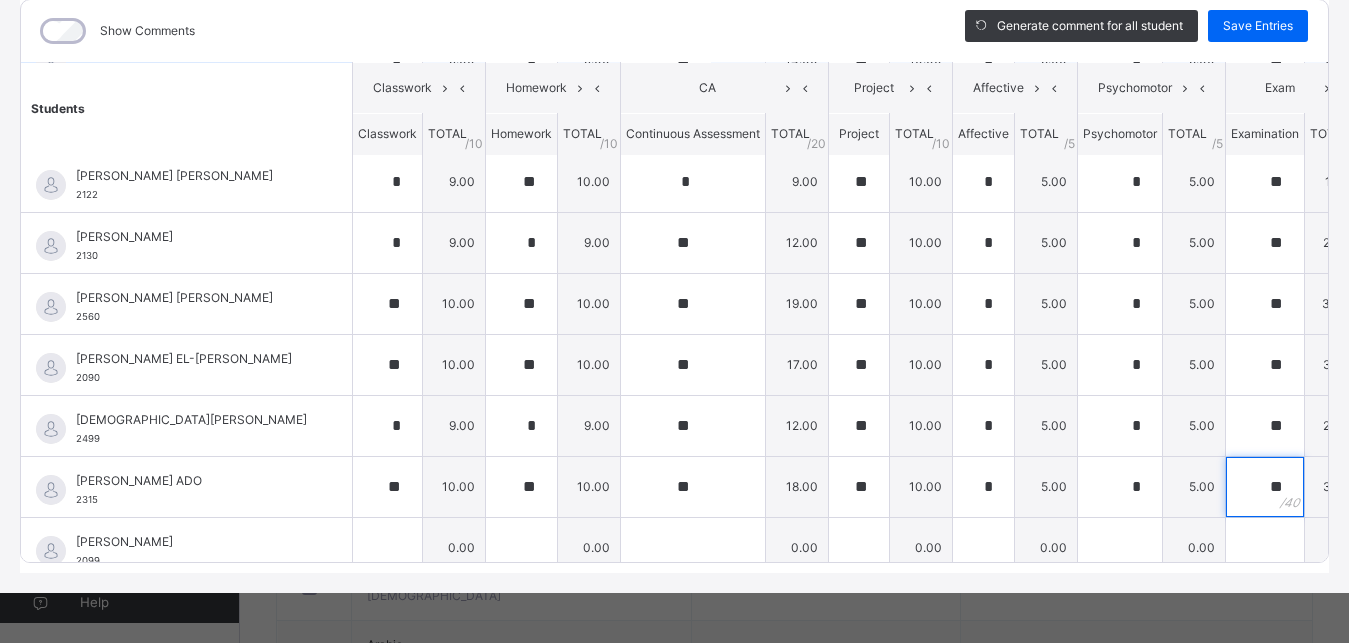 type on "**" 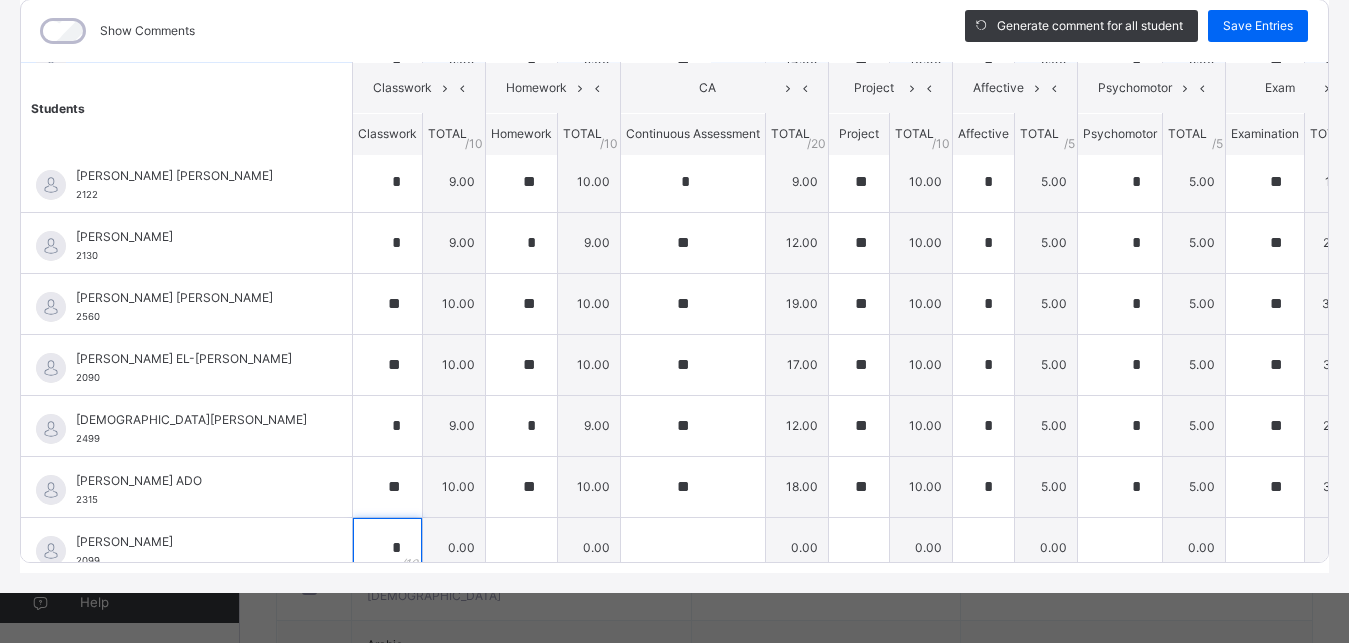 scroll, scrollTop: 261, scrollLeft: 0, axis: vertical 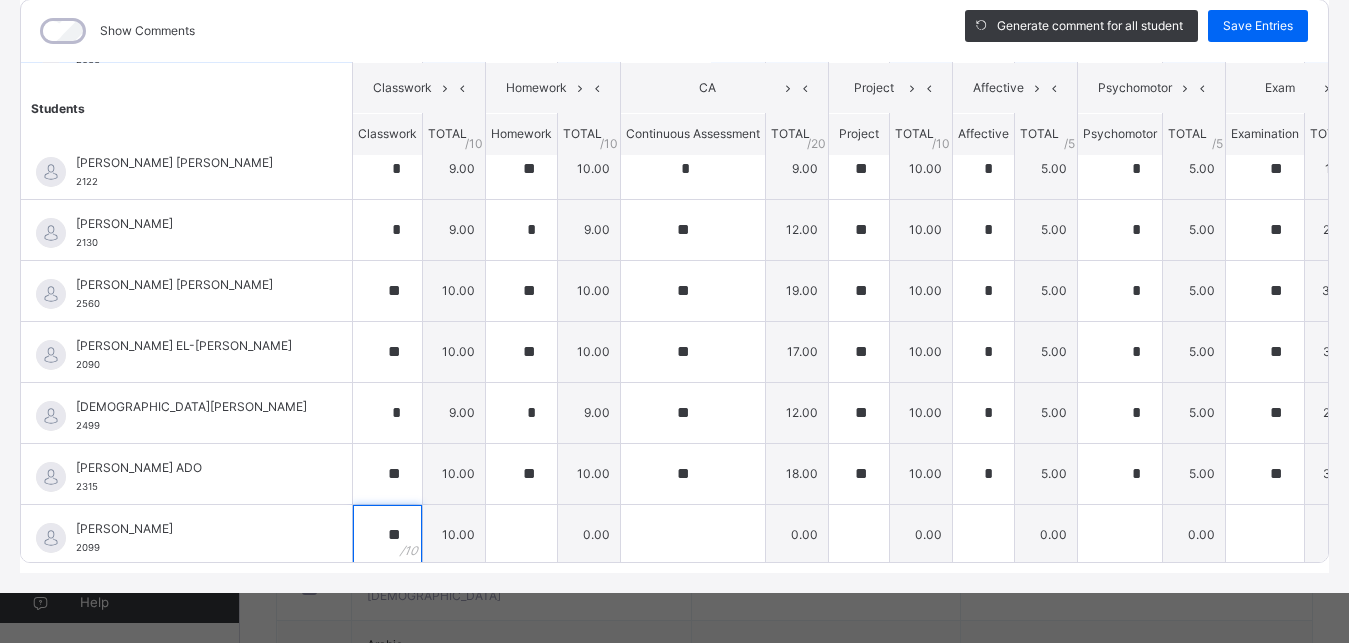type on "**" 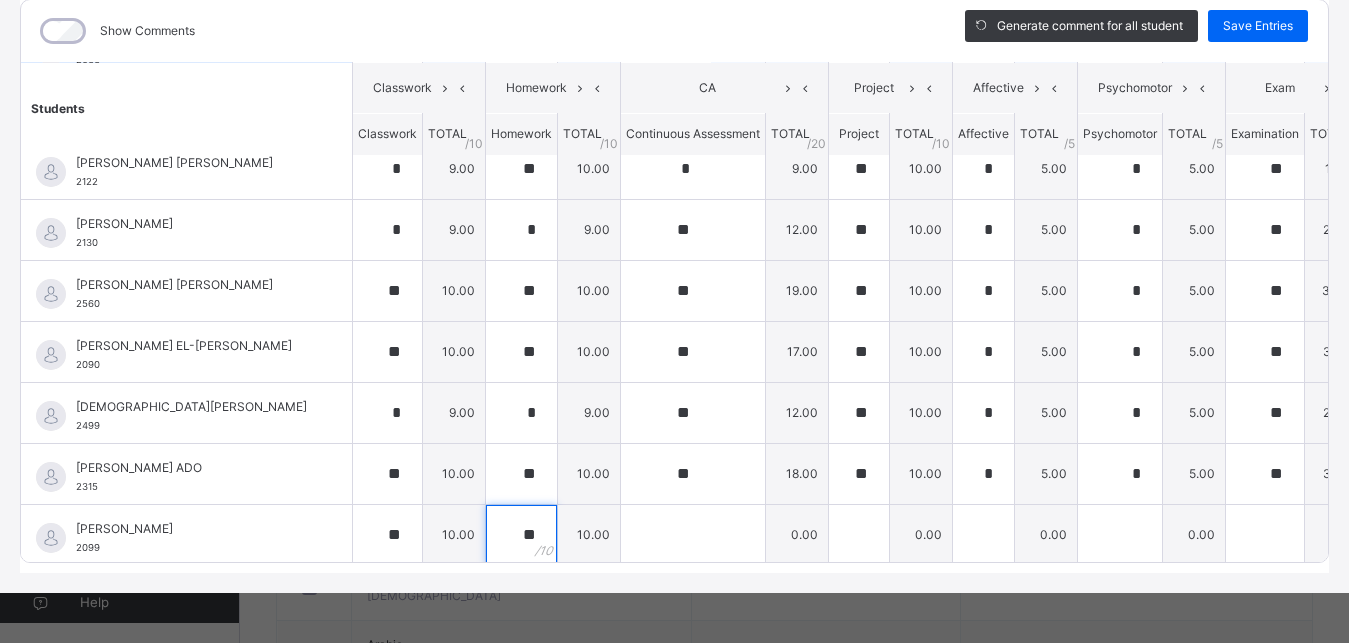type on "**" 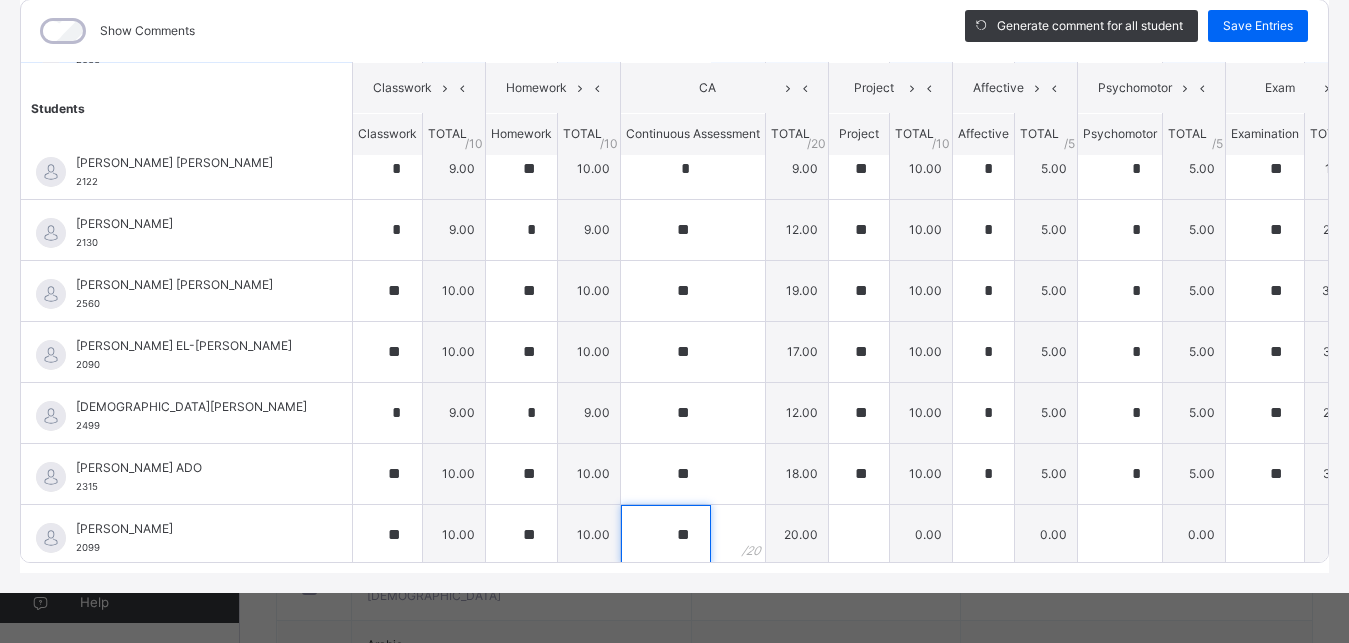 type on "**" 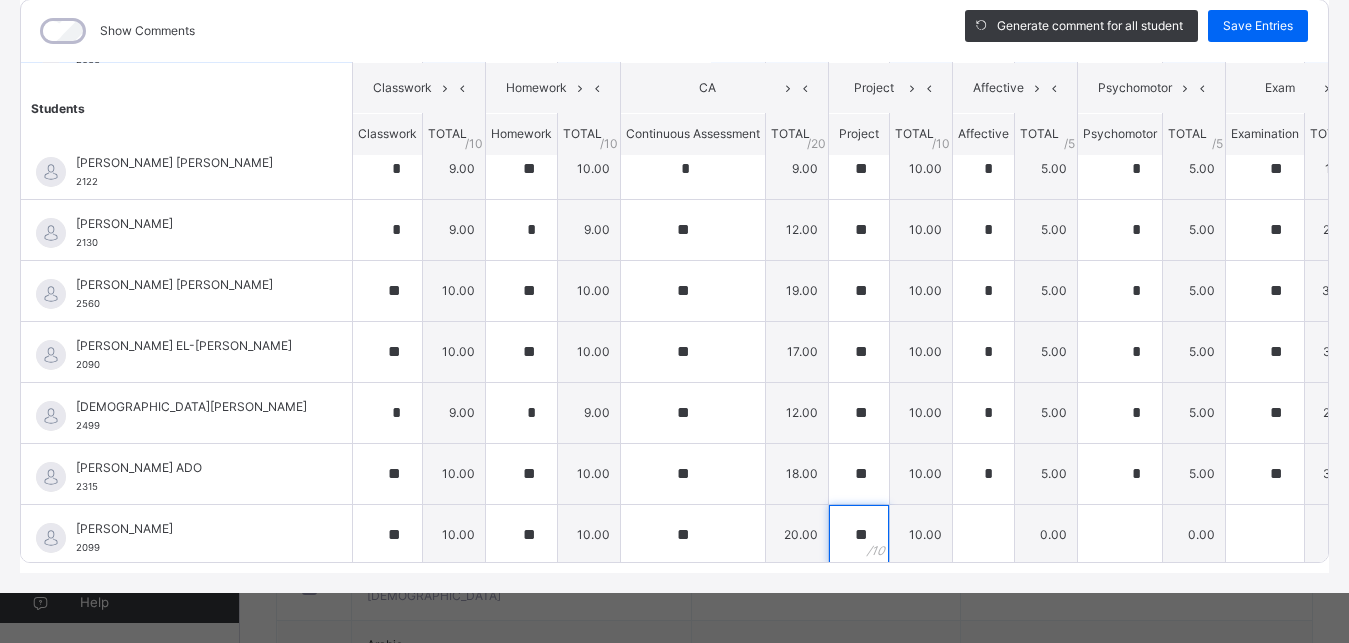 type on "**" 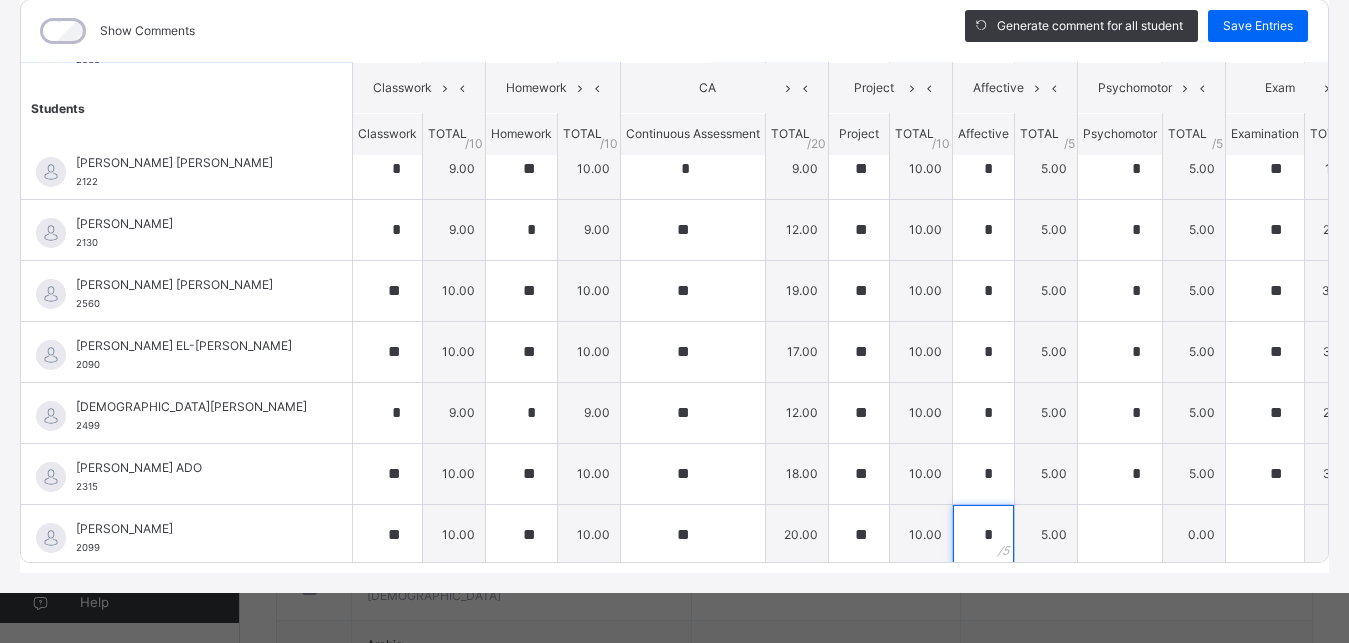 type on "*" 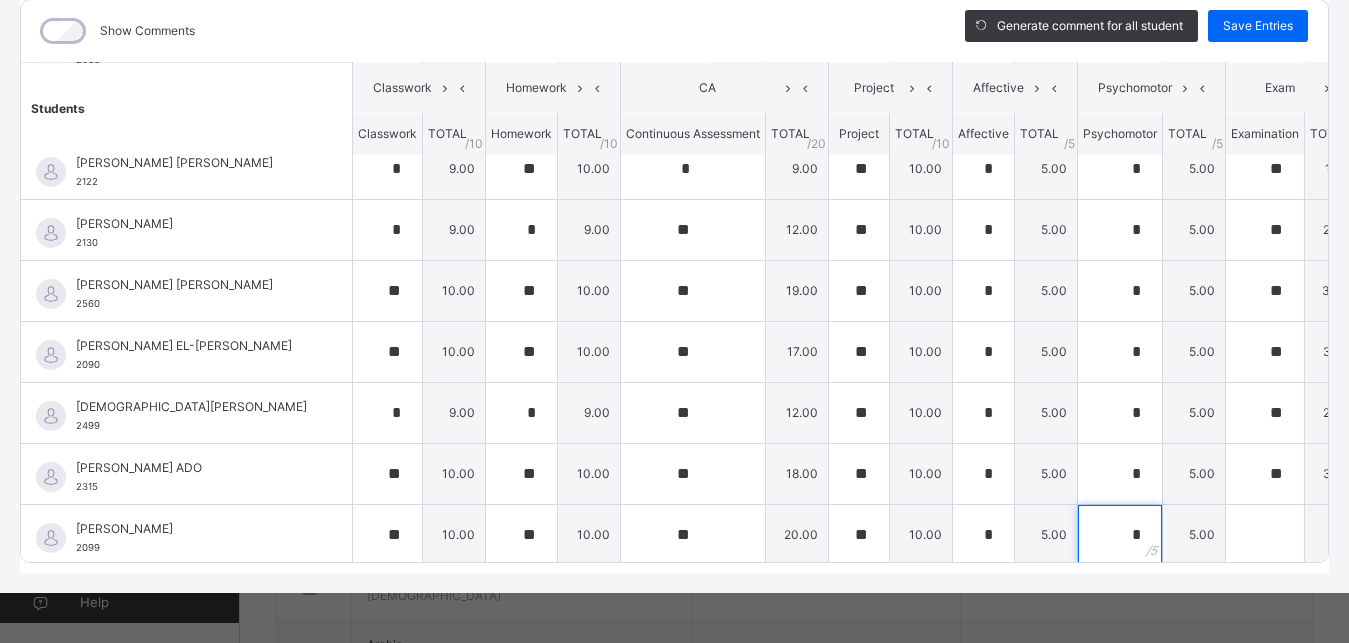 type on "*" 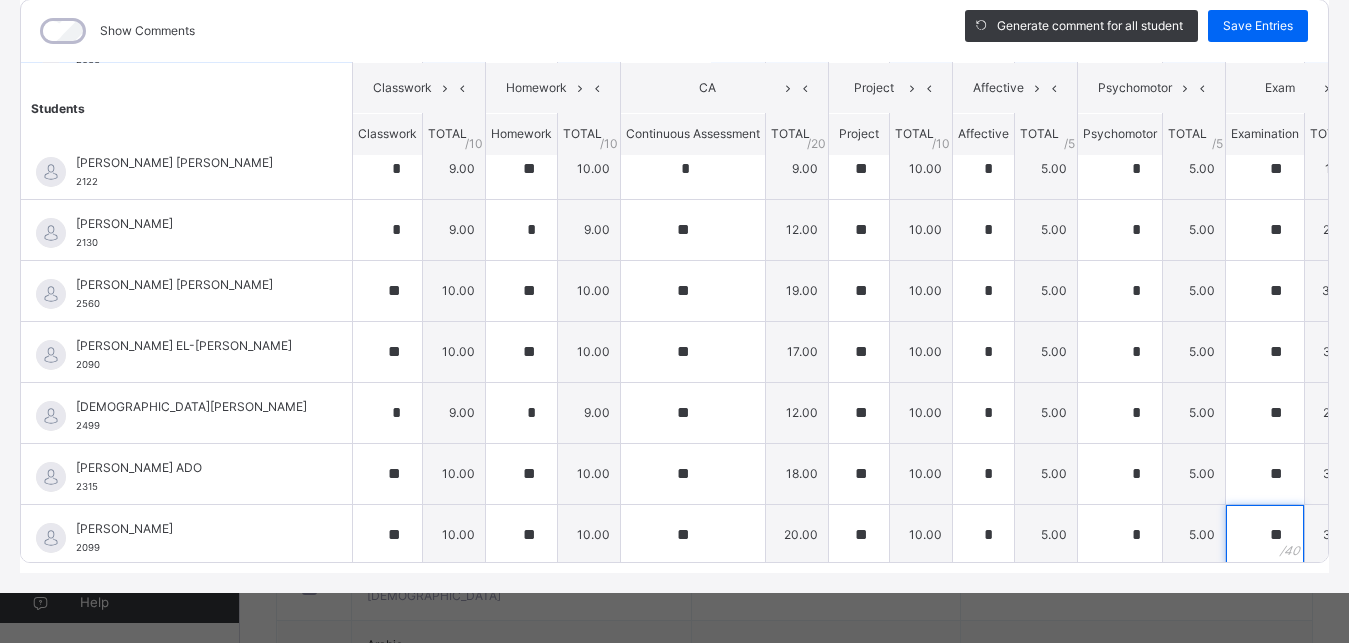 type on "**" 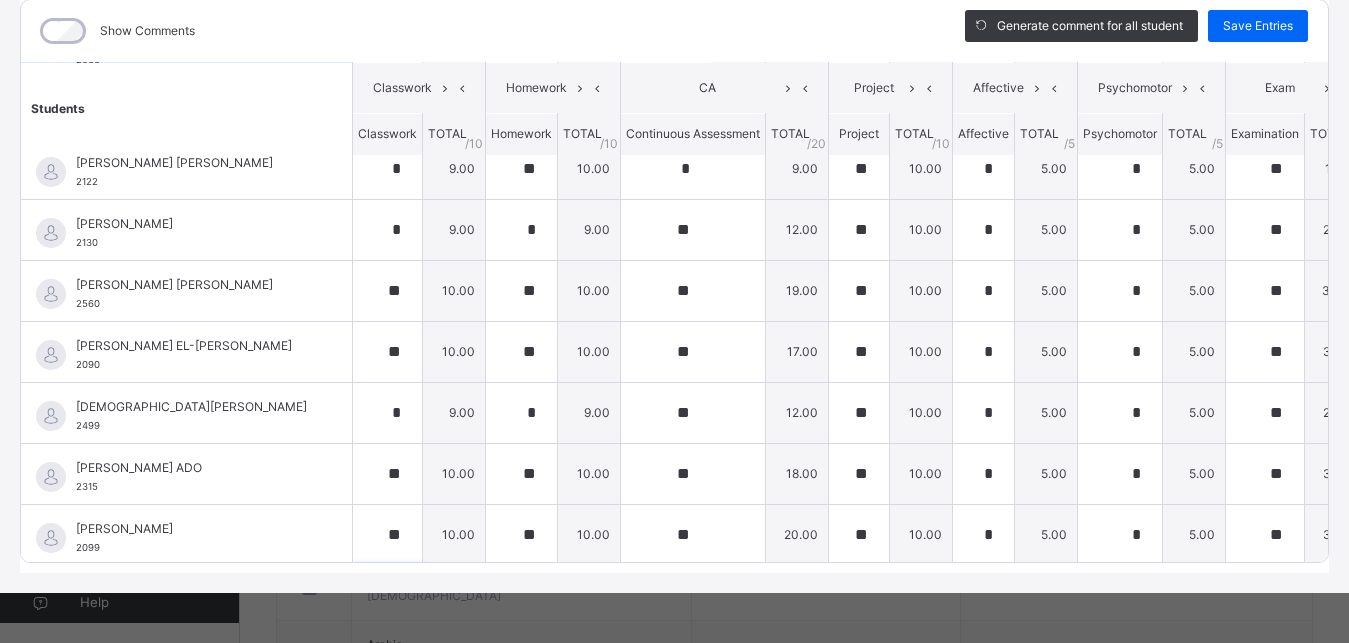 scroll, scrollTop: 465, scrollLeft: 0, axis: vertical 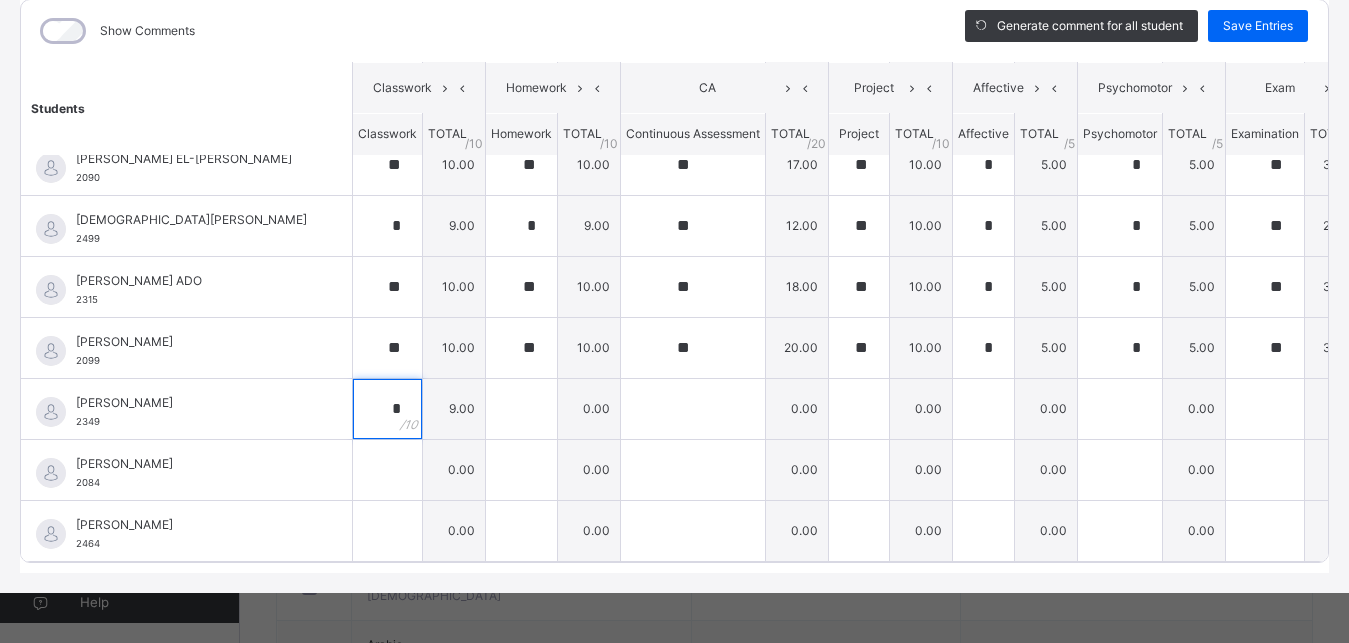 type on "*" 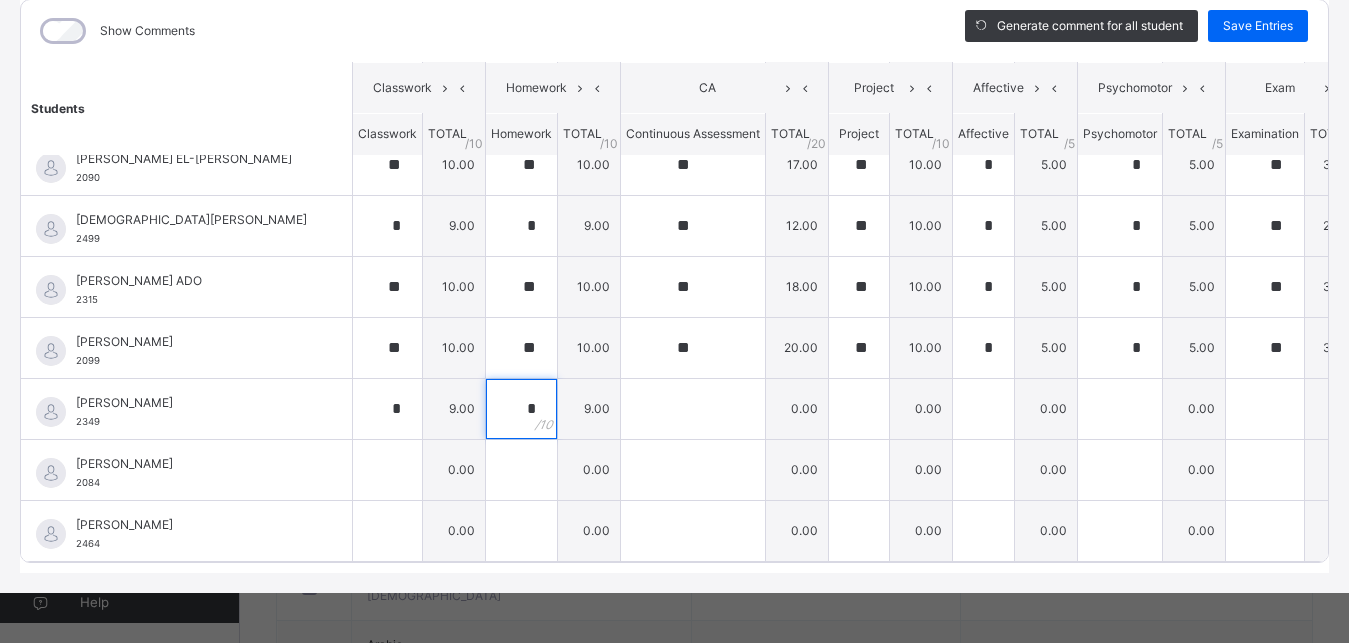 type on "*" 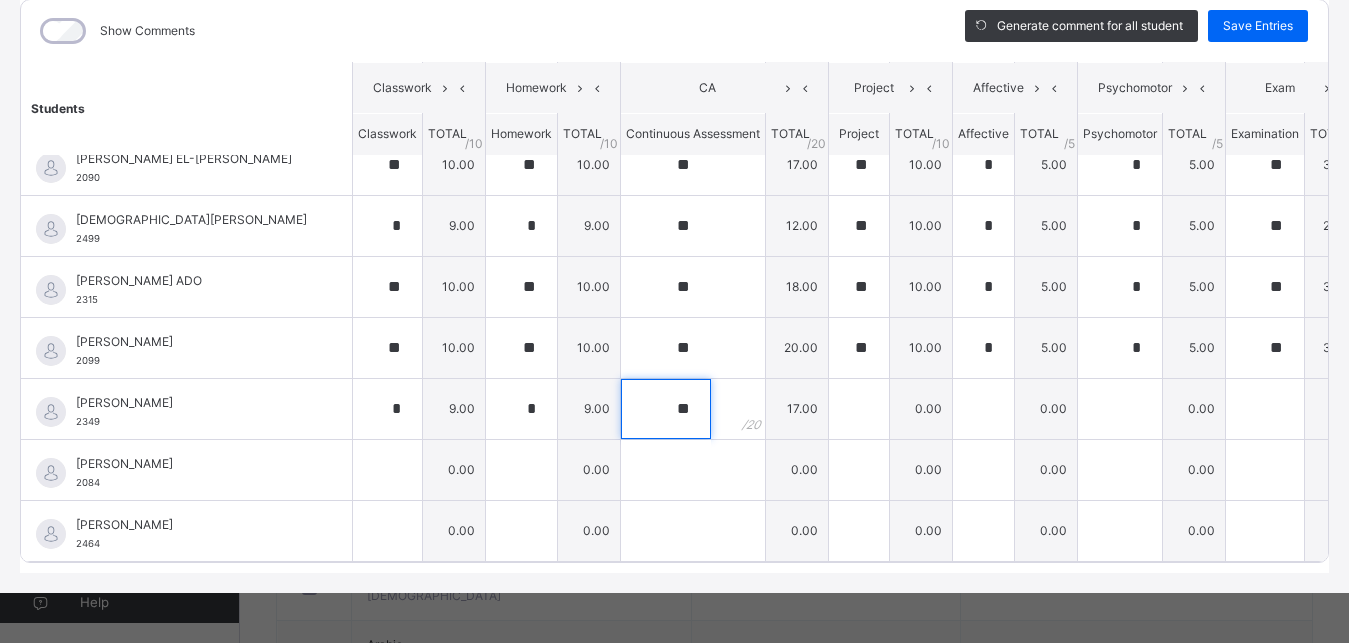 type on "**" 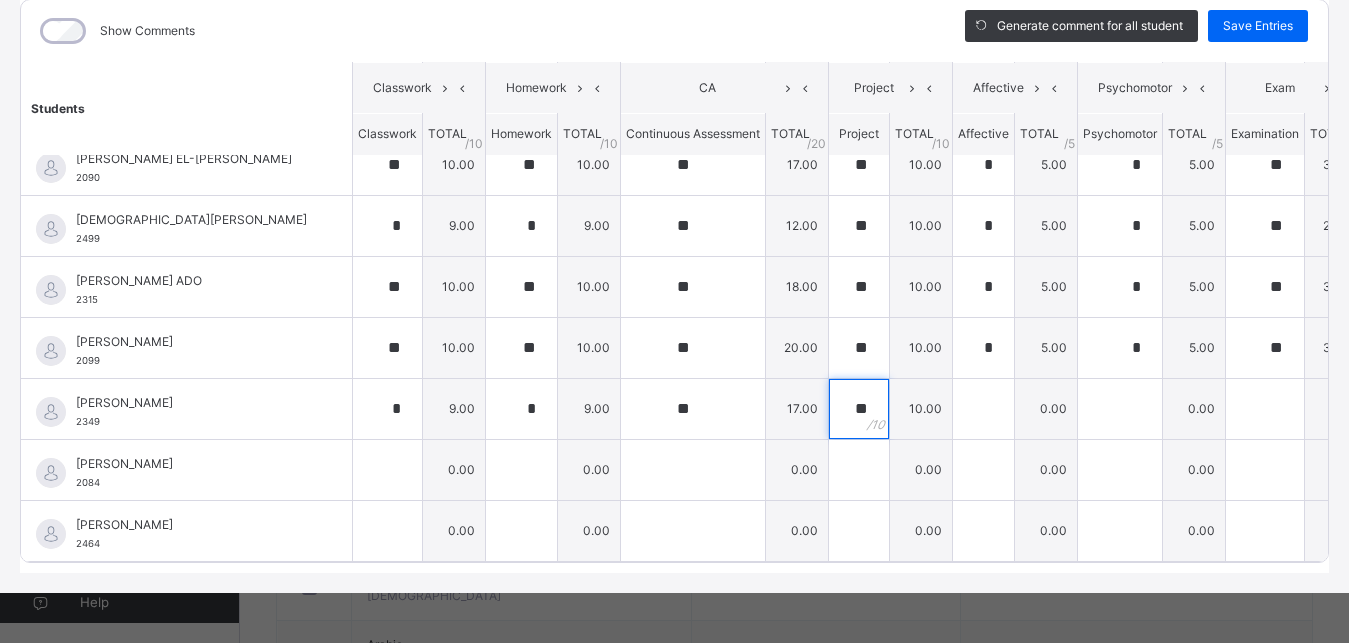 type on "**" 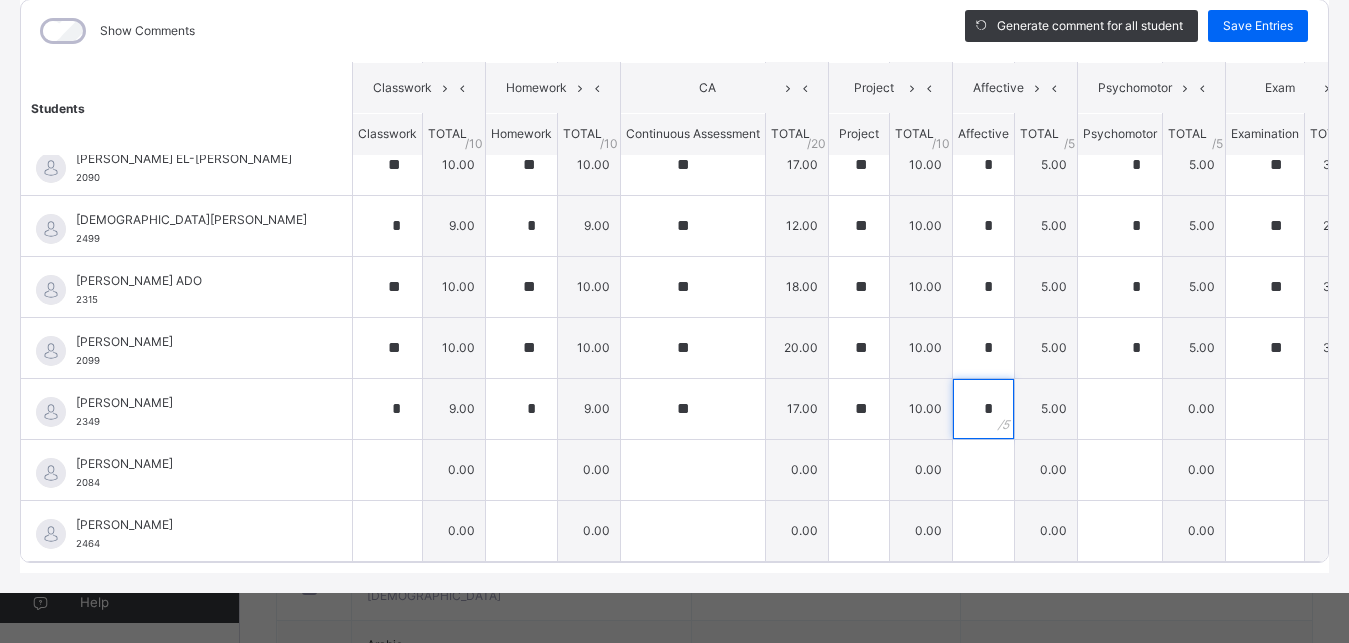 type on "*" 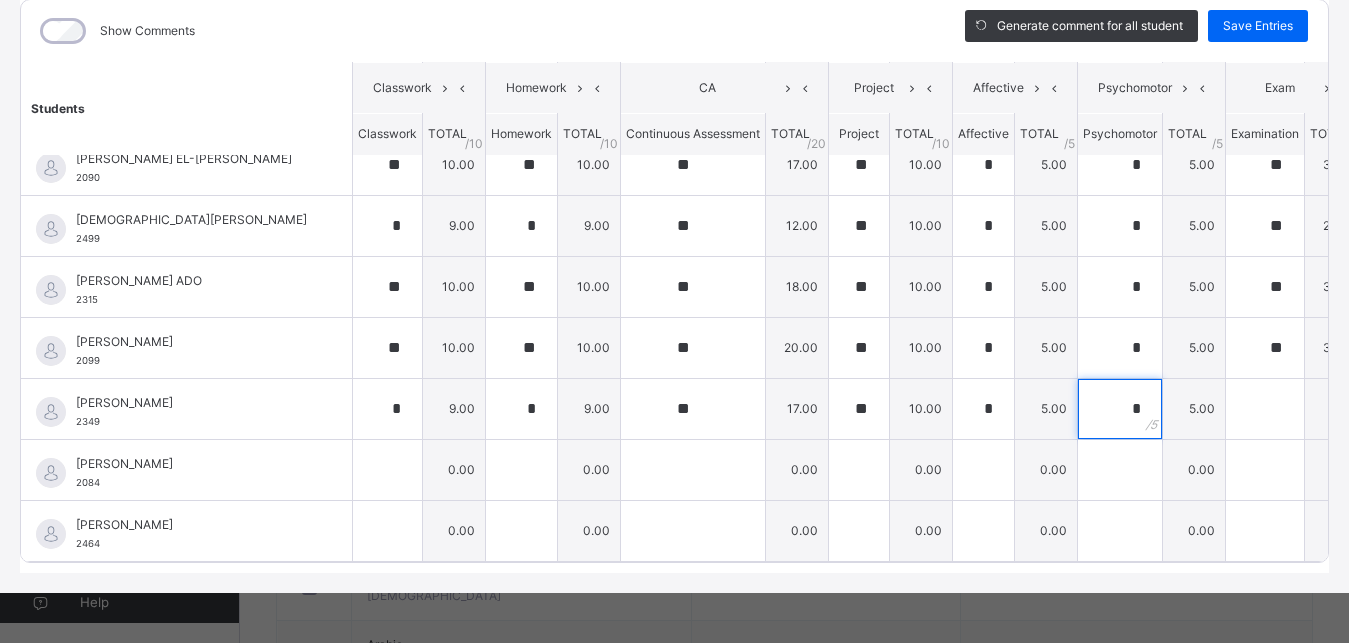 type on "*" 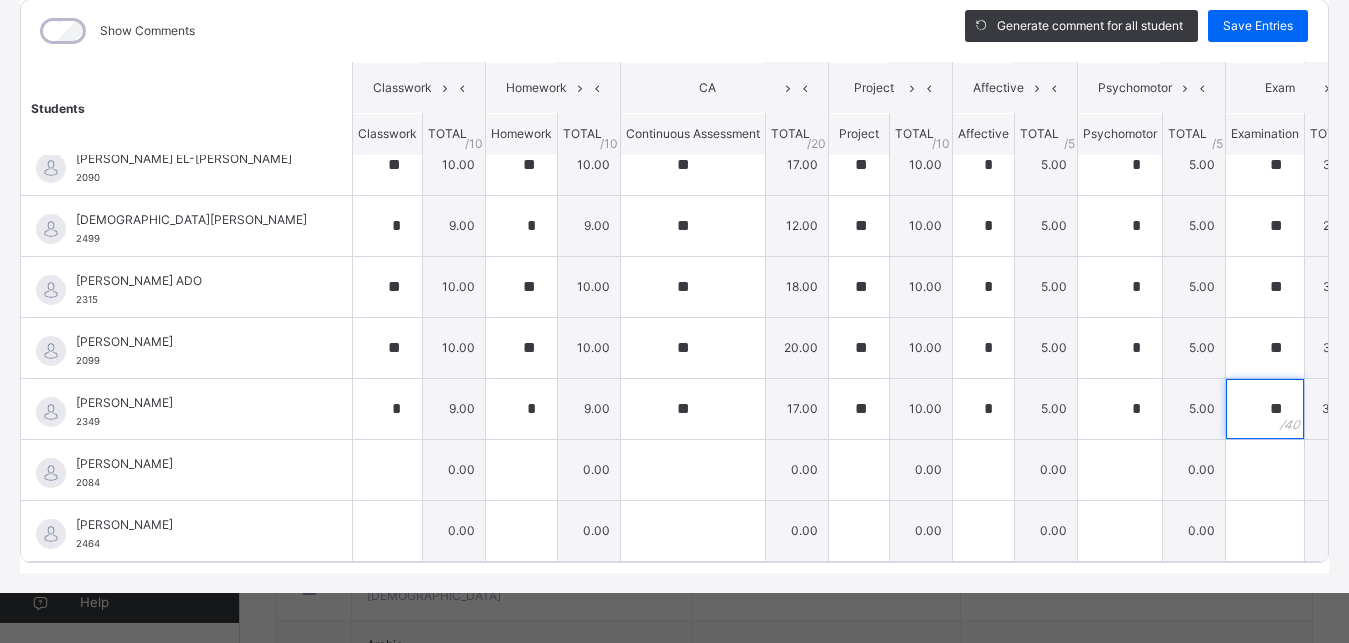 type on "**" 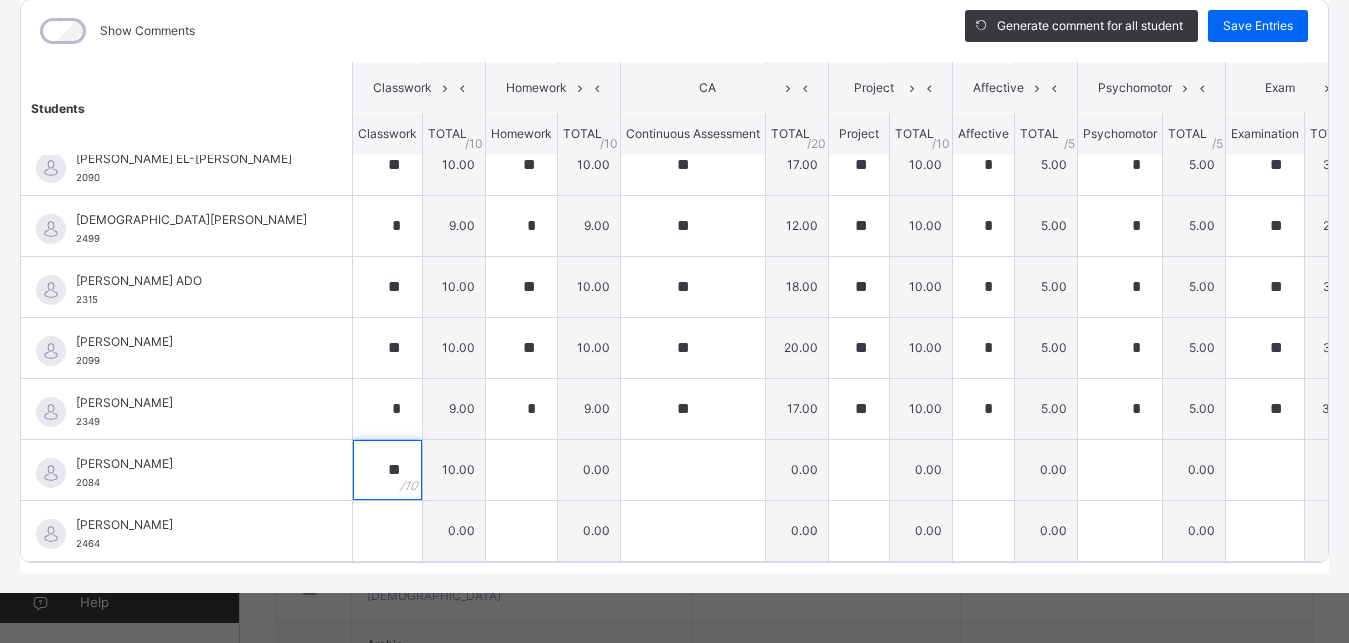 type on "**" 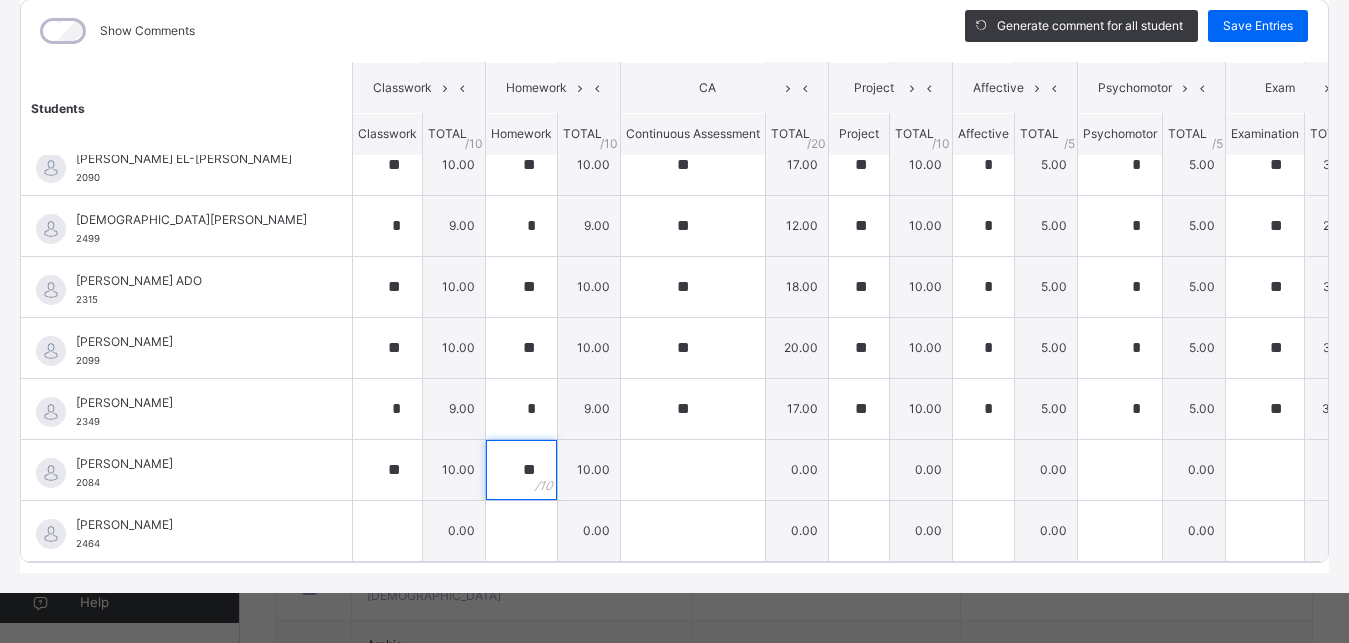 type on "**" 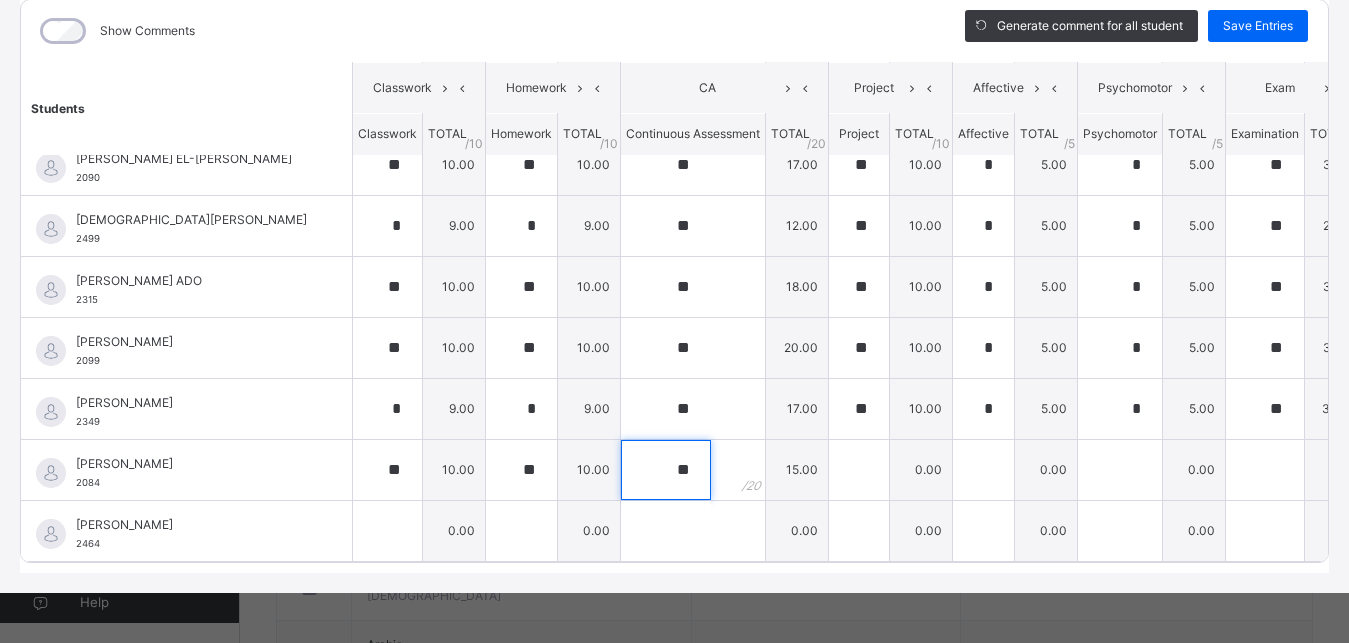 type on "**" 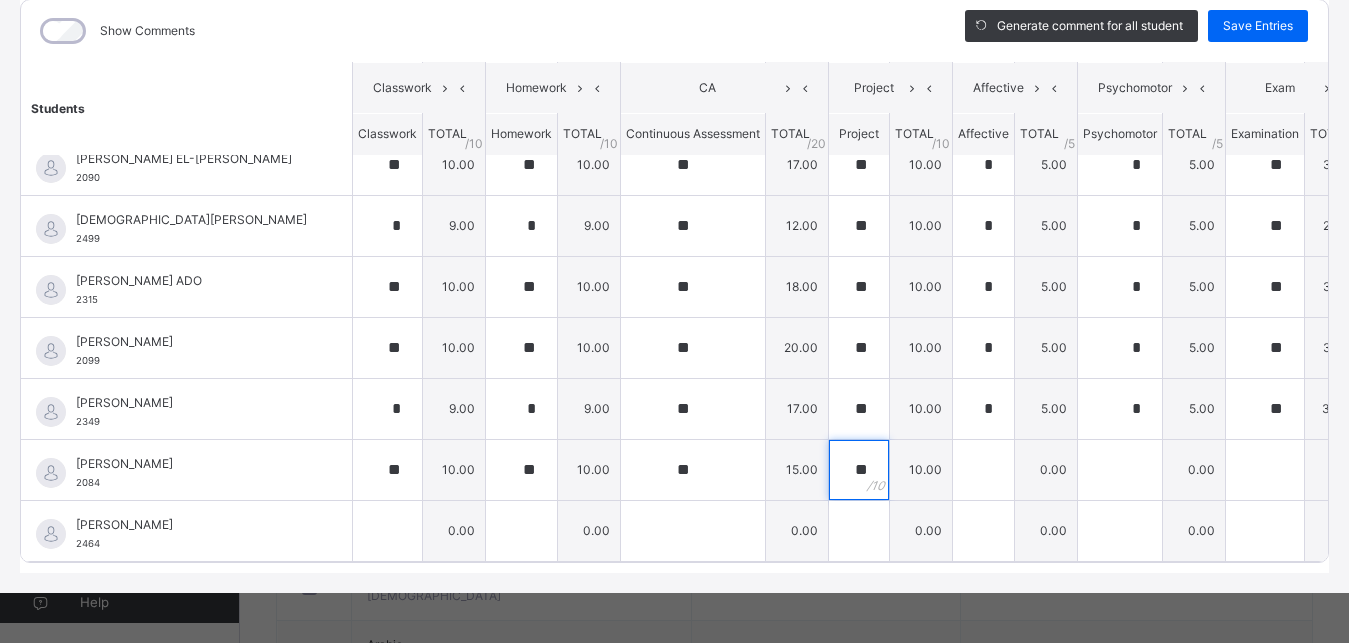 type on "**" 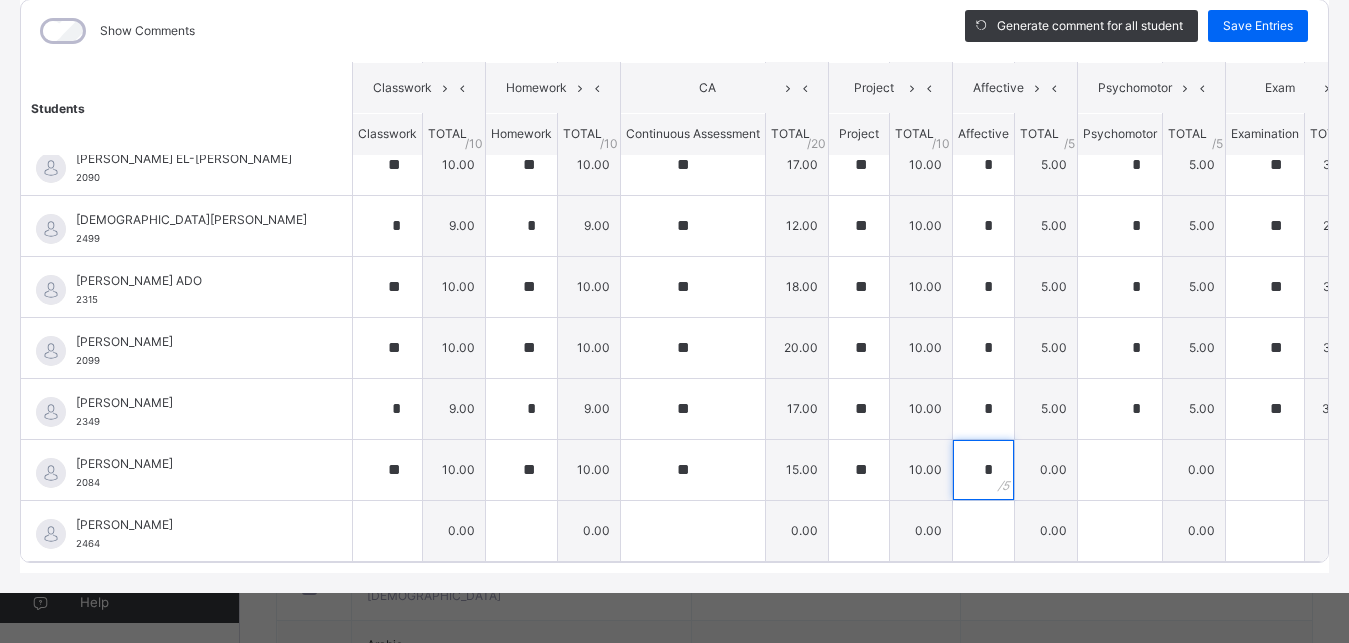 type on "*" 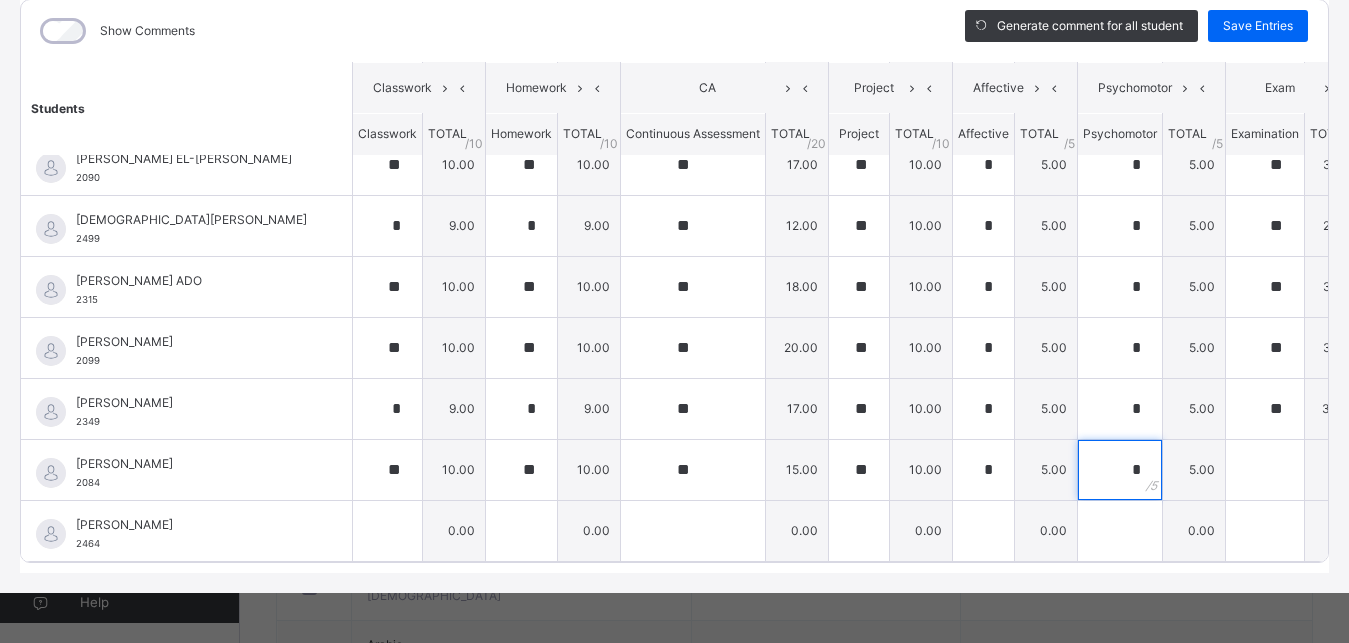 type on "*" 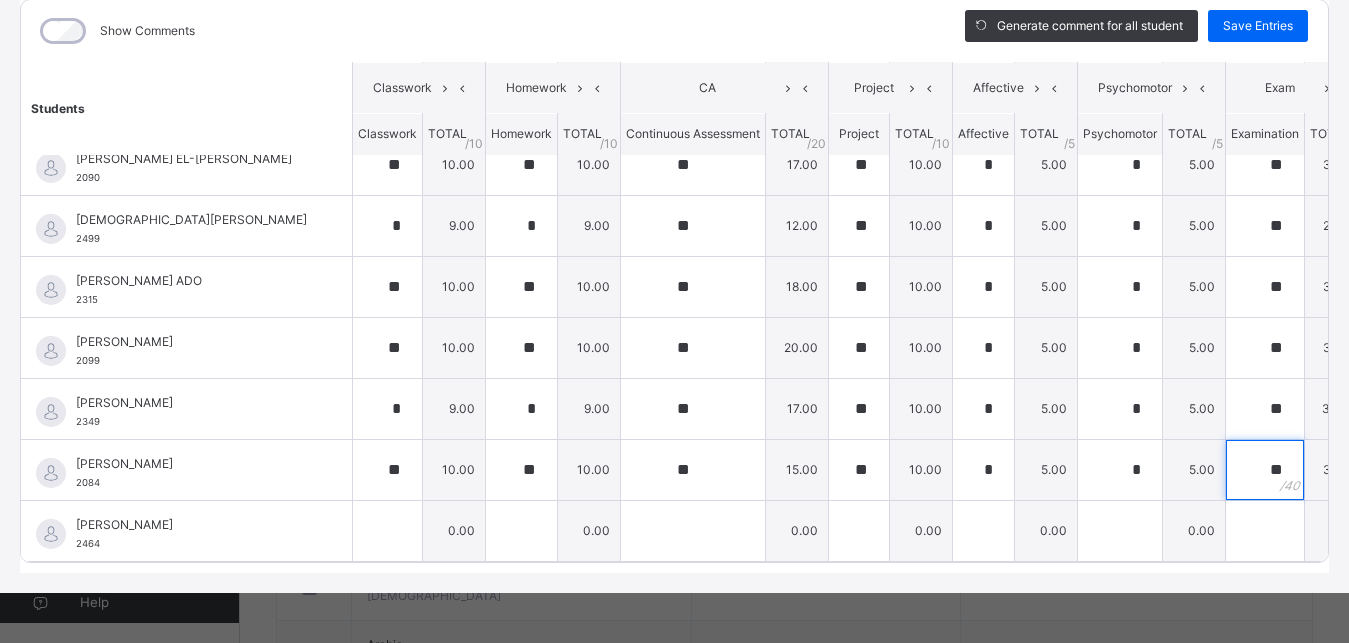 type on "**" 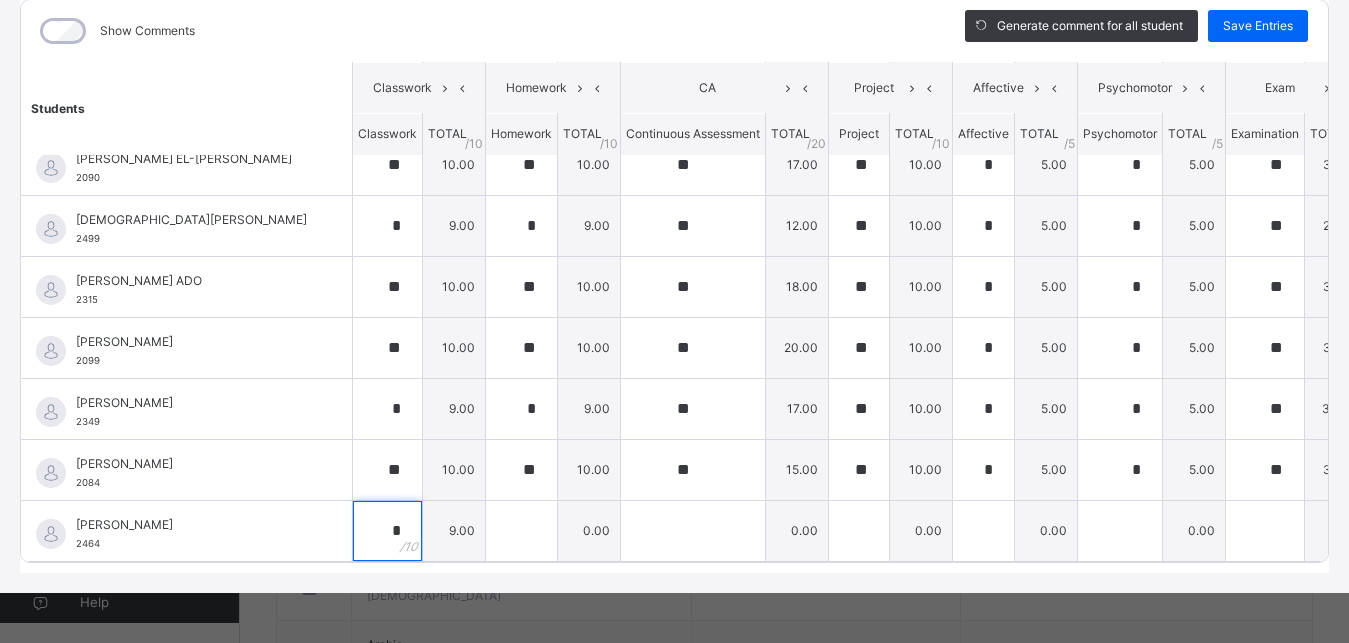 type on "*" 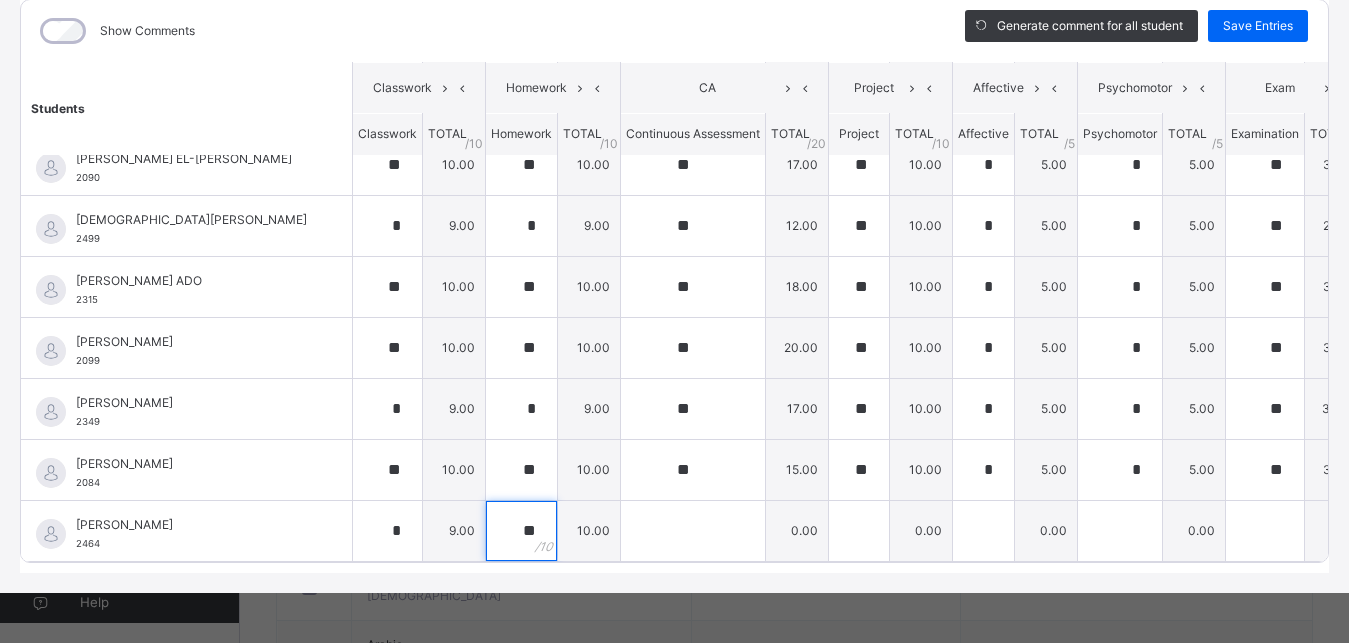 type on "**" 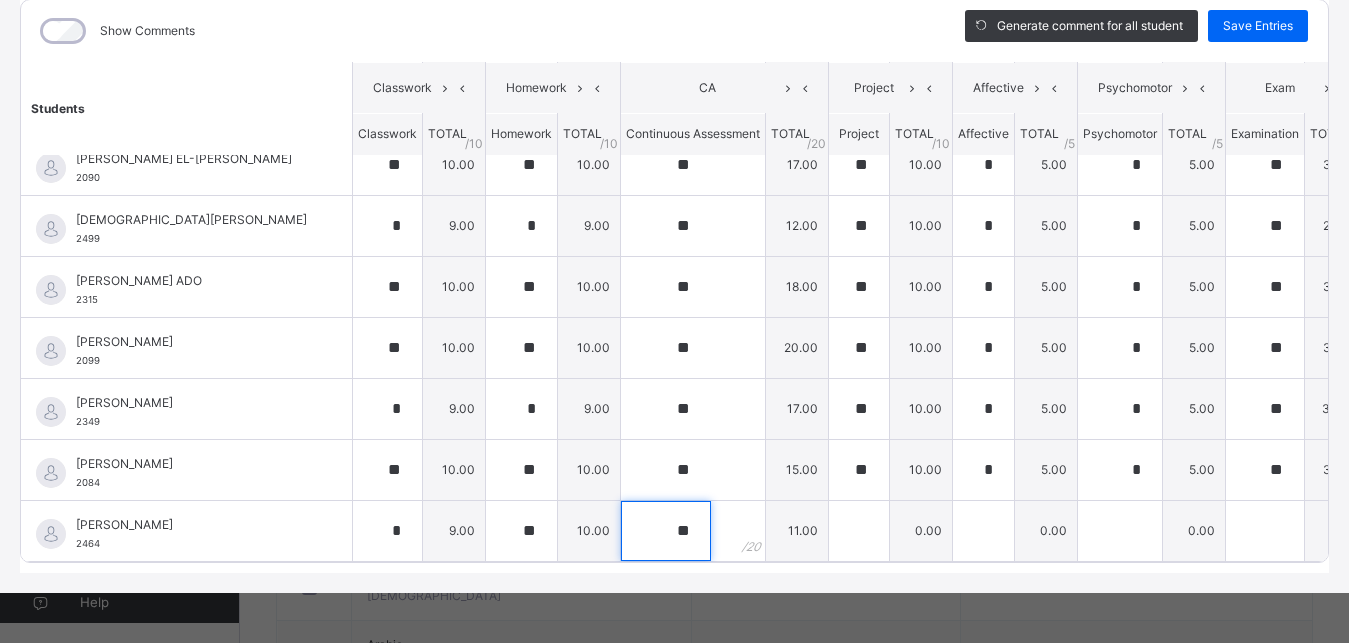 type on "**" 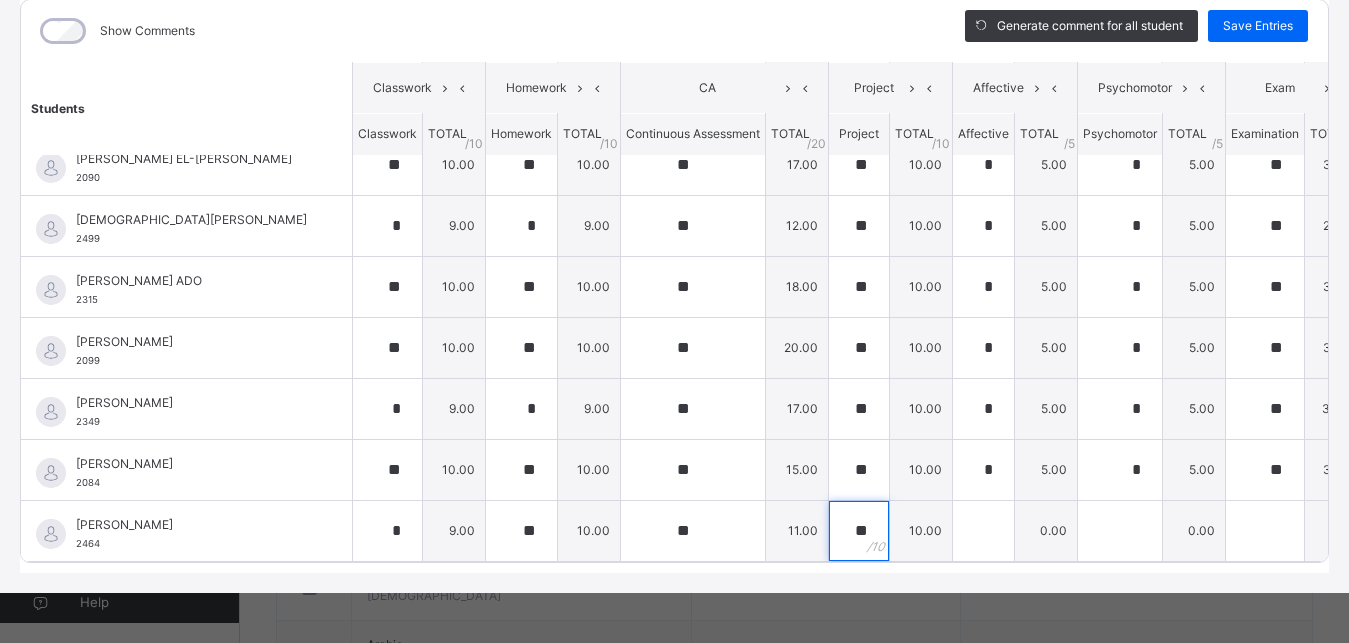 type on "**" 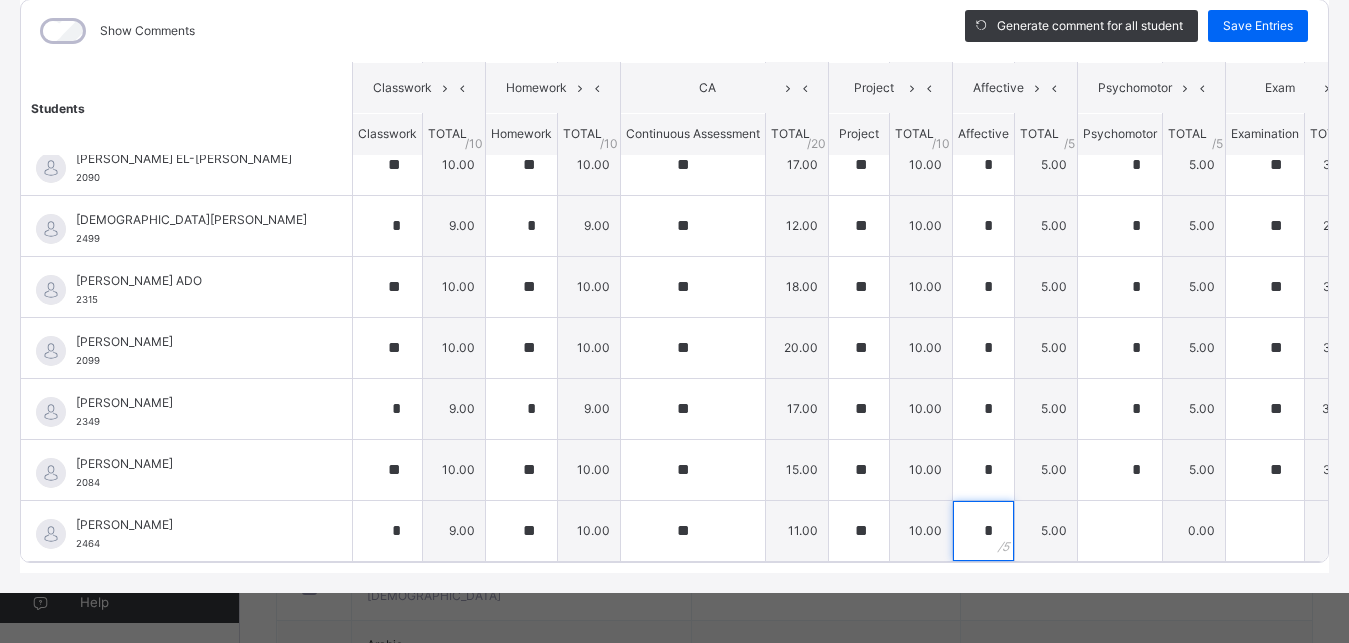 type on "*" 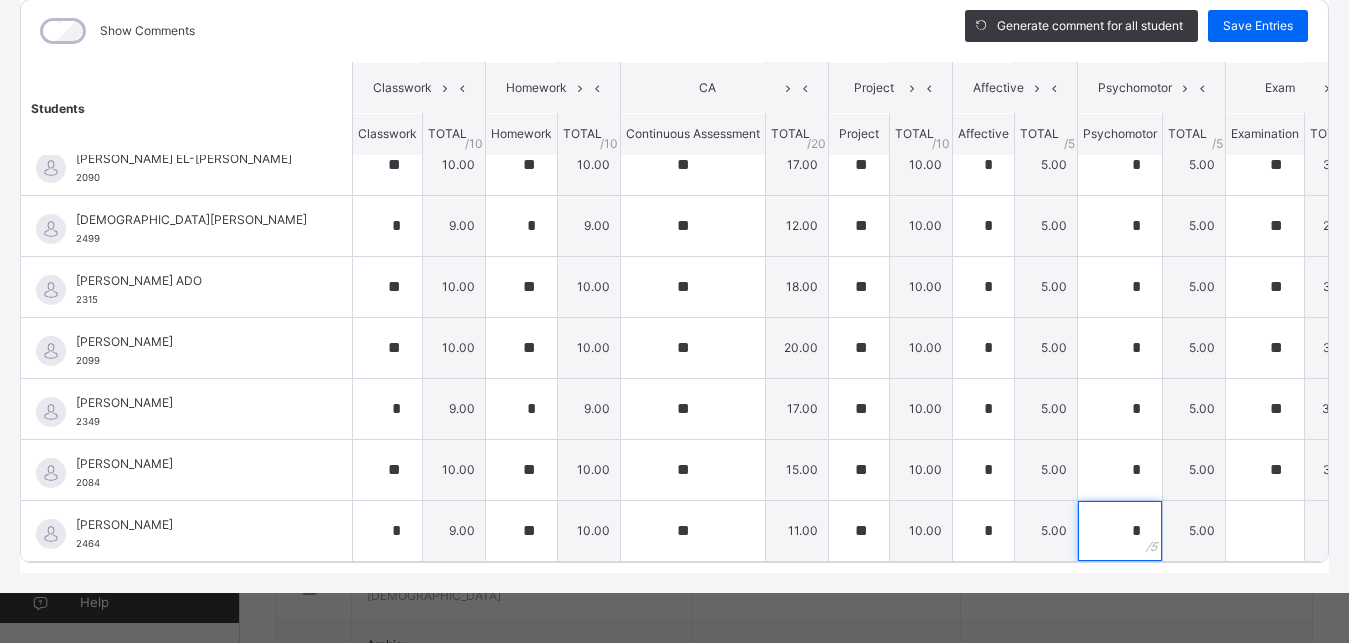 type on "*" 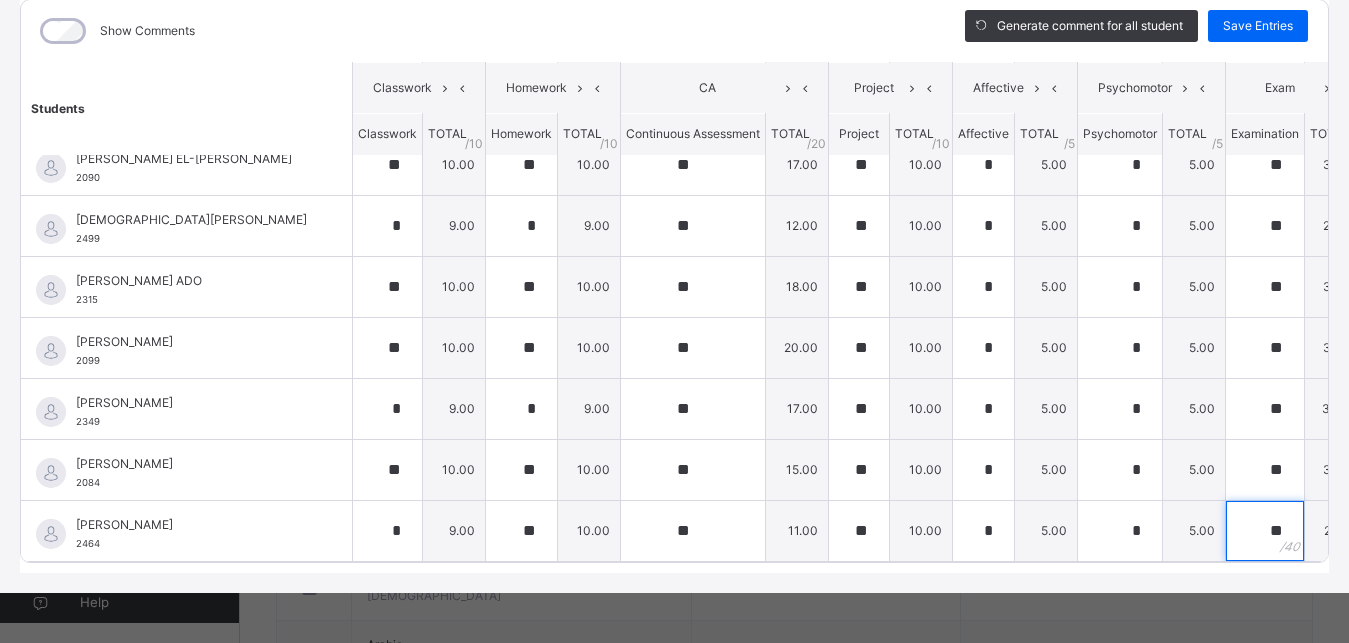 type on "**" 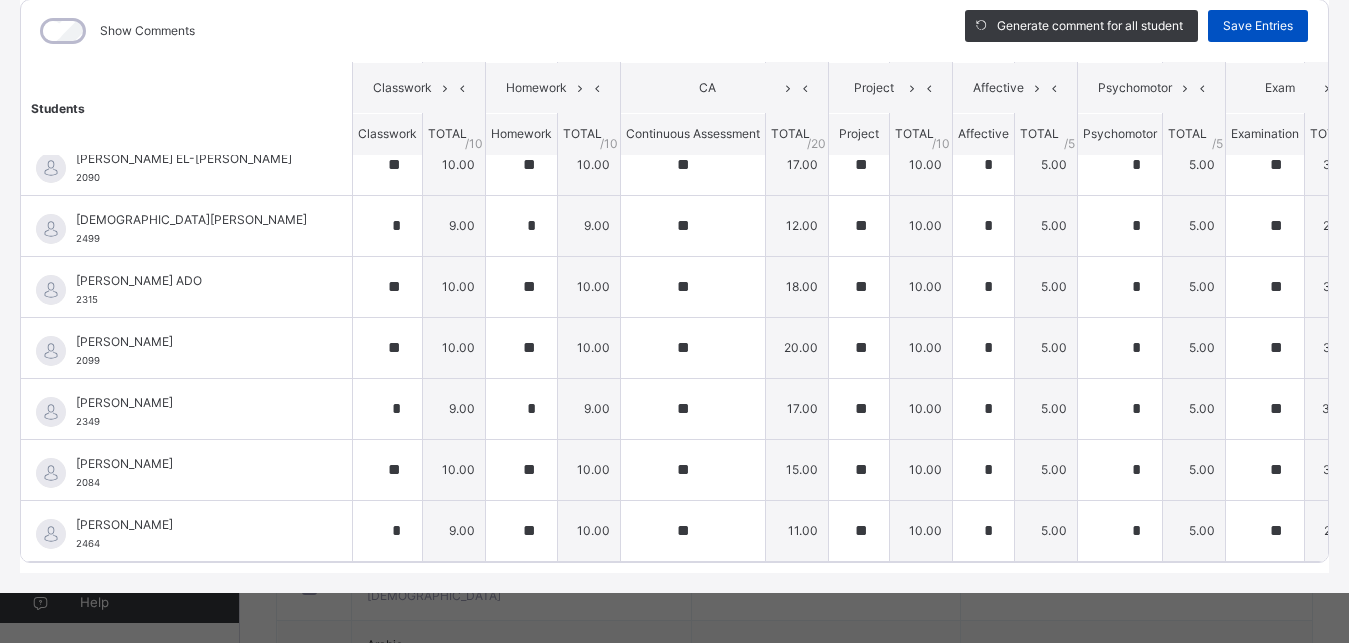 click on "Save Entries" at bounding box center (1258, 26) 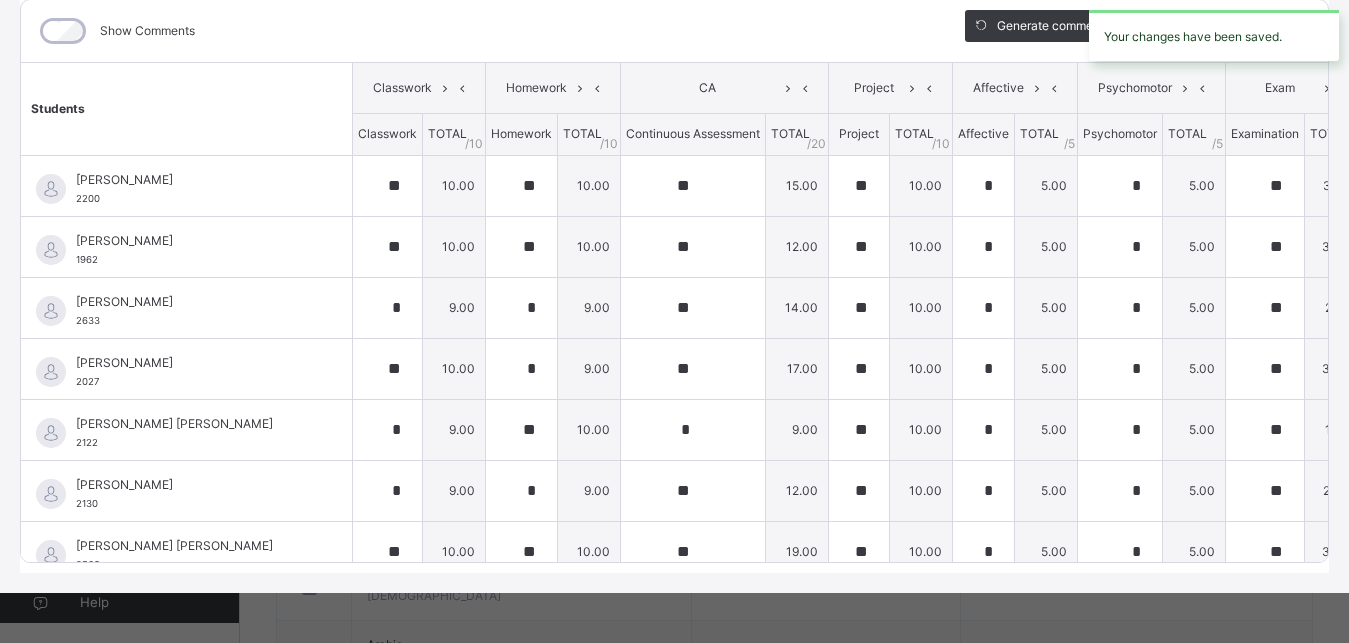 type on "**" 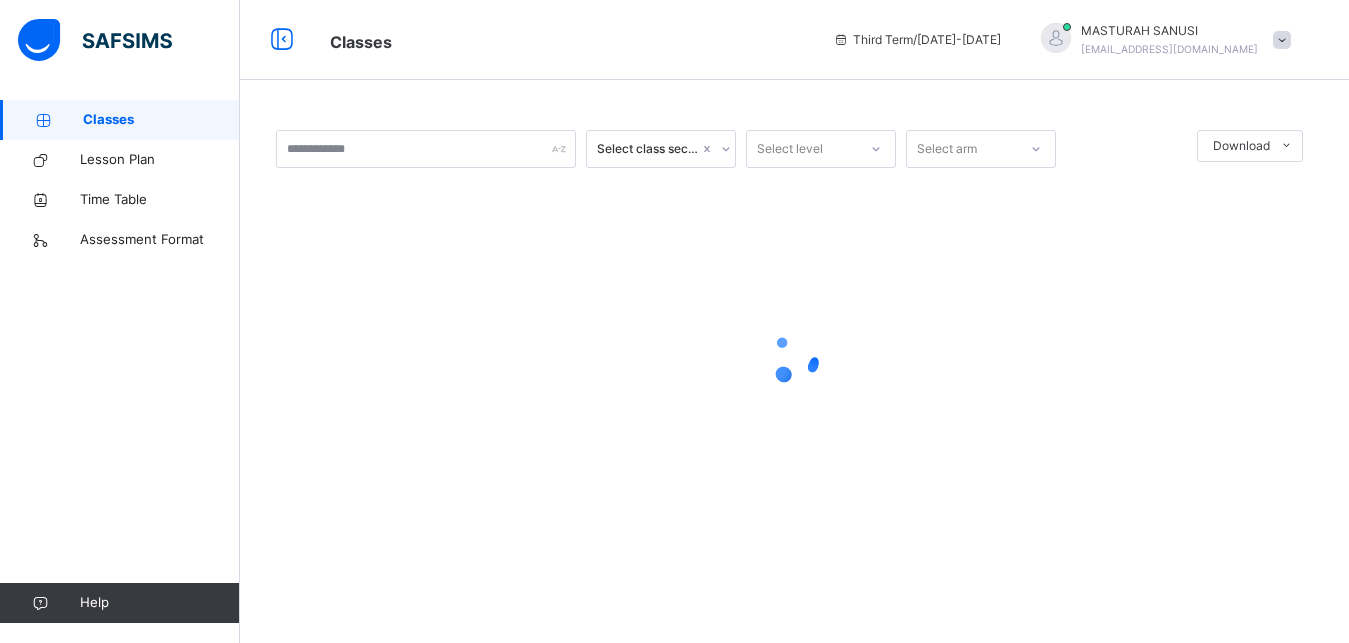 scroll, scrollTop: 0, scrollLeft: 0, axis: both 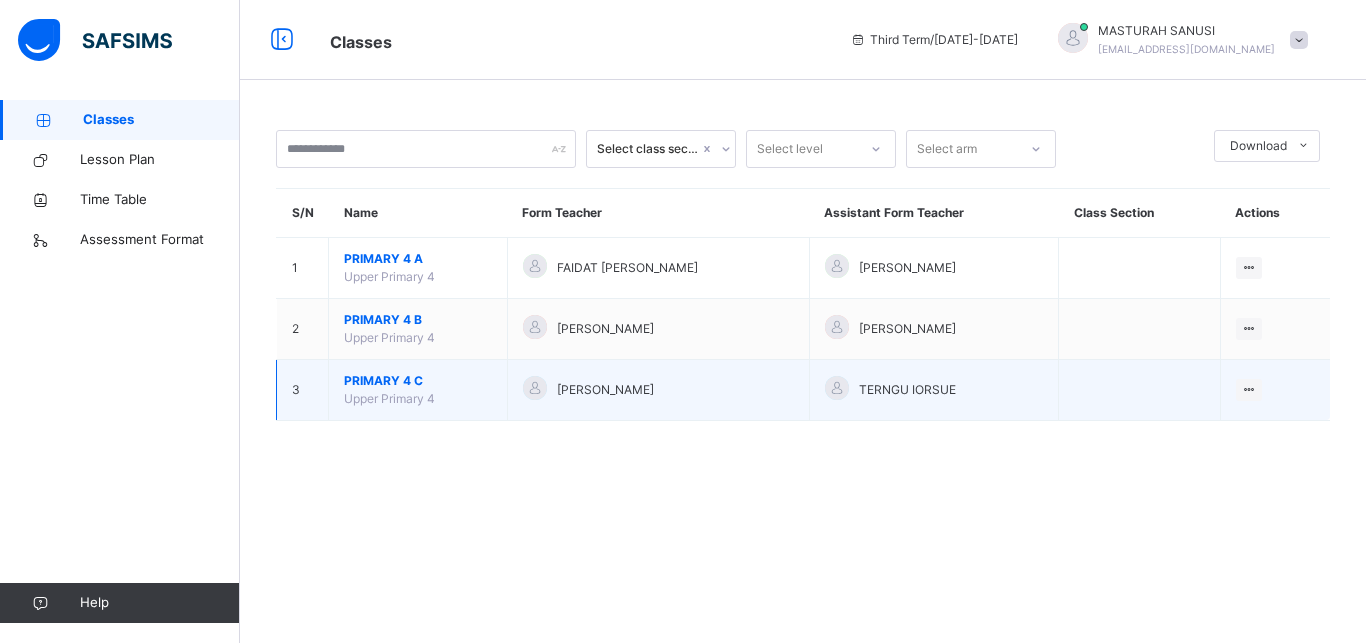 click on "PRIMARY 4   C" at bounding box center (418, 381) 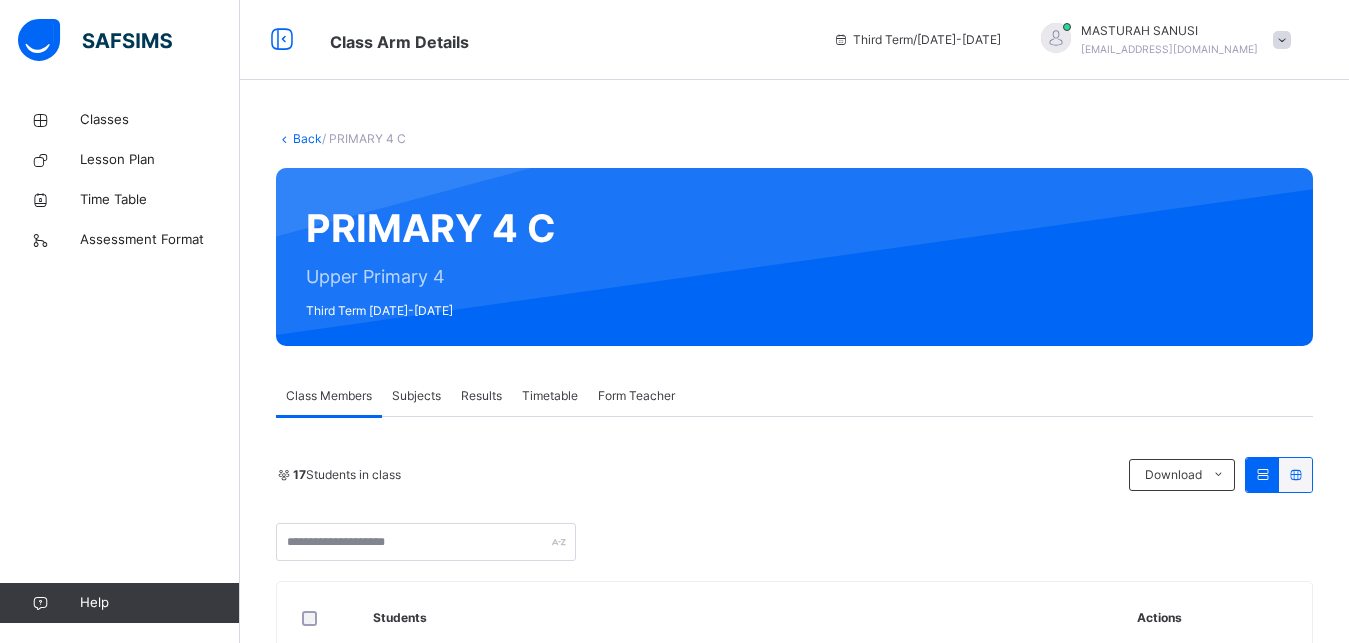 click on "Subjects" at bounding box center (416, 396) 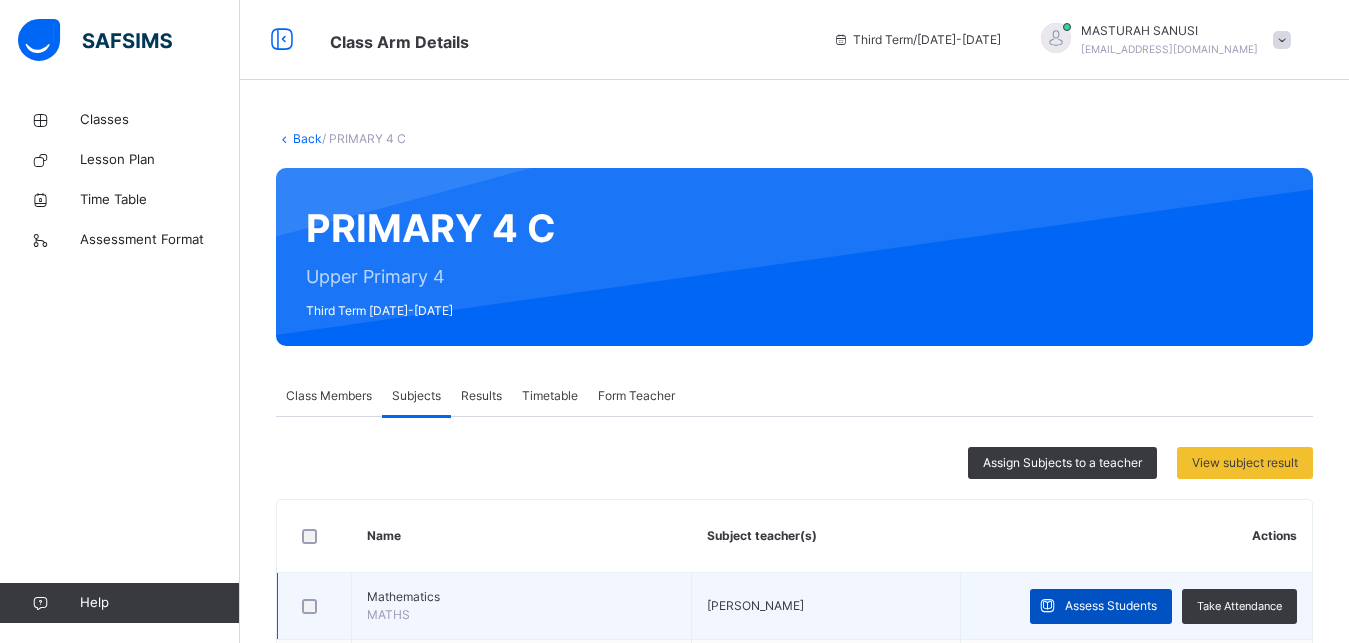 click on "Assess Students" at bounding box center [1111, 606] 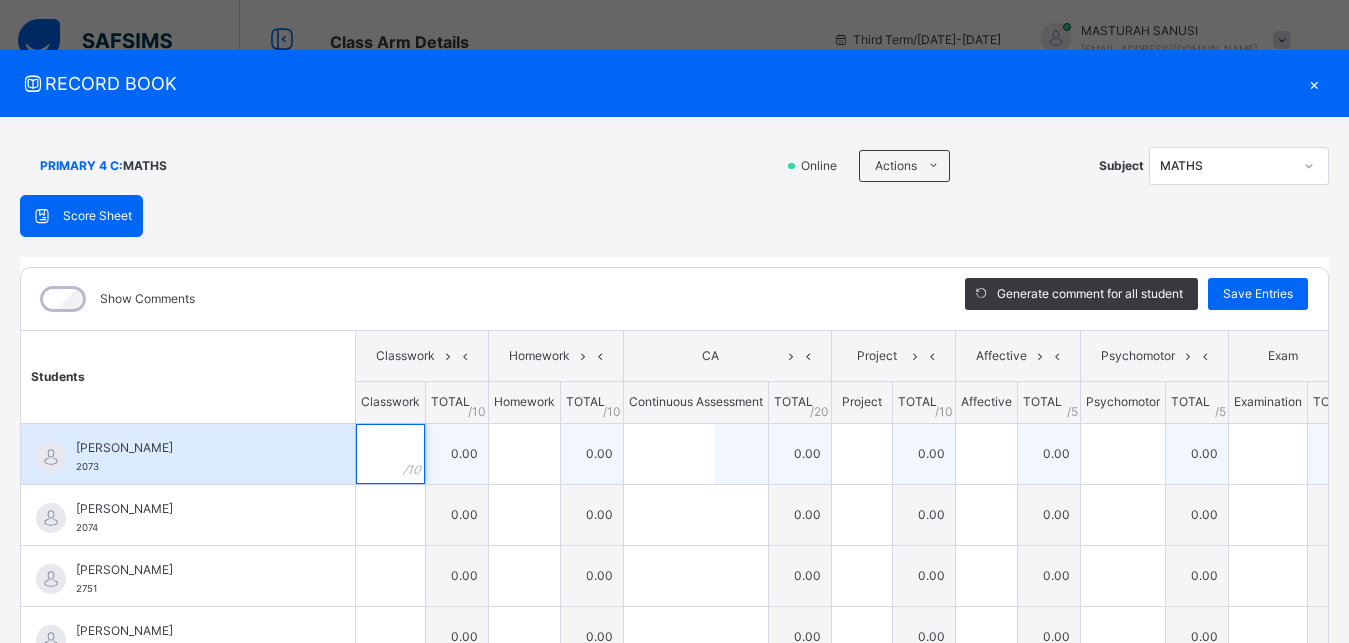 click at bounding box center (390, 454) 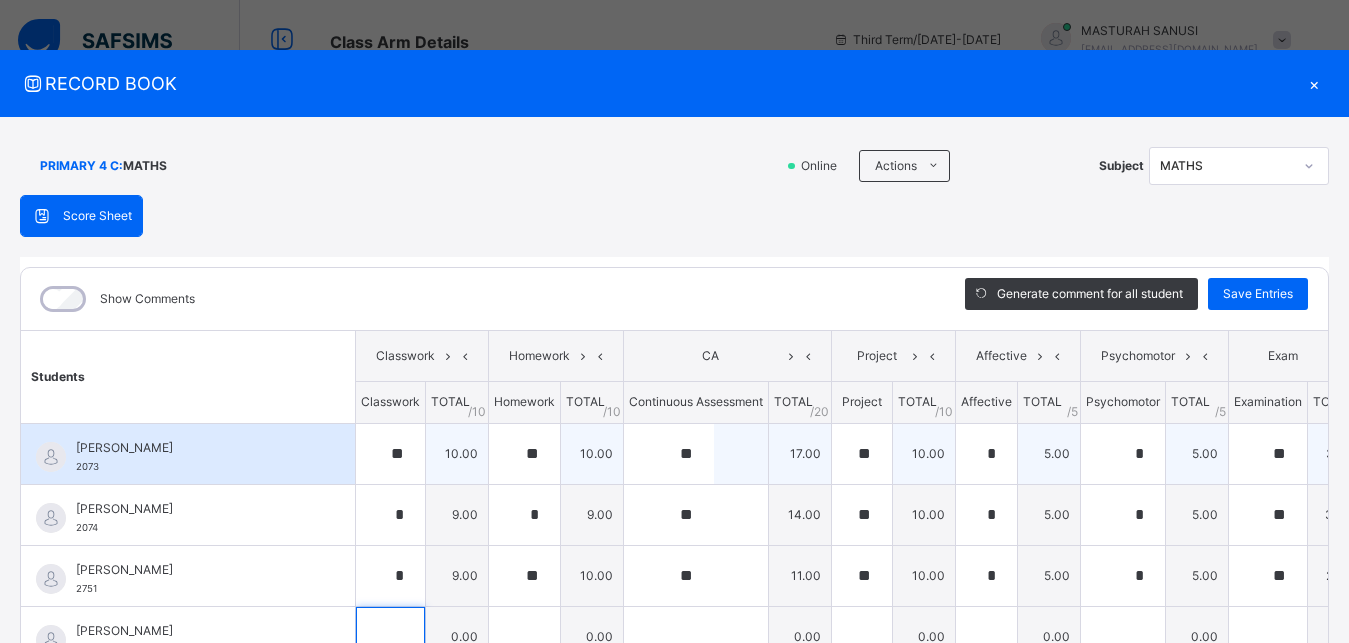 scroll, scrollTop: 285, scrollLeft: 0, axis: vertical 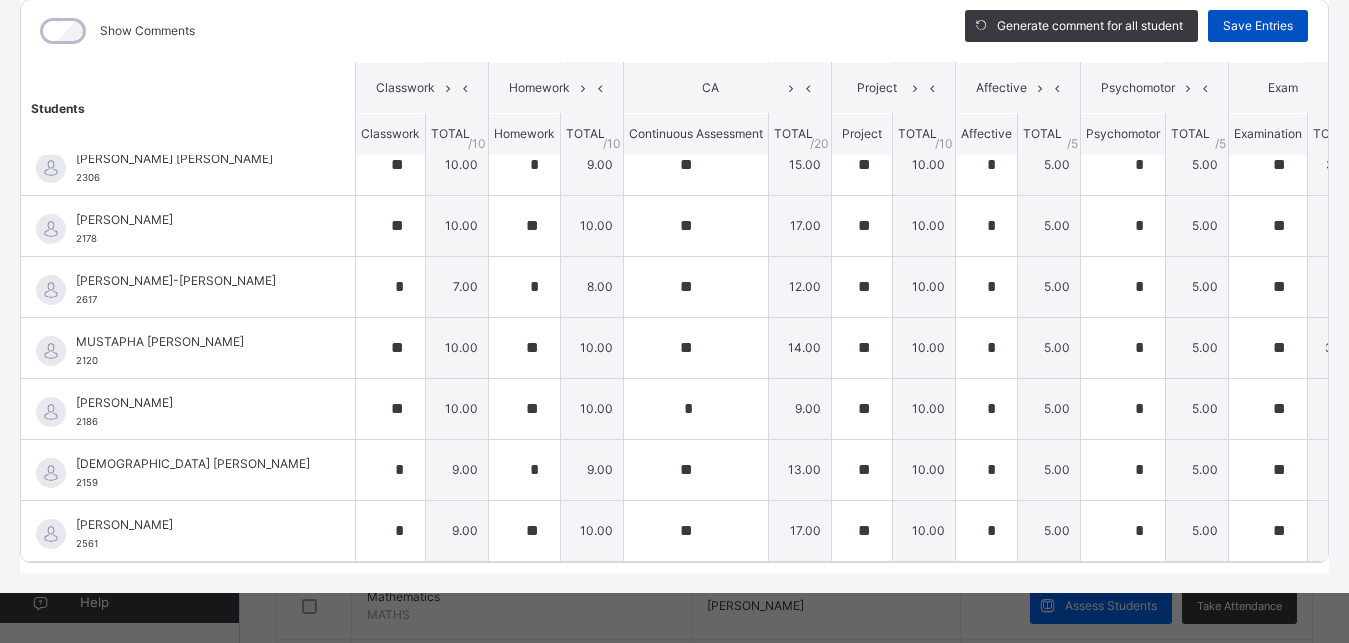 click on "Save Entries" at bounding box center (1258, 26) 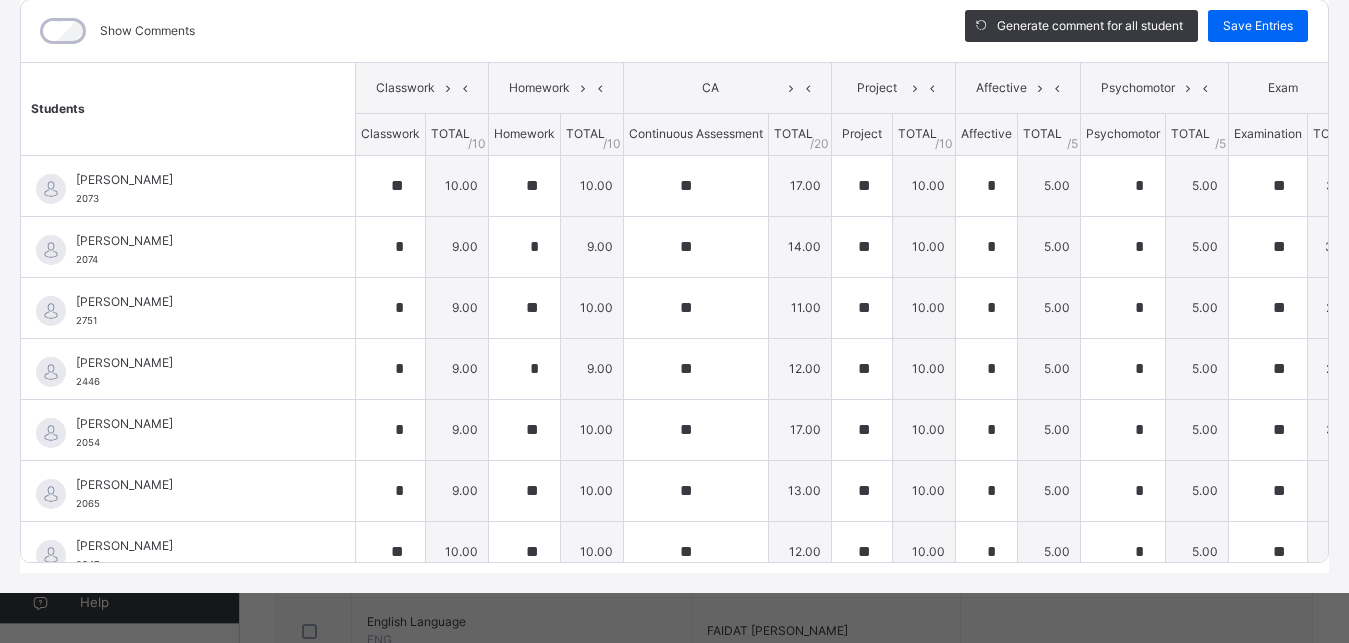 scroll, scrollTop: 51, scrollLeft: 0, axis: vertical 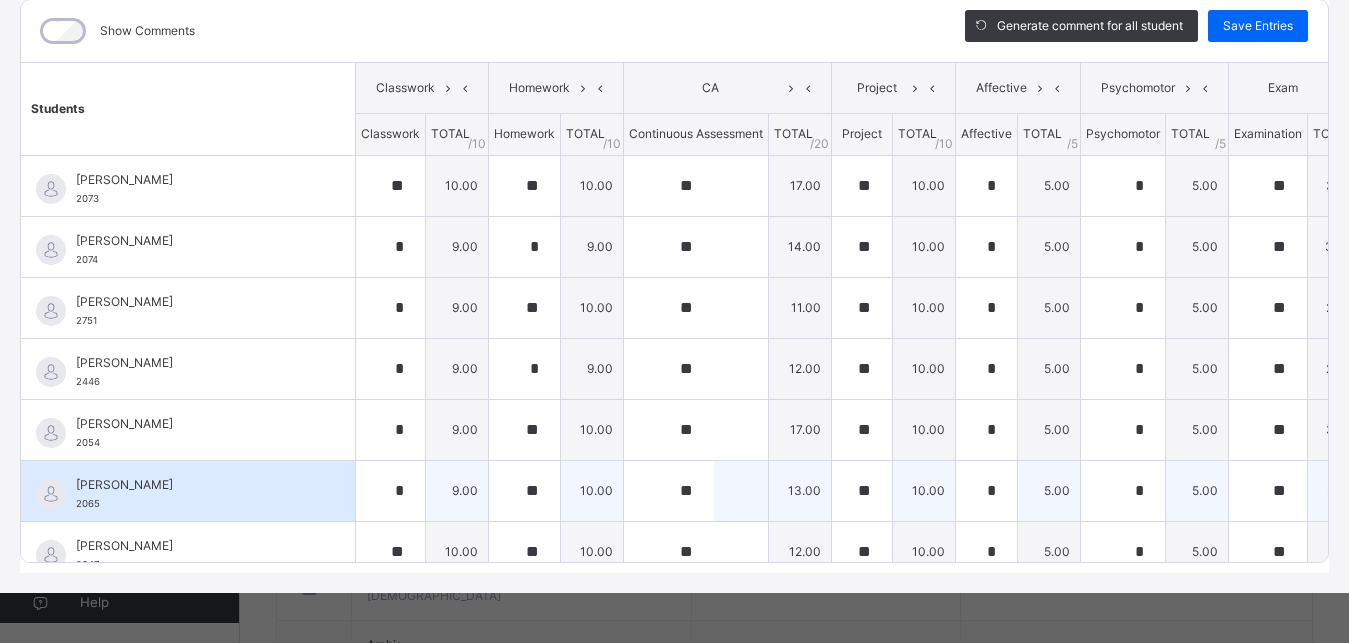 click on "10.00" at bounding box center (924, 490) 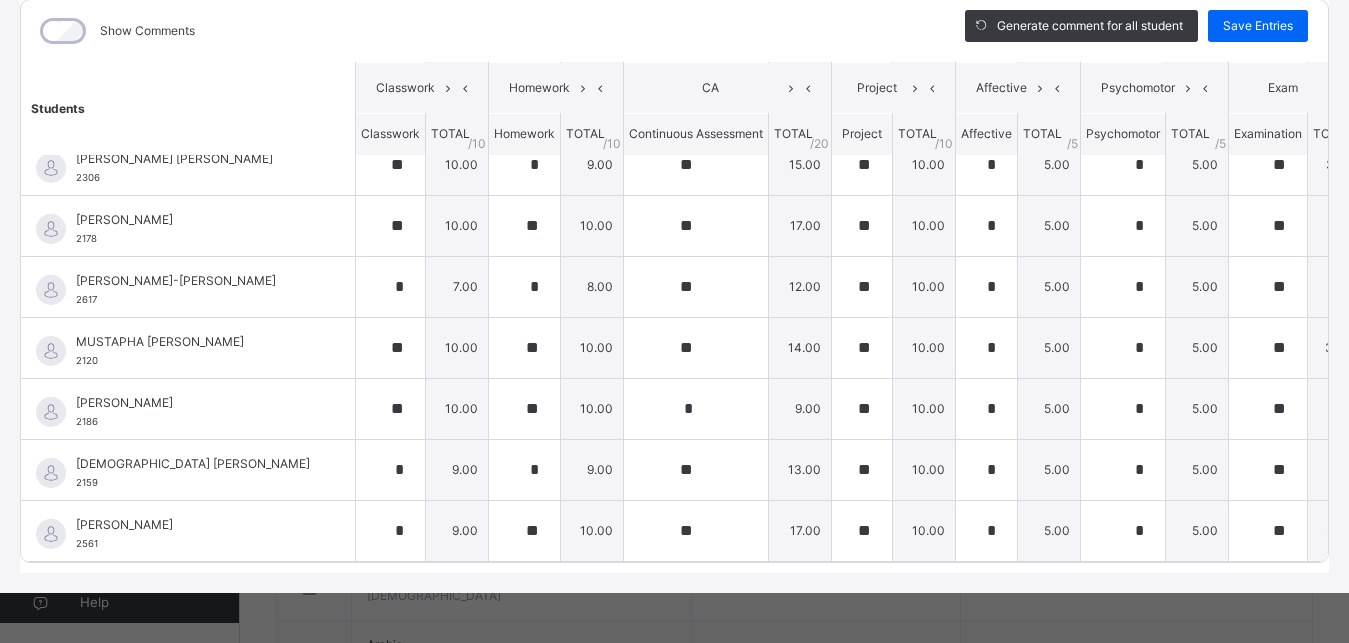 scroll, scrollTop: 648, scrollLeft: 0, axis: vertical 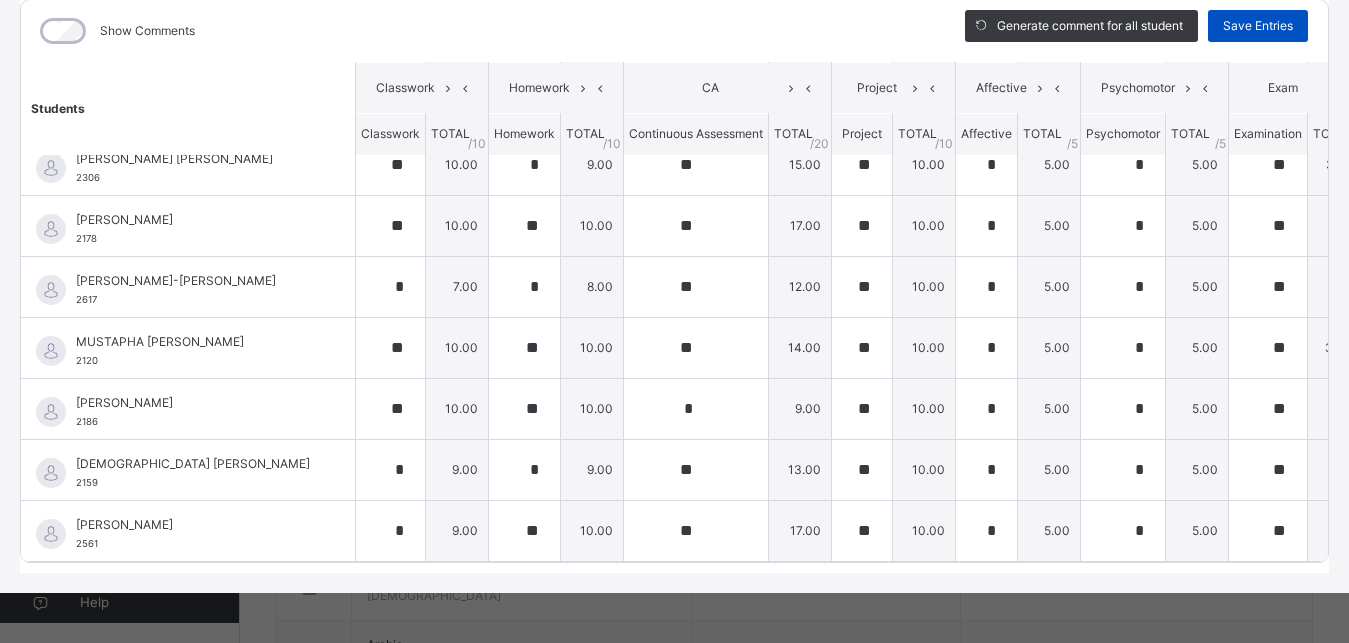 click on "Save Entries" at bounding box center (1258, 26) 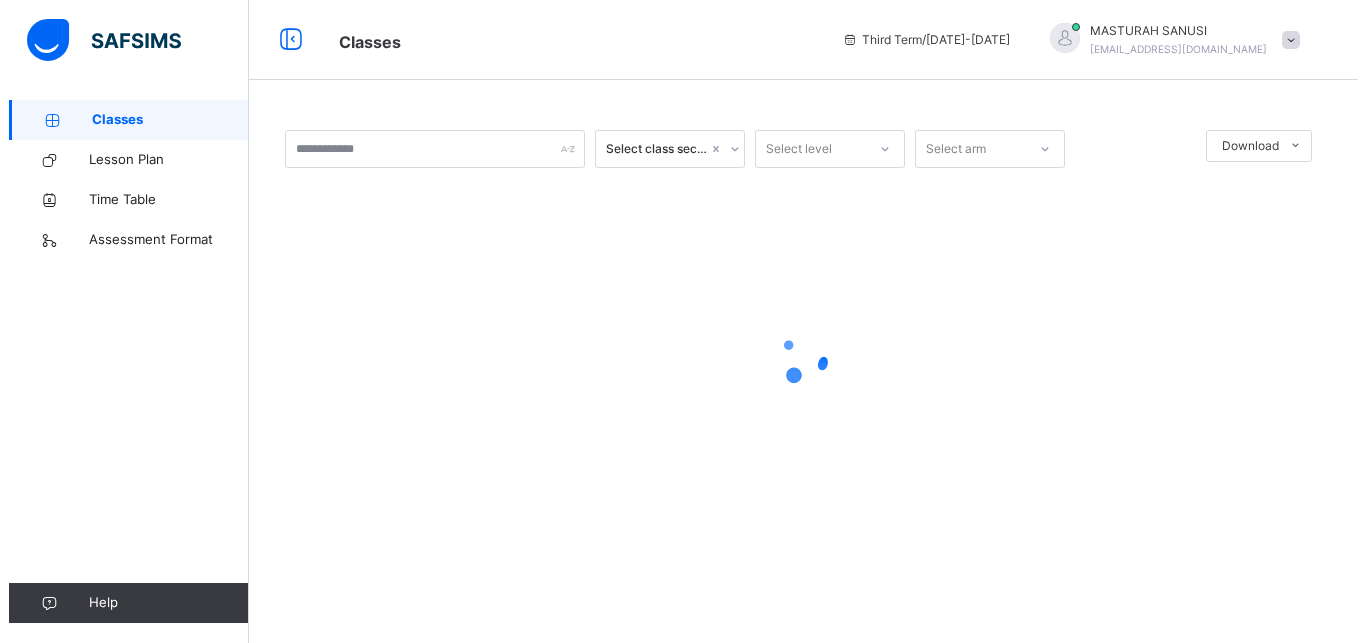 scroll, scrollTop: 0, scrollLeft: 0, axis: both 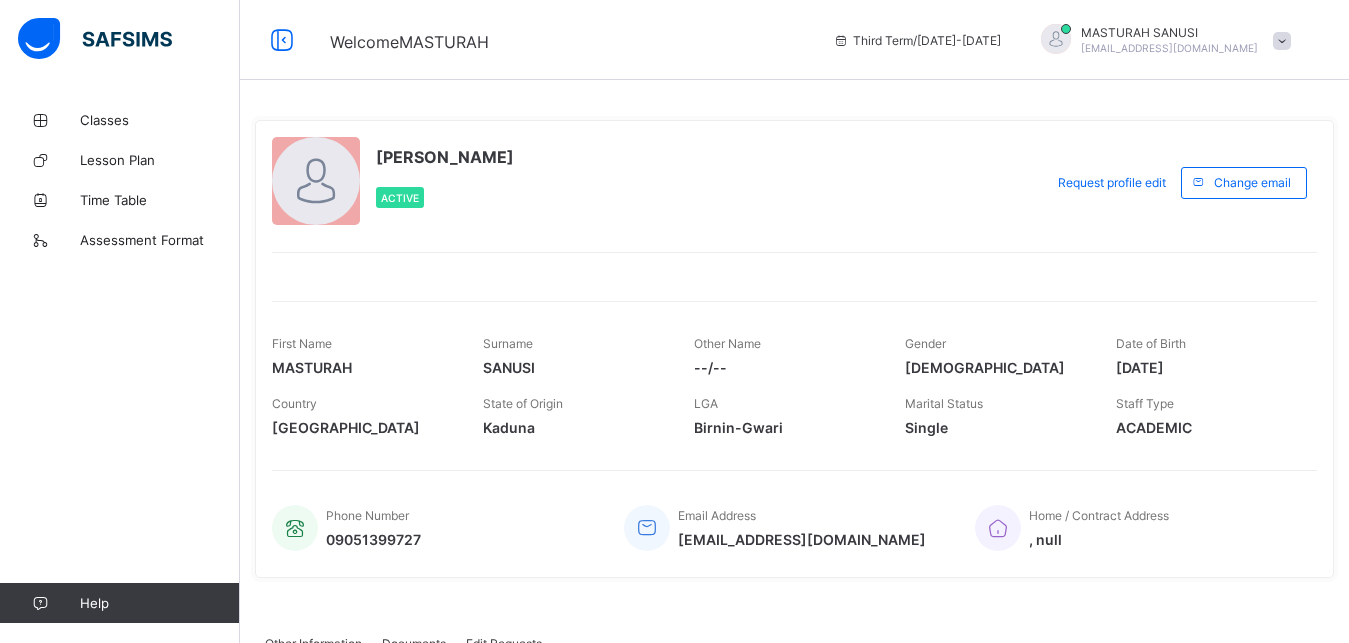 click at bounding box center (1282, 41) 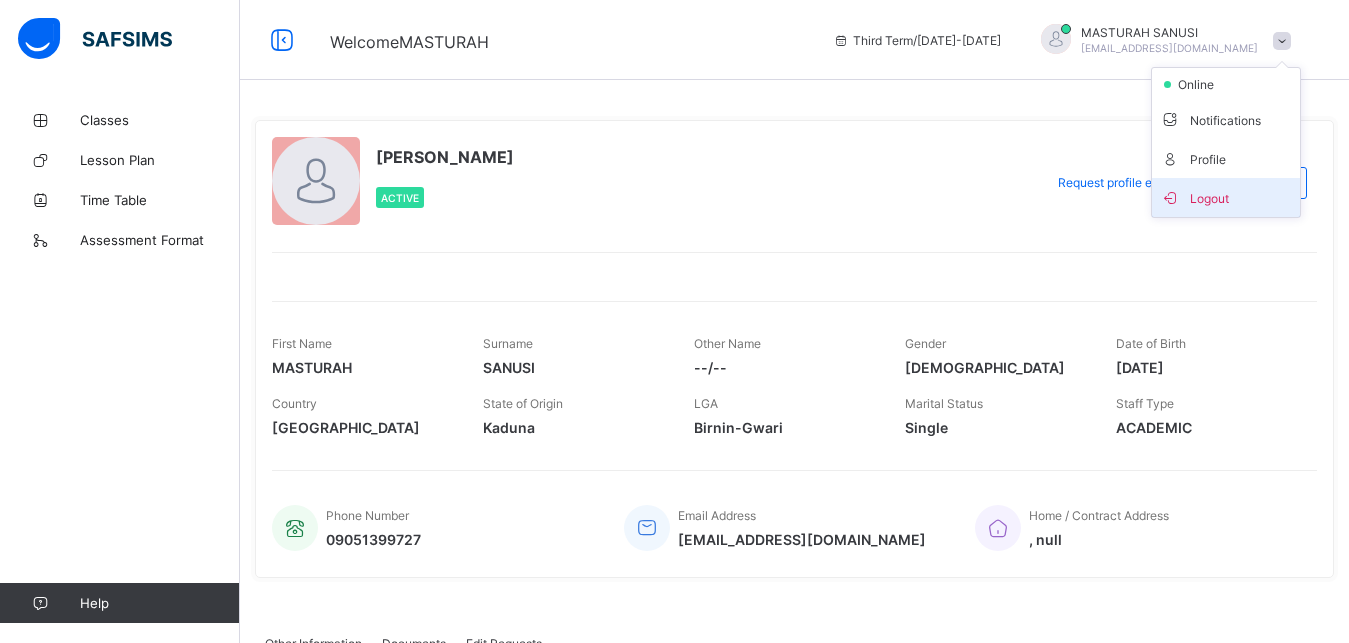 click on "Logout" at bounding box center (1226, 197) 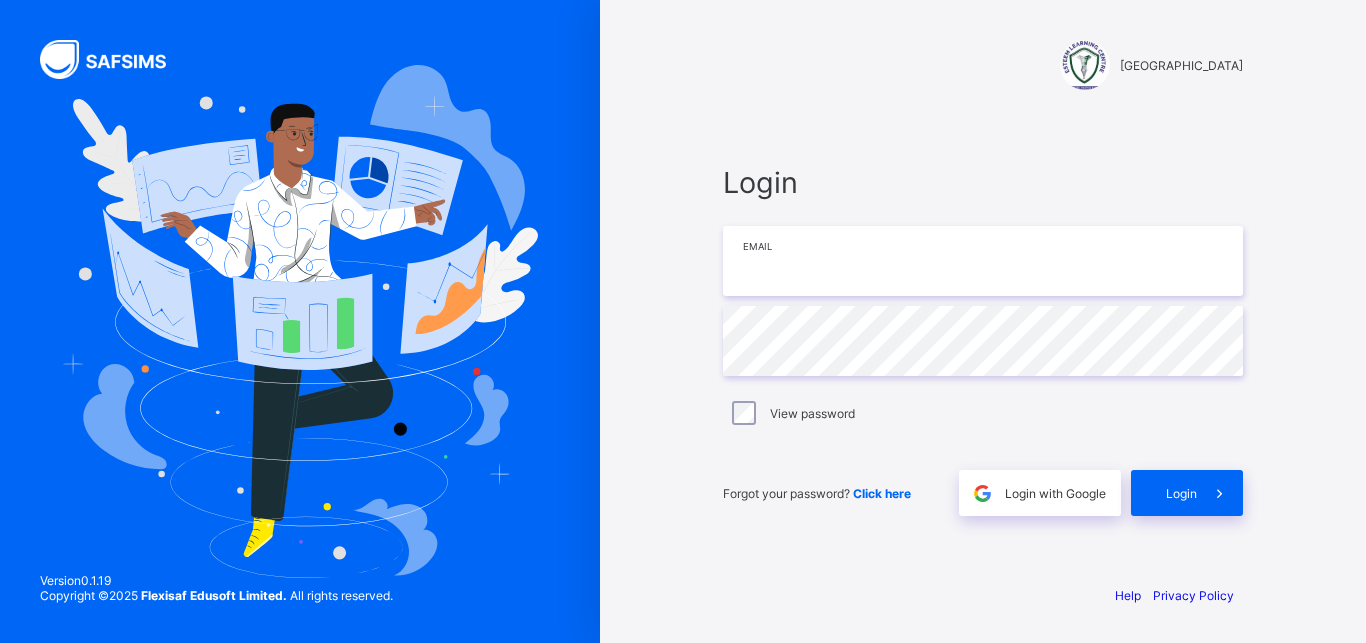 click at bounding box center (983, 261) 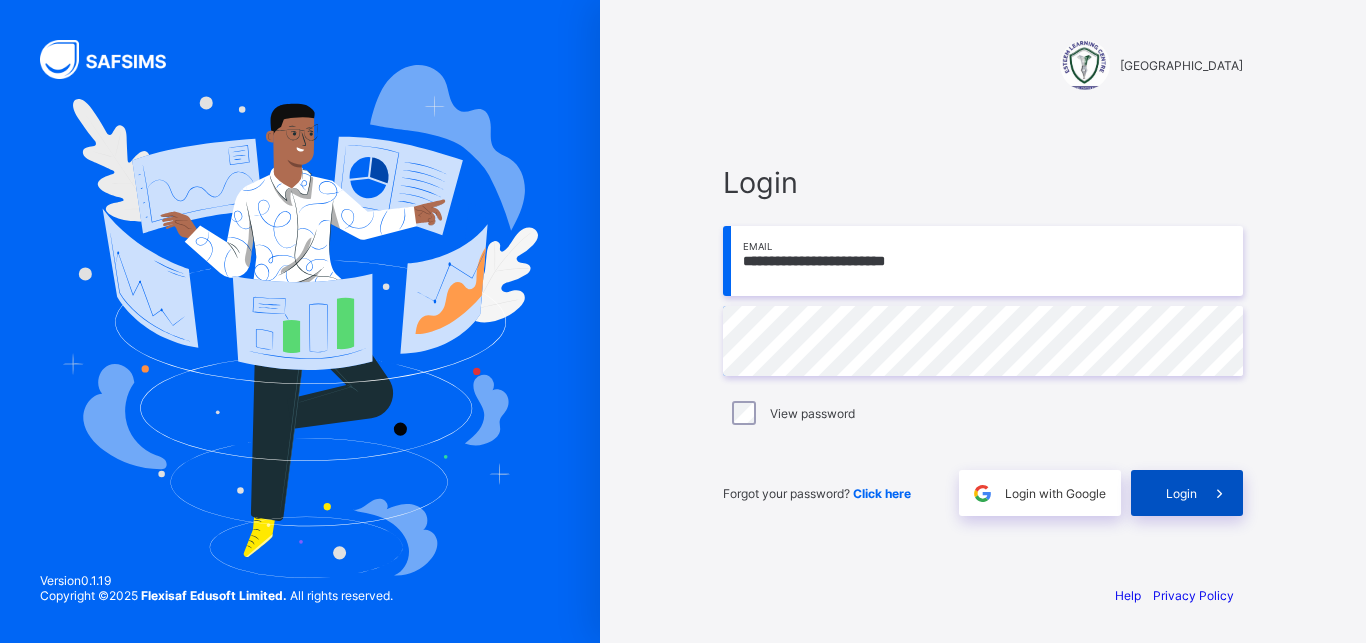 type on "**********" 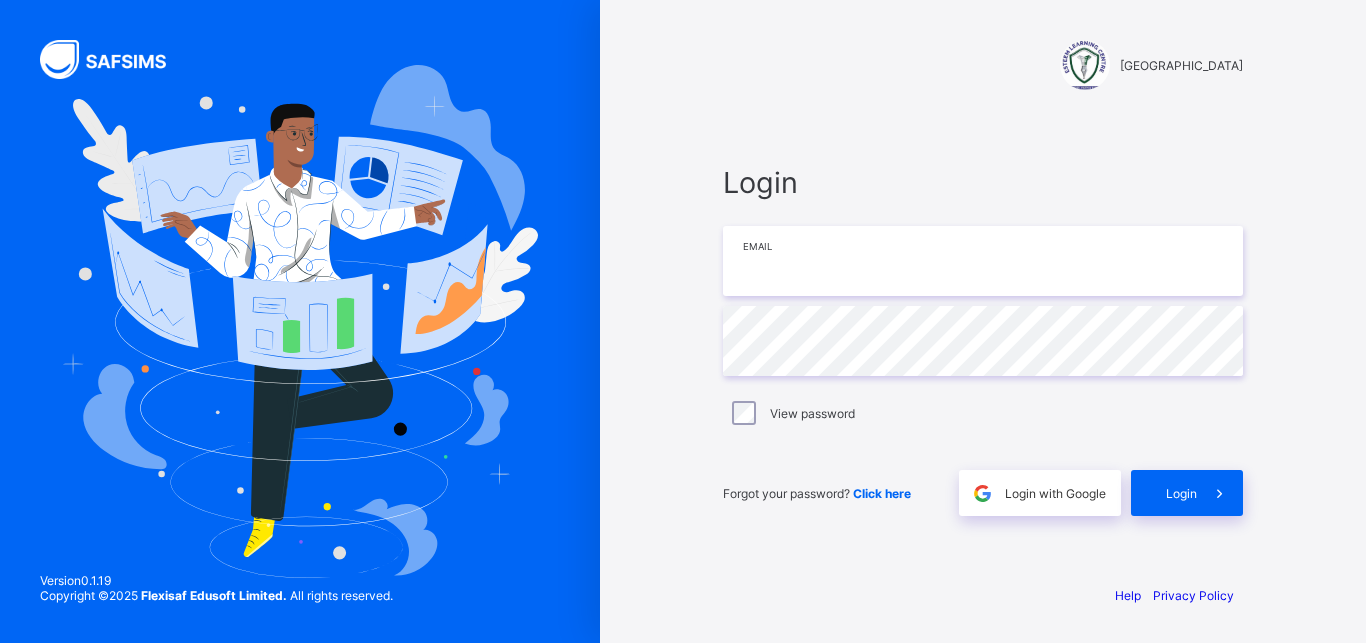 scroll, scrollTop: 0, scrollLeft: 0, axis: both 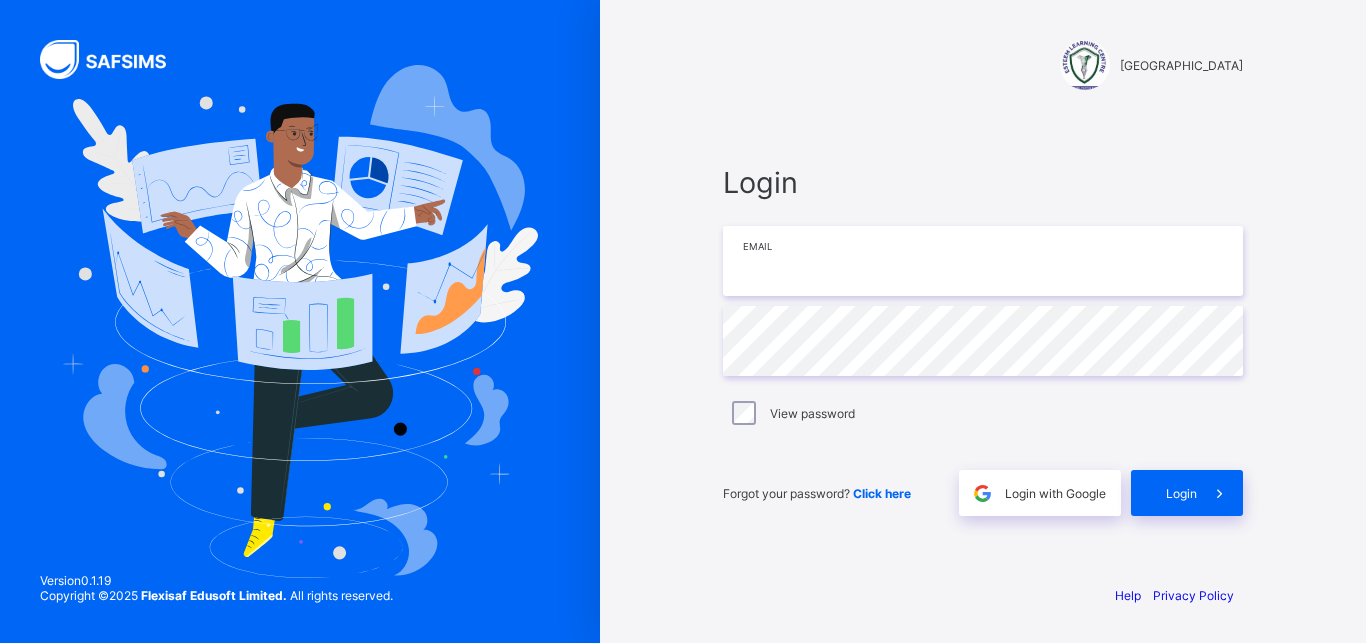 click at bounding box center (983, 261) 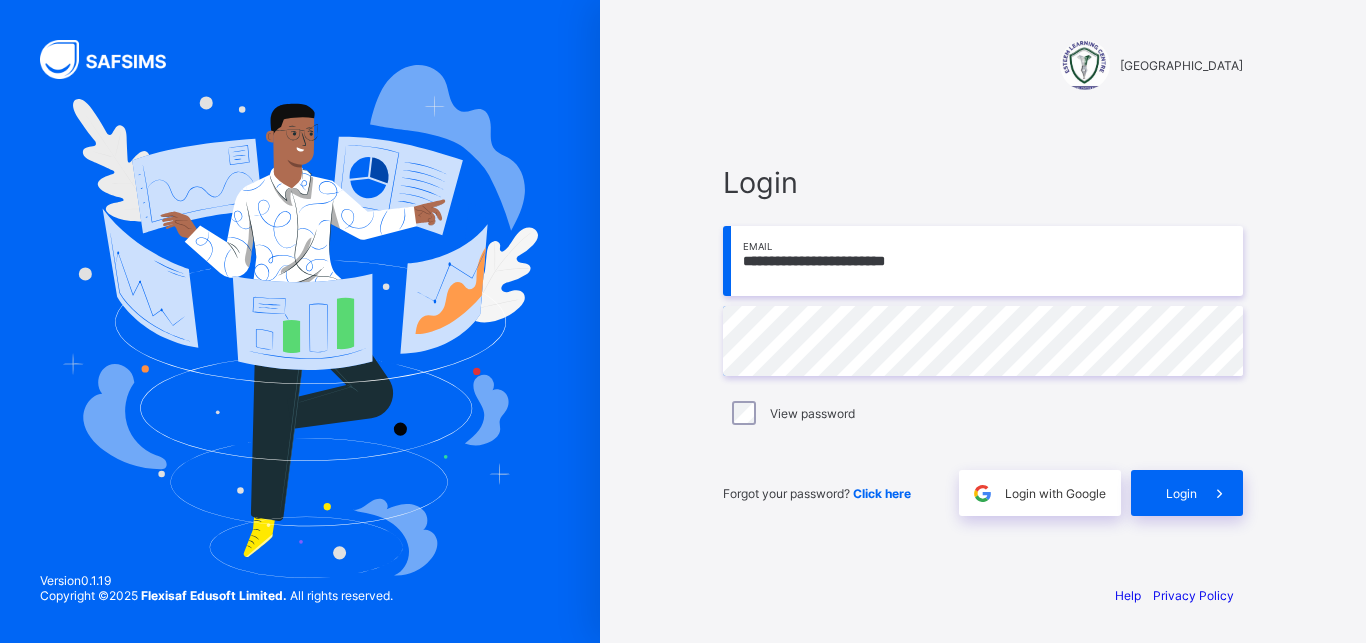 type on "**********" 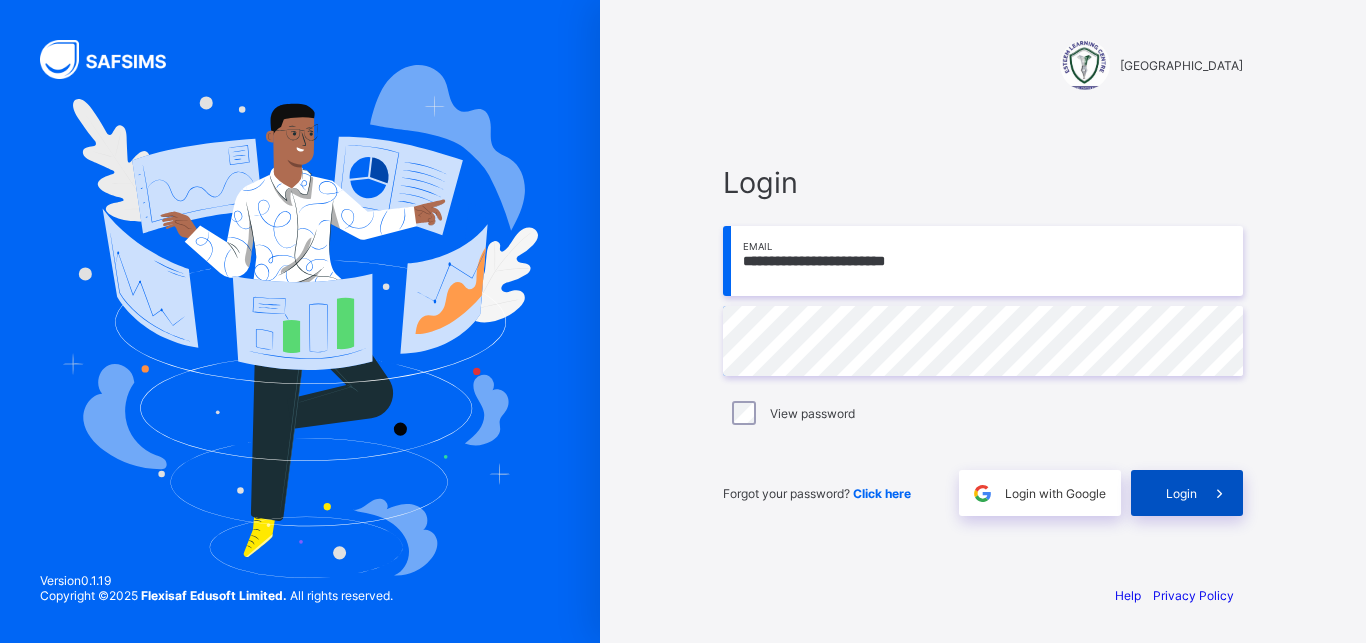 click on "Login" at bounding box center [1181, 493] 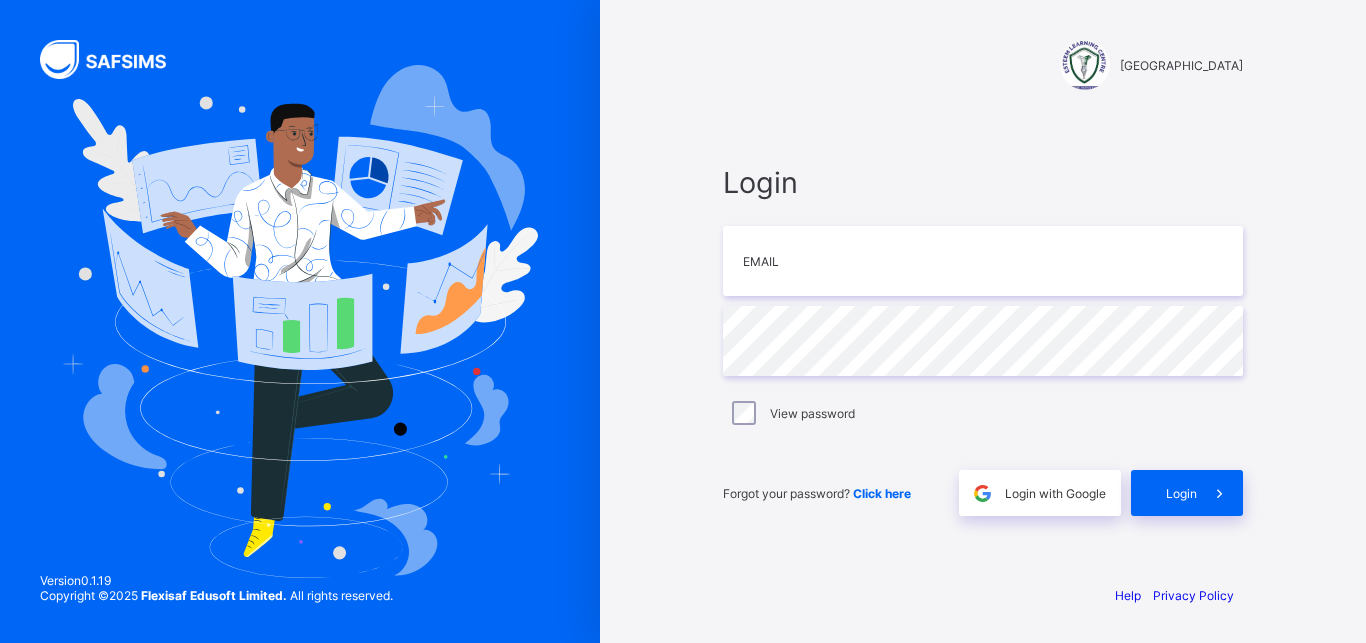 scroll, scrollTop: 0, scrollLeft: 0, axis: both 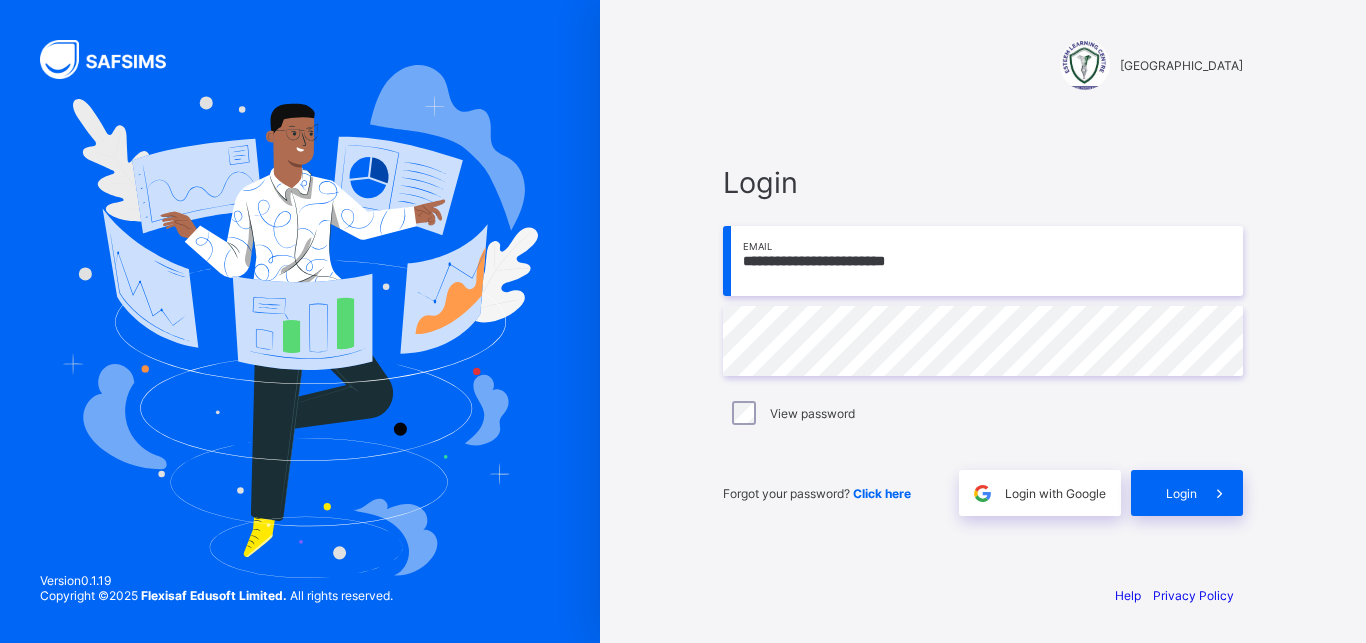 type on "**********" 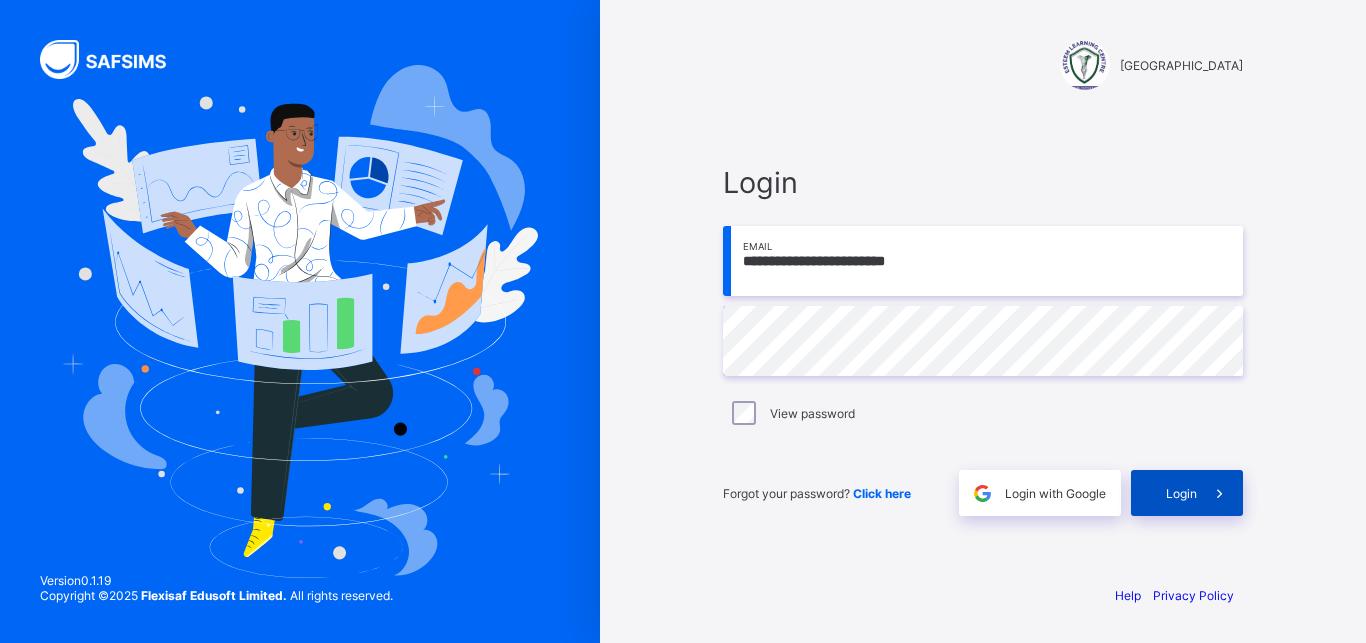 click on "Login" at bounding box center [1181, 493] 